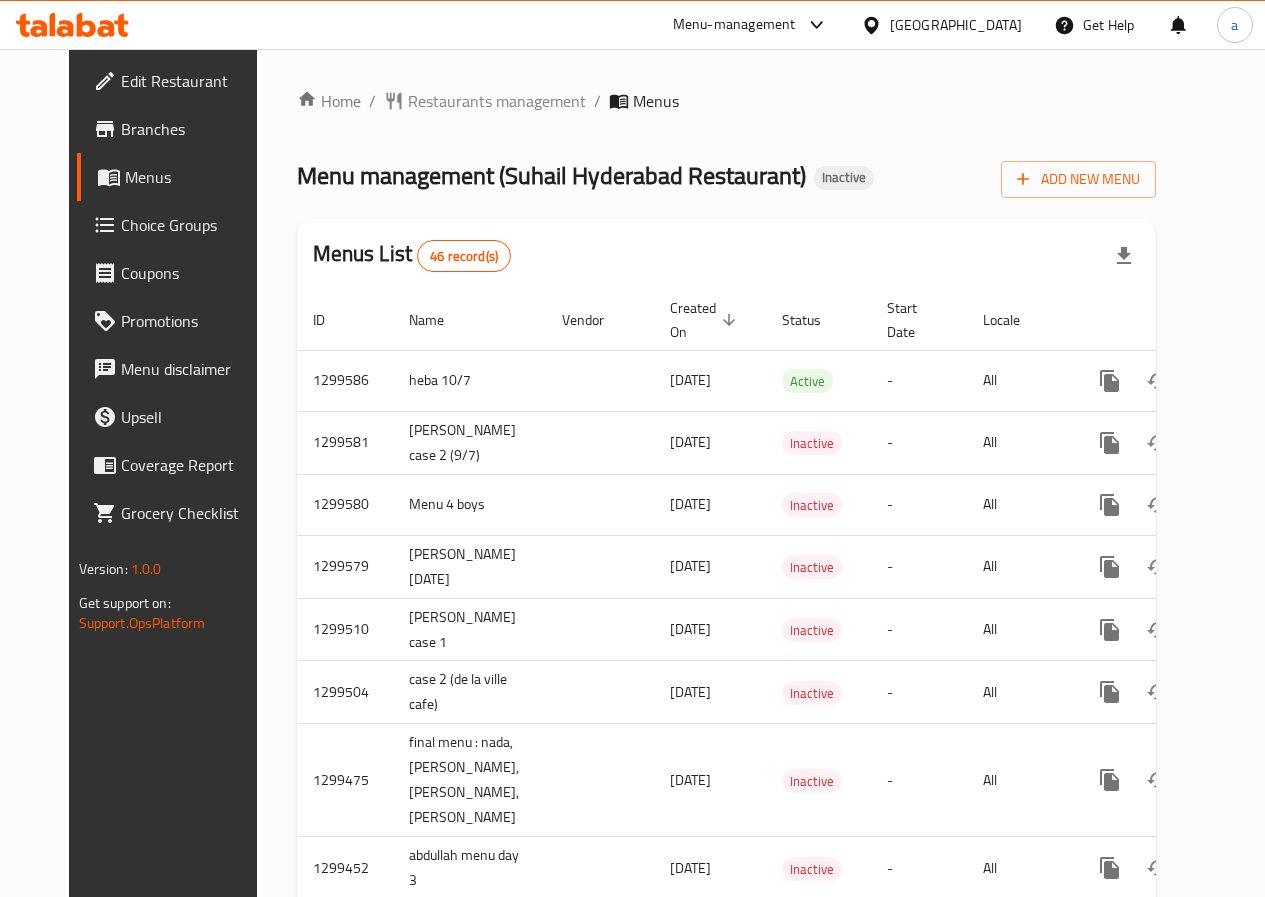 scroll, scrollTop: 0, scrollLeft: 0, axis: both 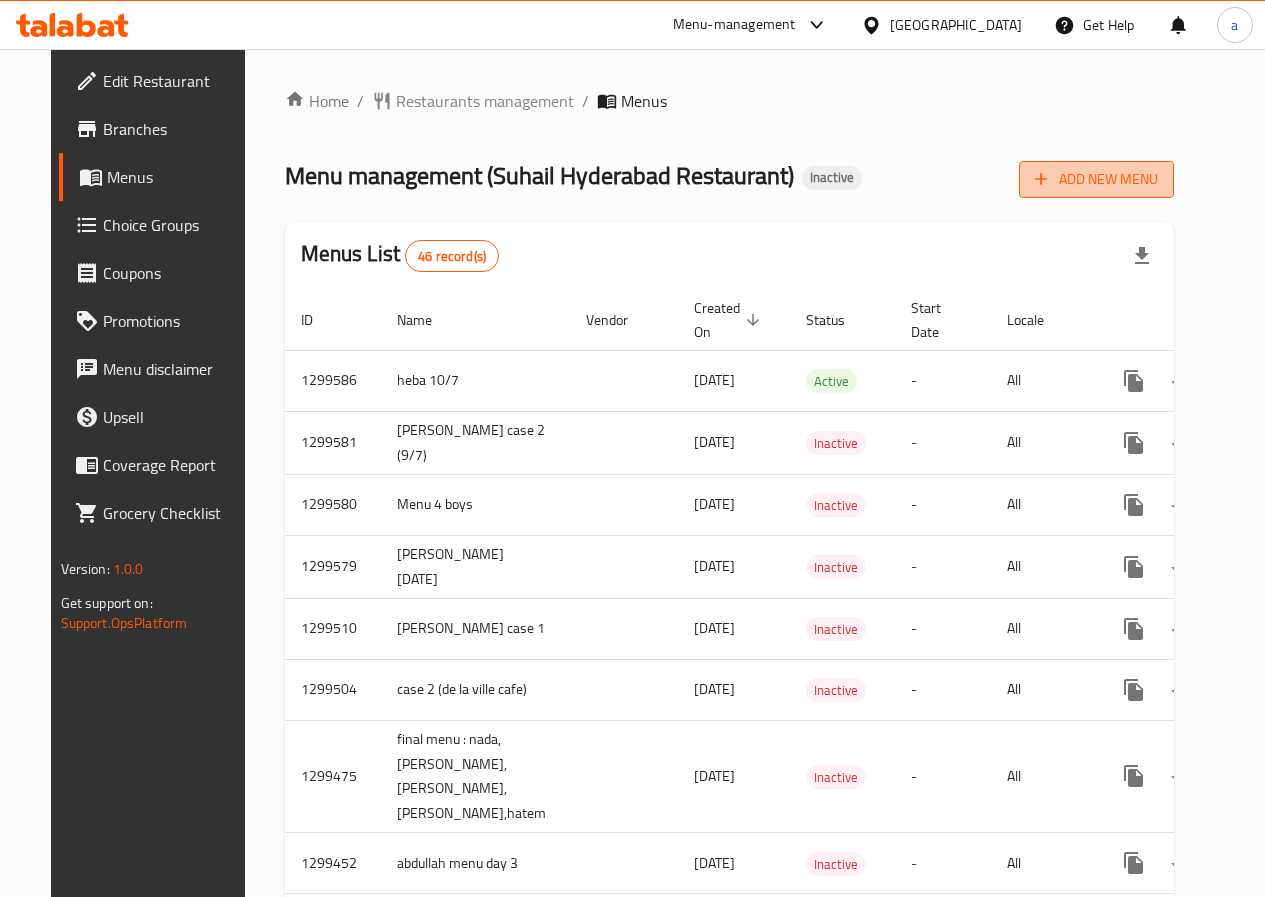 click on "Add New Menu" at bounding box center (1096, 179) 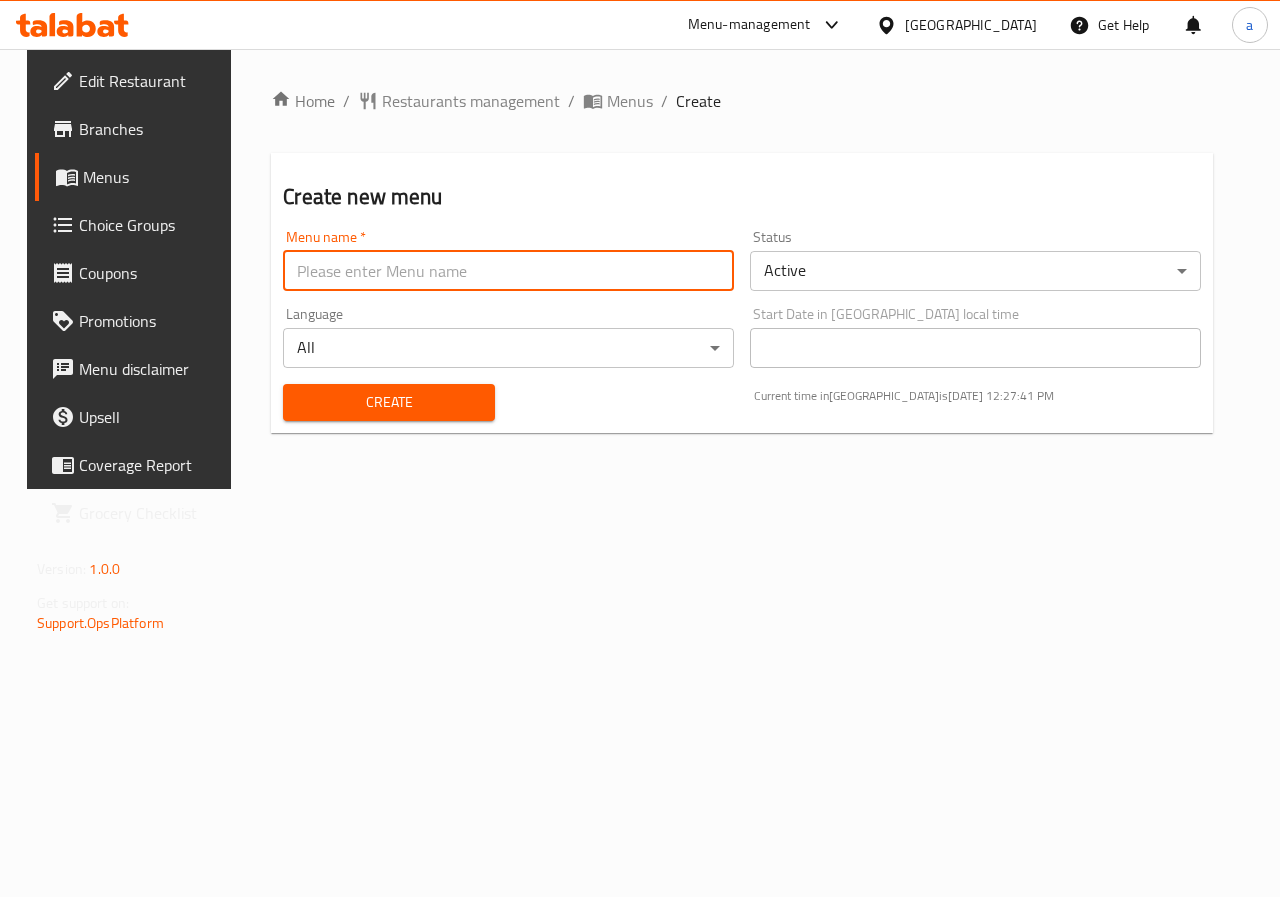 click at bounding box center (508, 271) 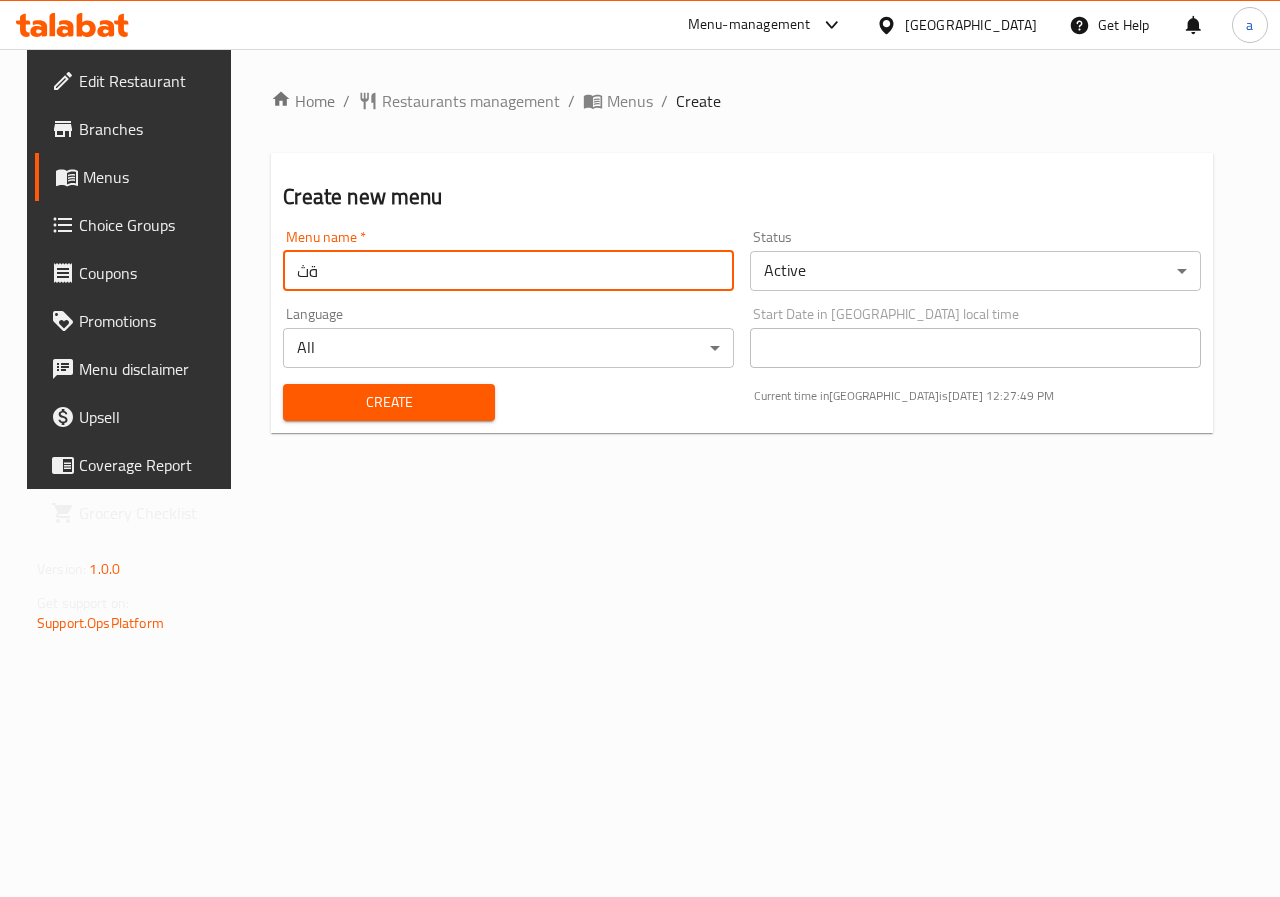 type on "ة" 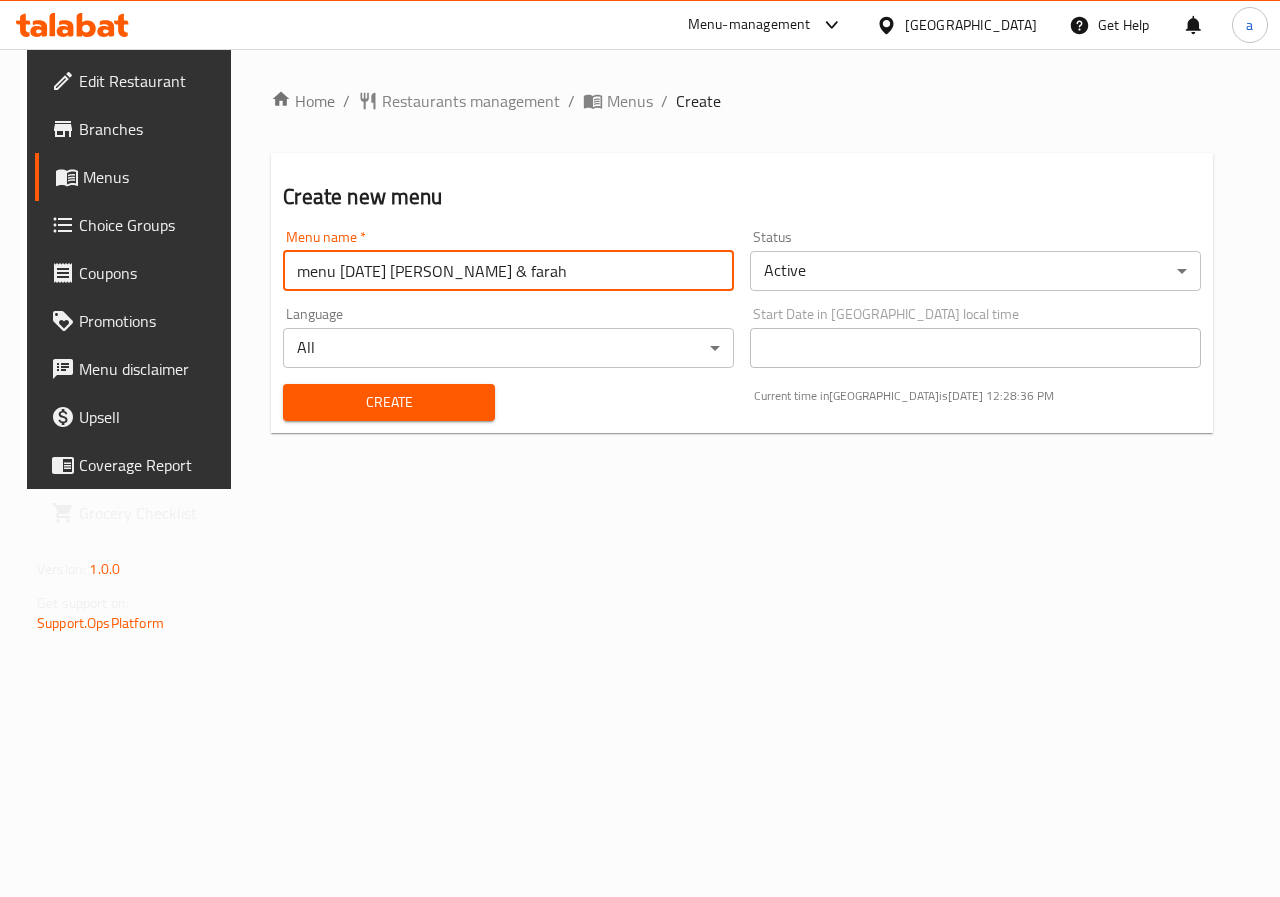 type on "menu 10/7/2025 aya & farah" 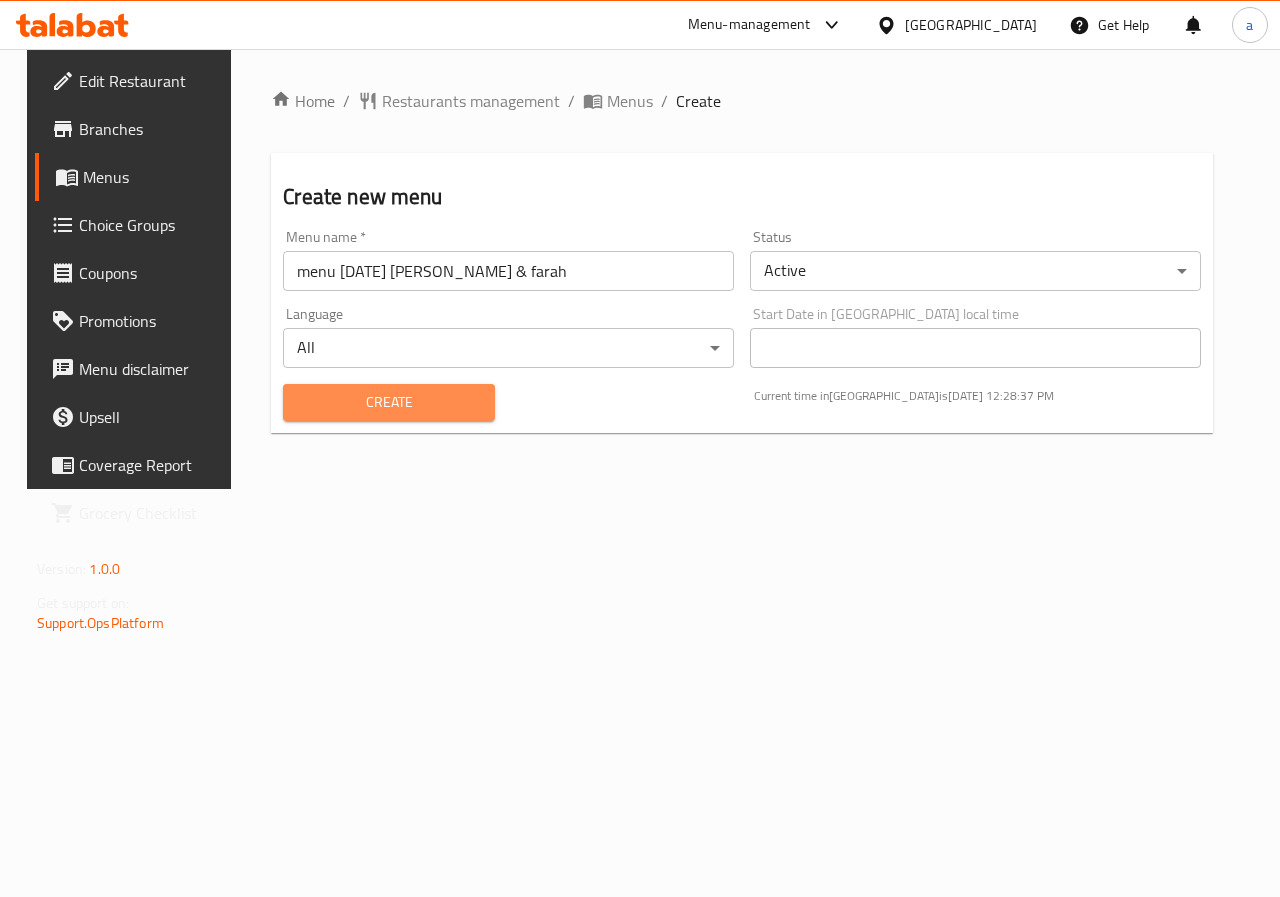 click on "Create" at bounding box center (388, 402) 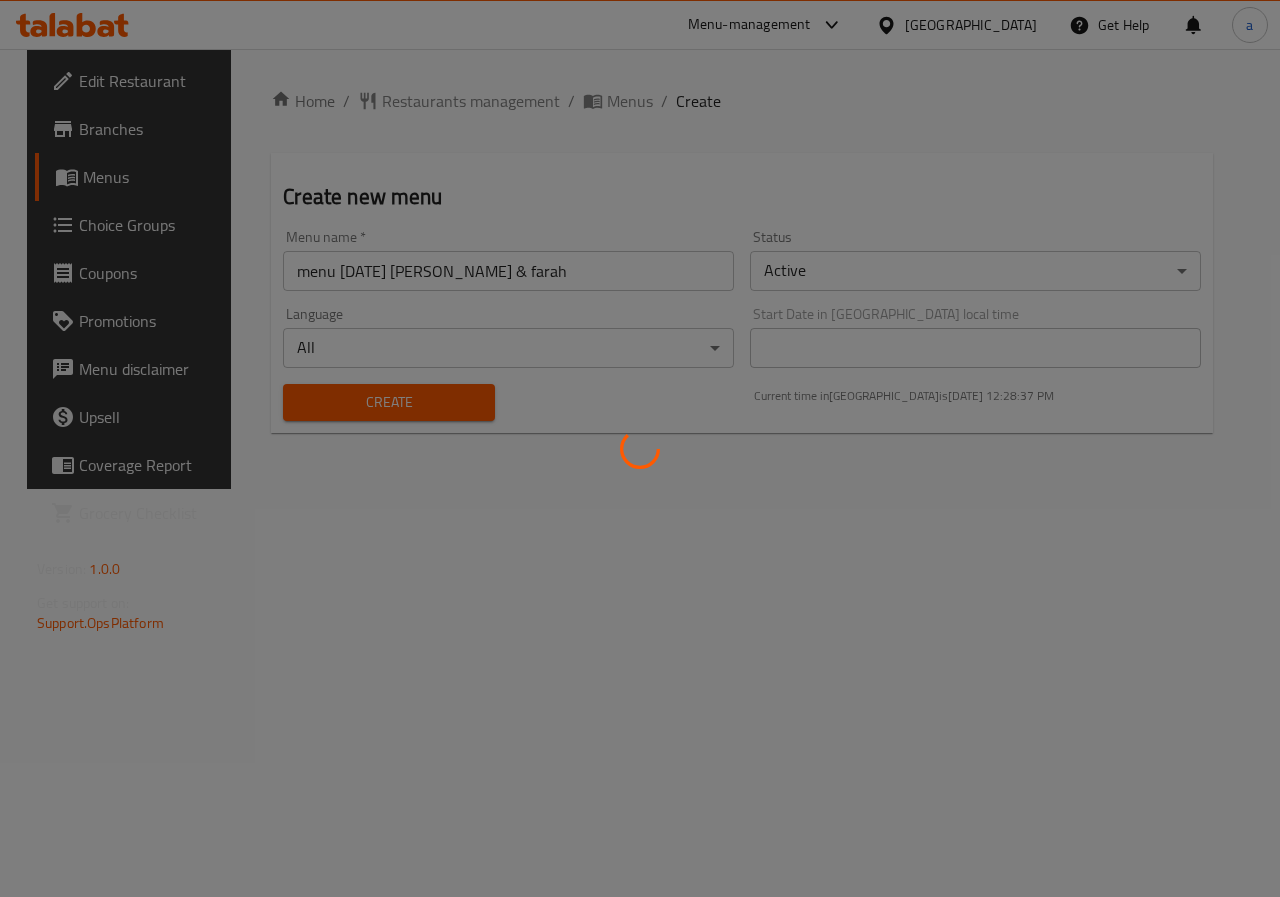 type 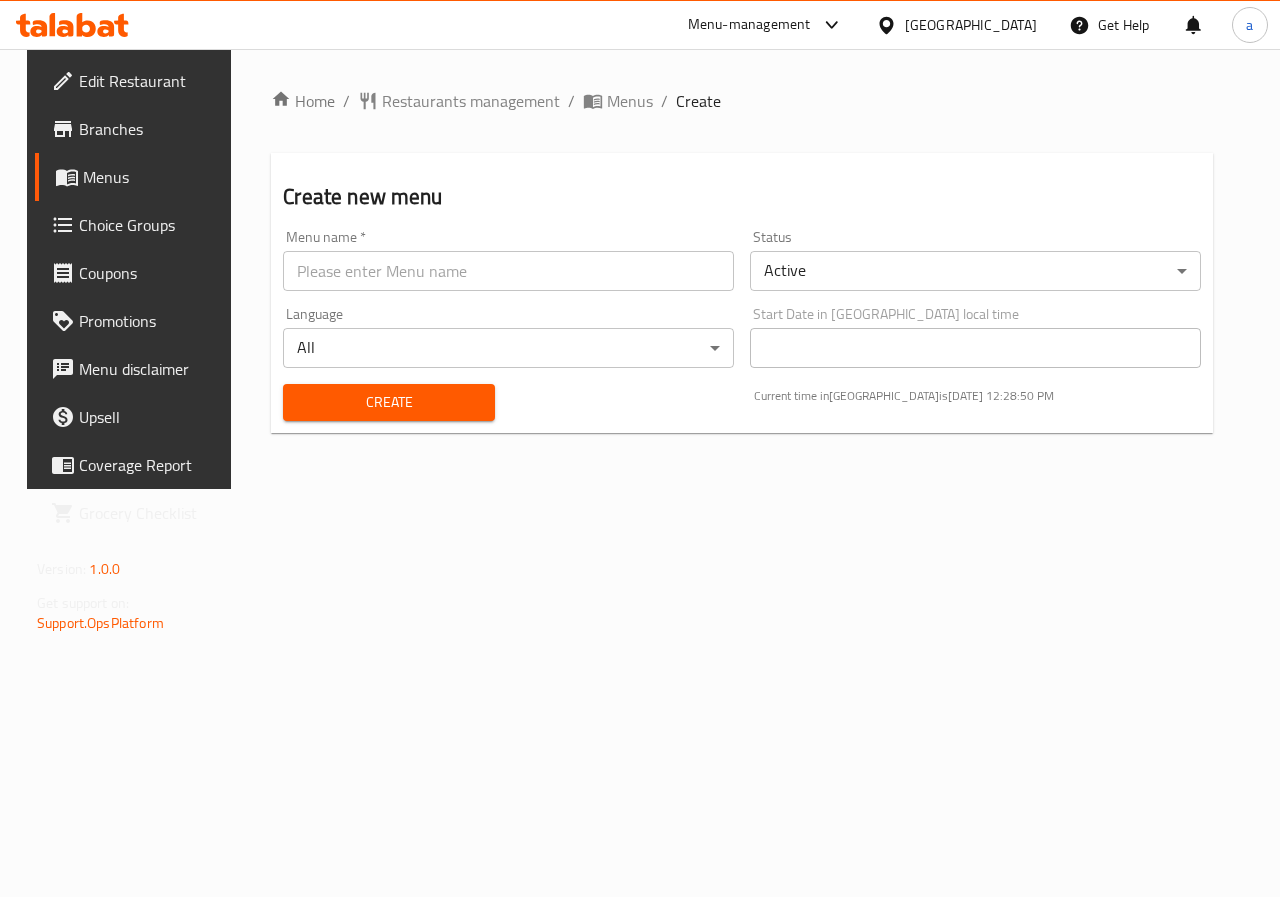 click 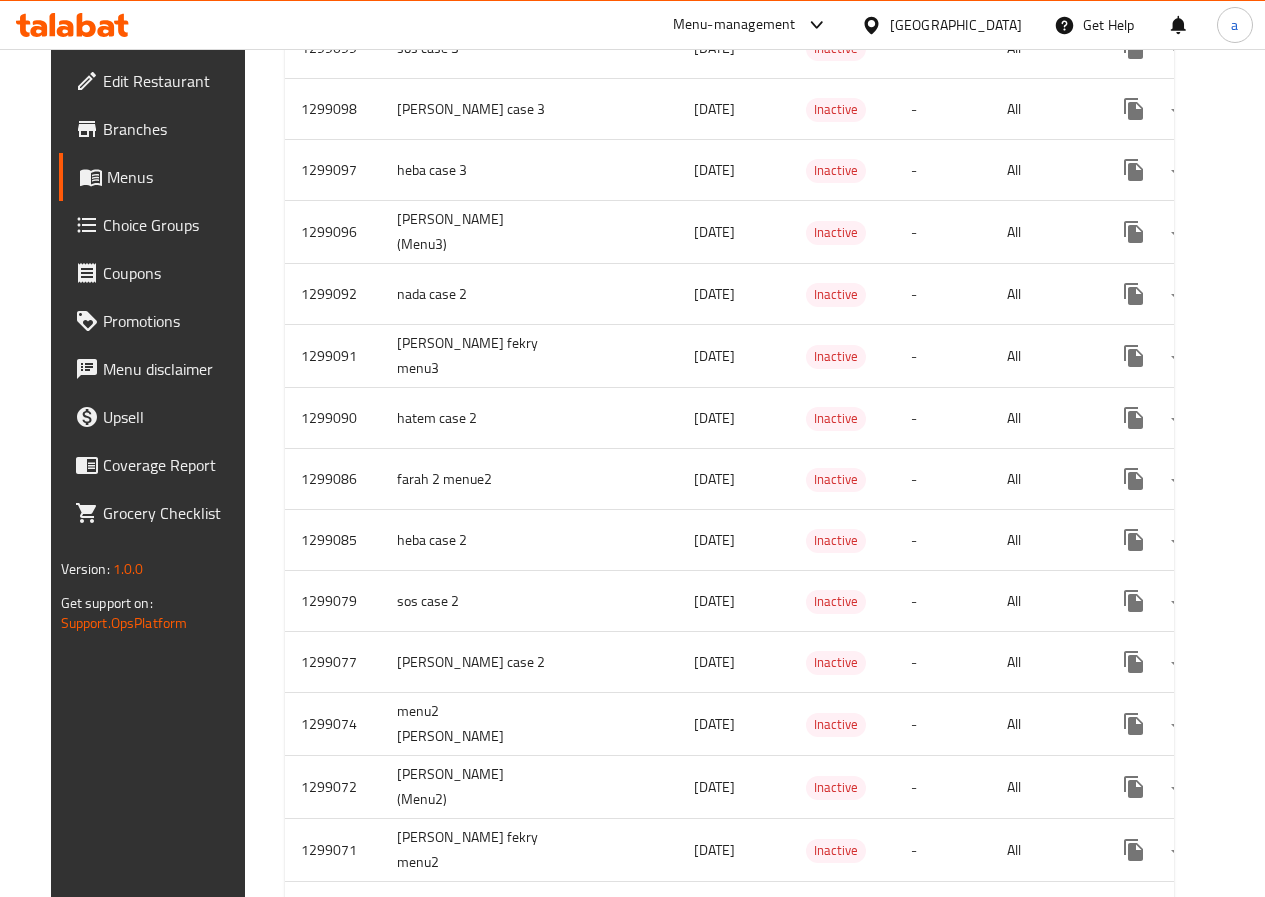 scroll, scrollTop: 2405, scrollLeft: 0, axis: vertical 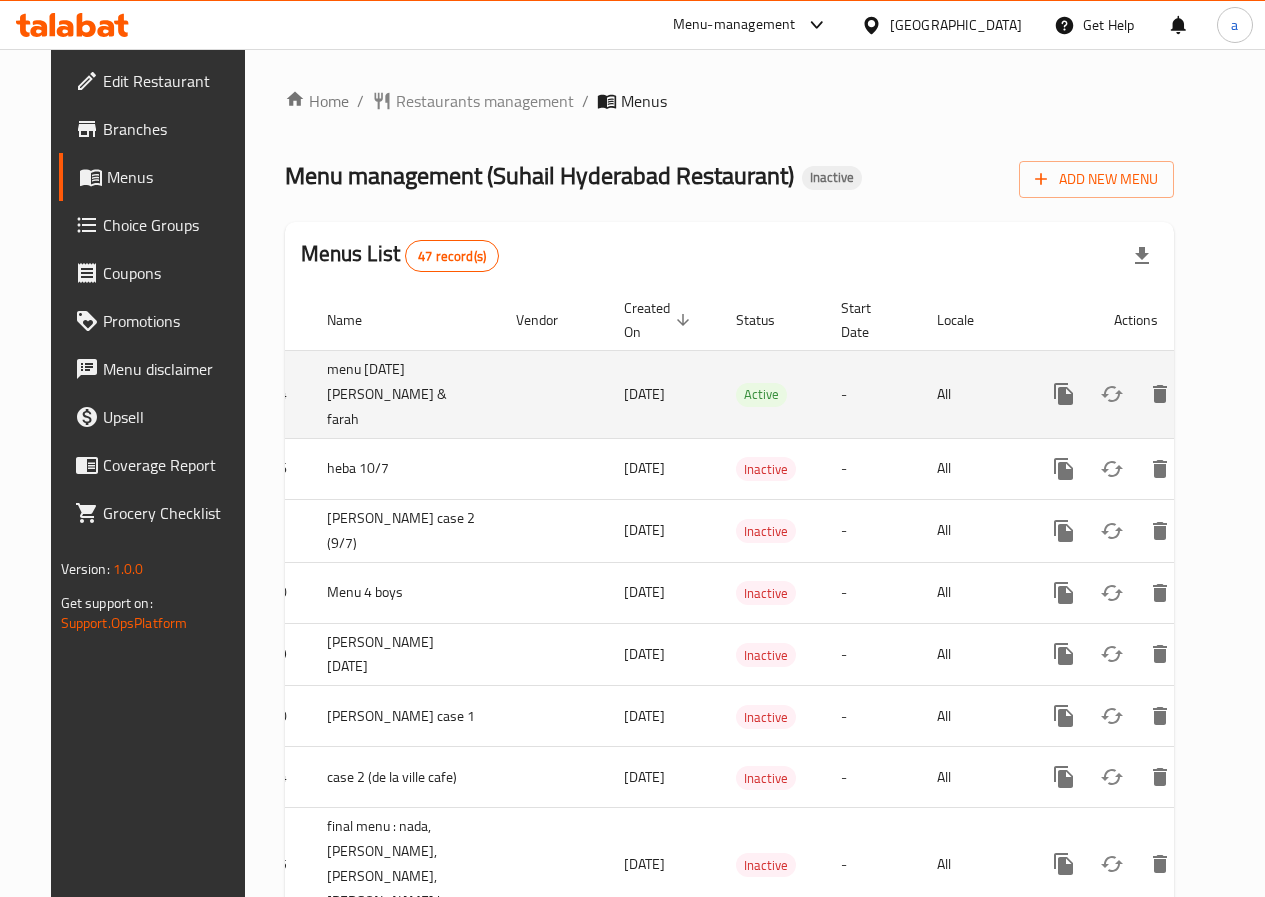 click 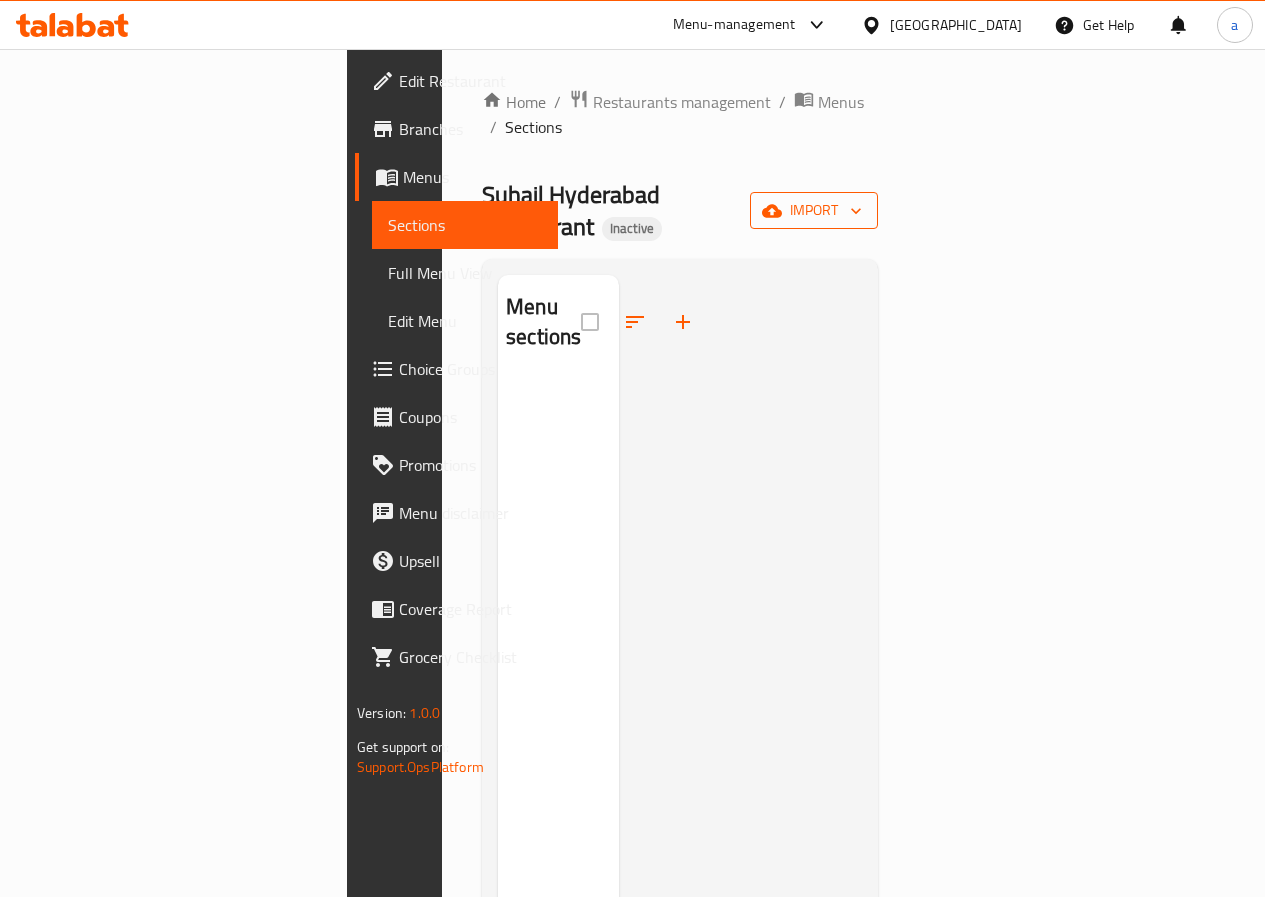 click on "import" at bounding box center (814, 210) 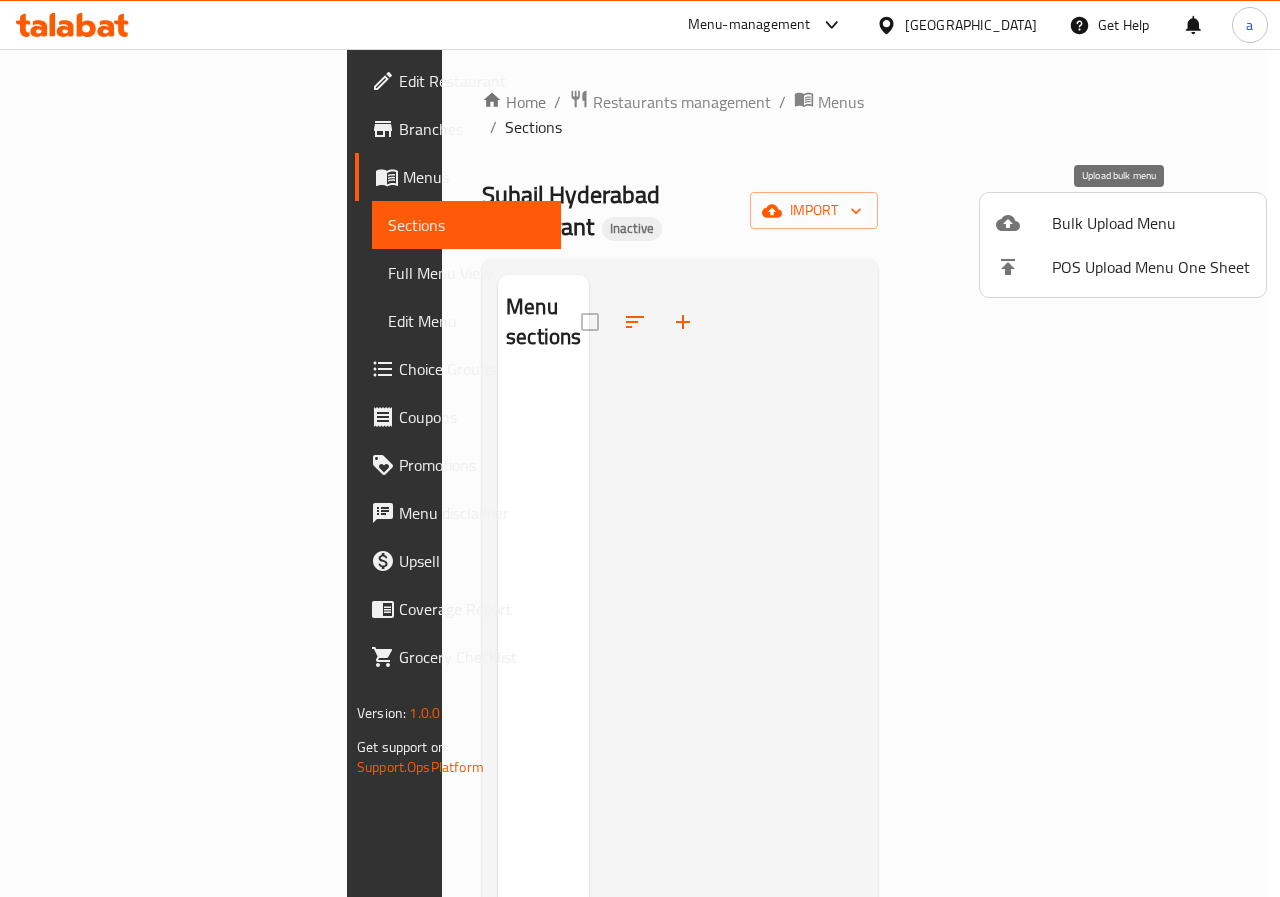 click on "Bulk Upload Menu" at bounding box center [1151, 223] 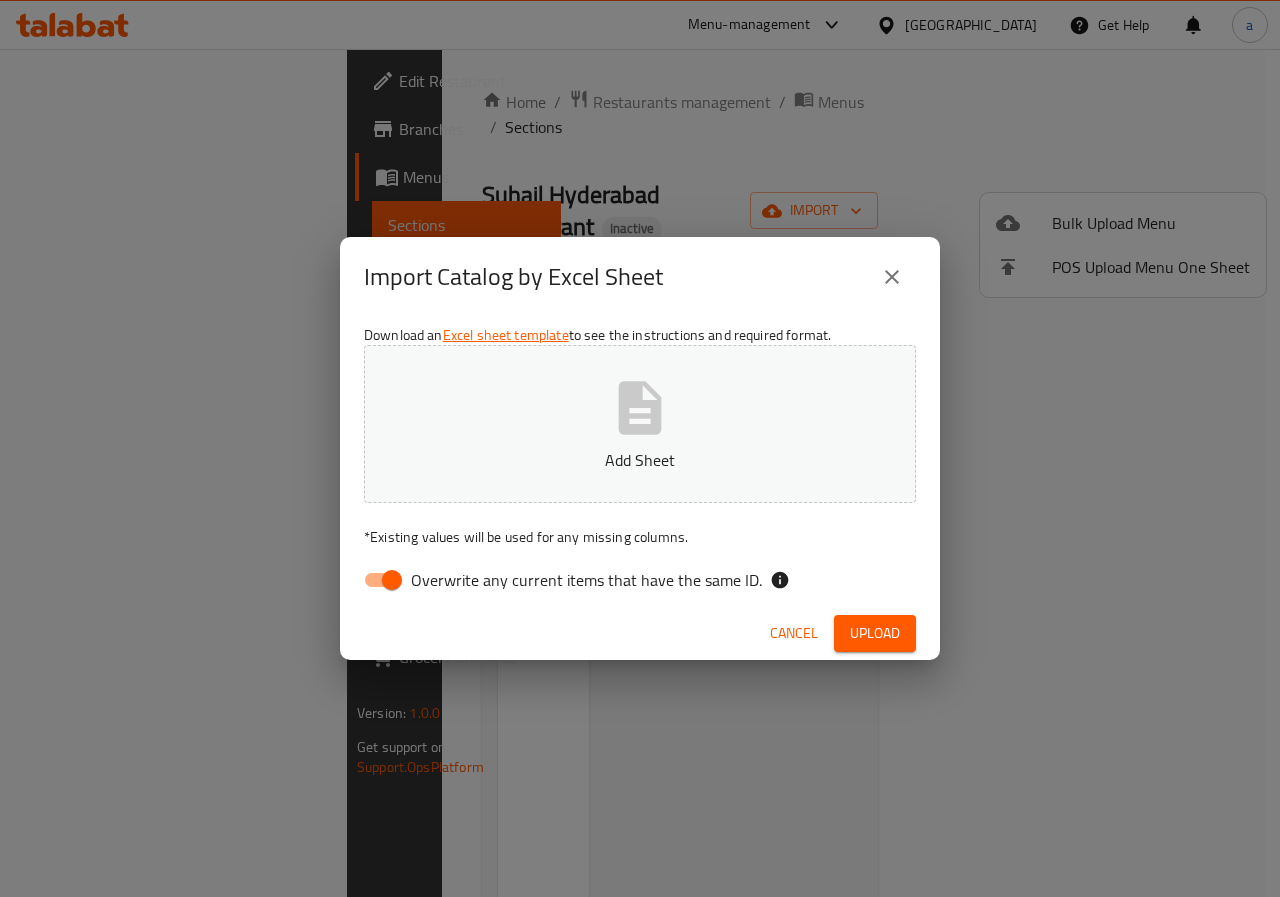 click on "Overwrite any current items that have the same ID." at bounding box center (392, 580) 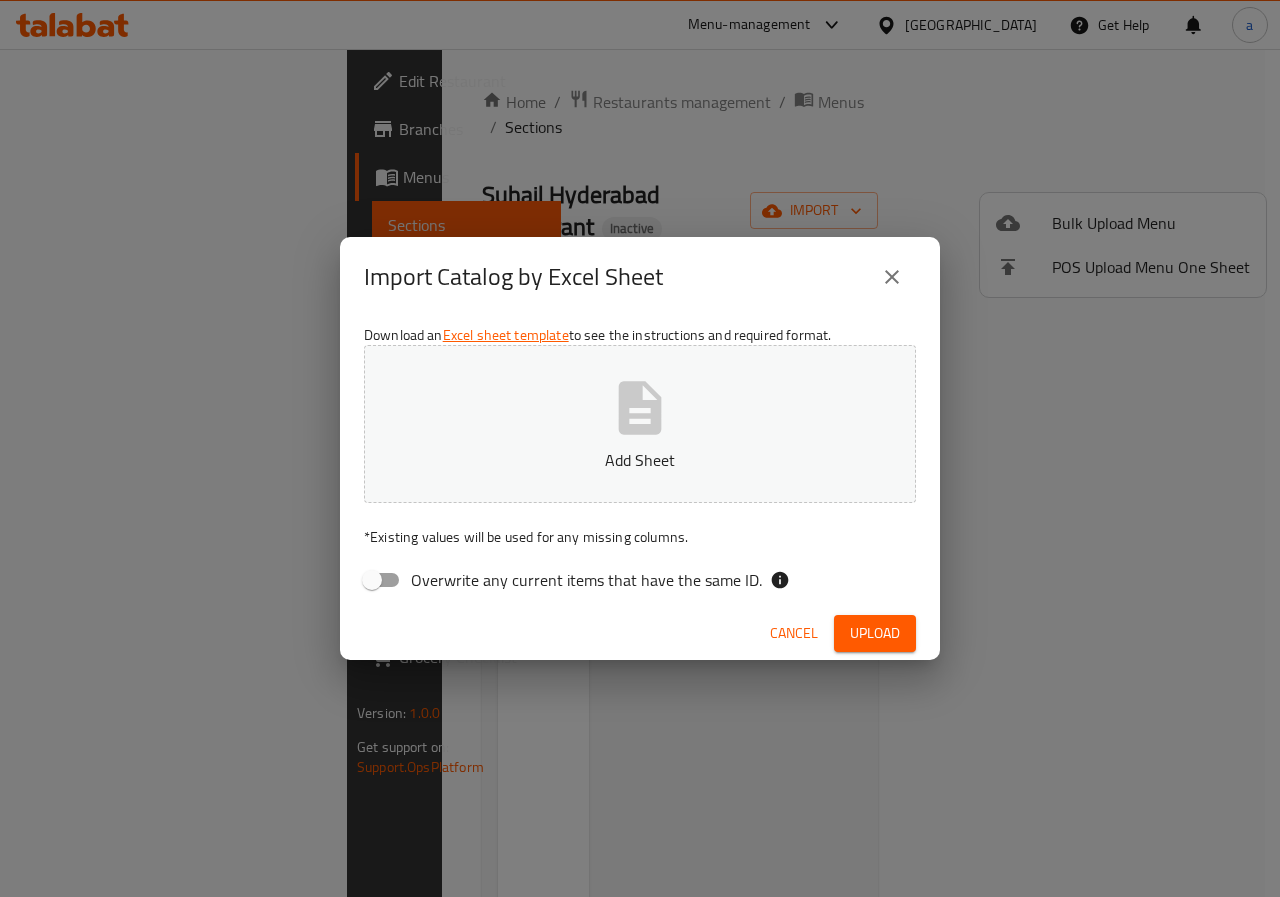 click on "Add Sheet" at bounding box center (640, 460) 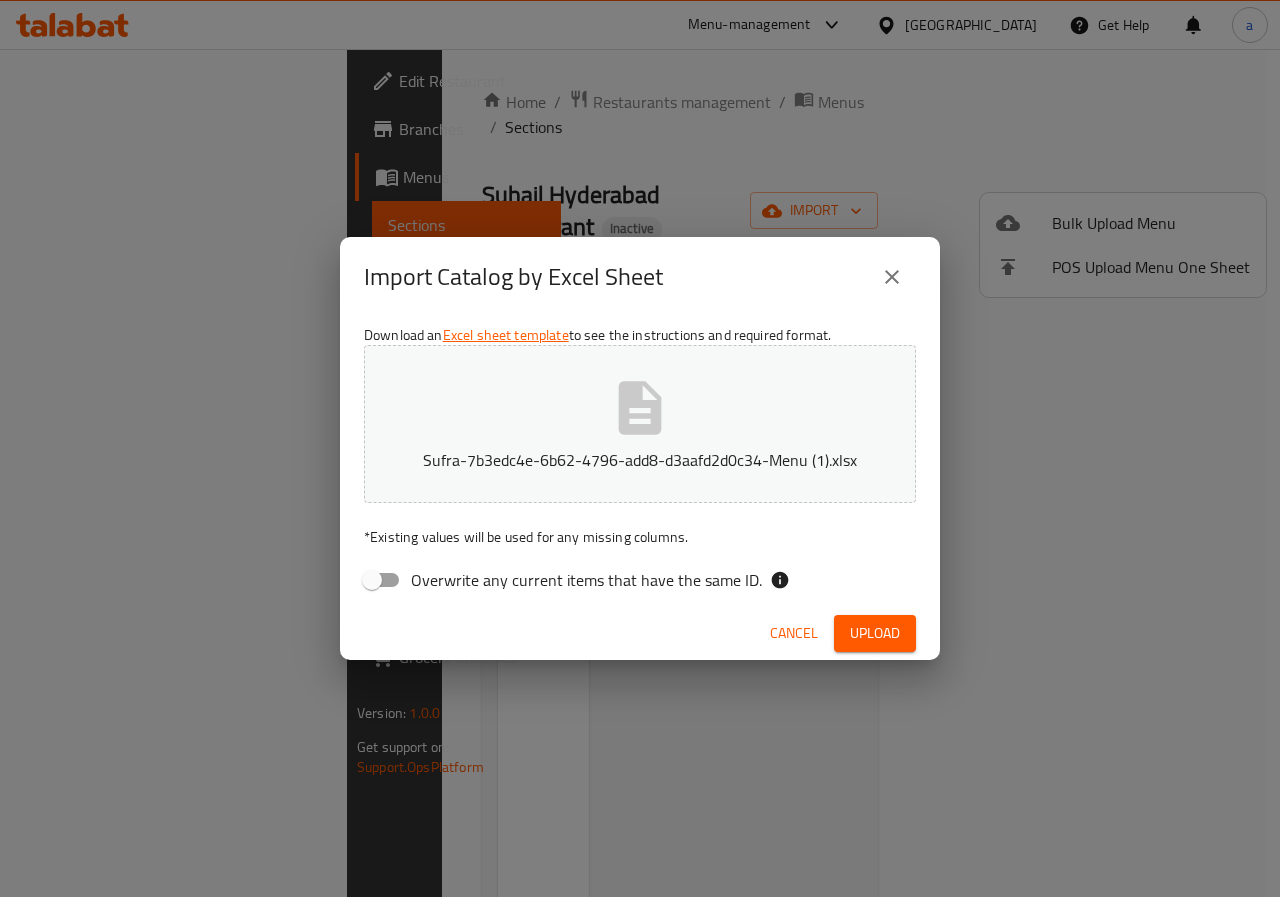 click on "Upload" at bounding box center [875, 633] 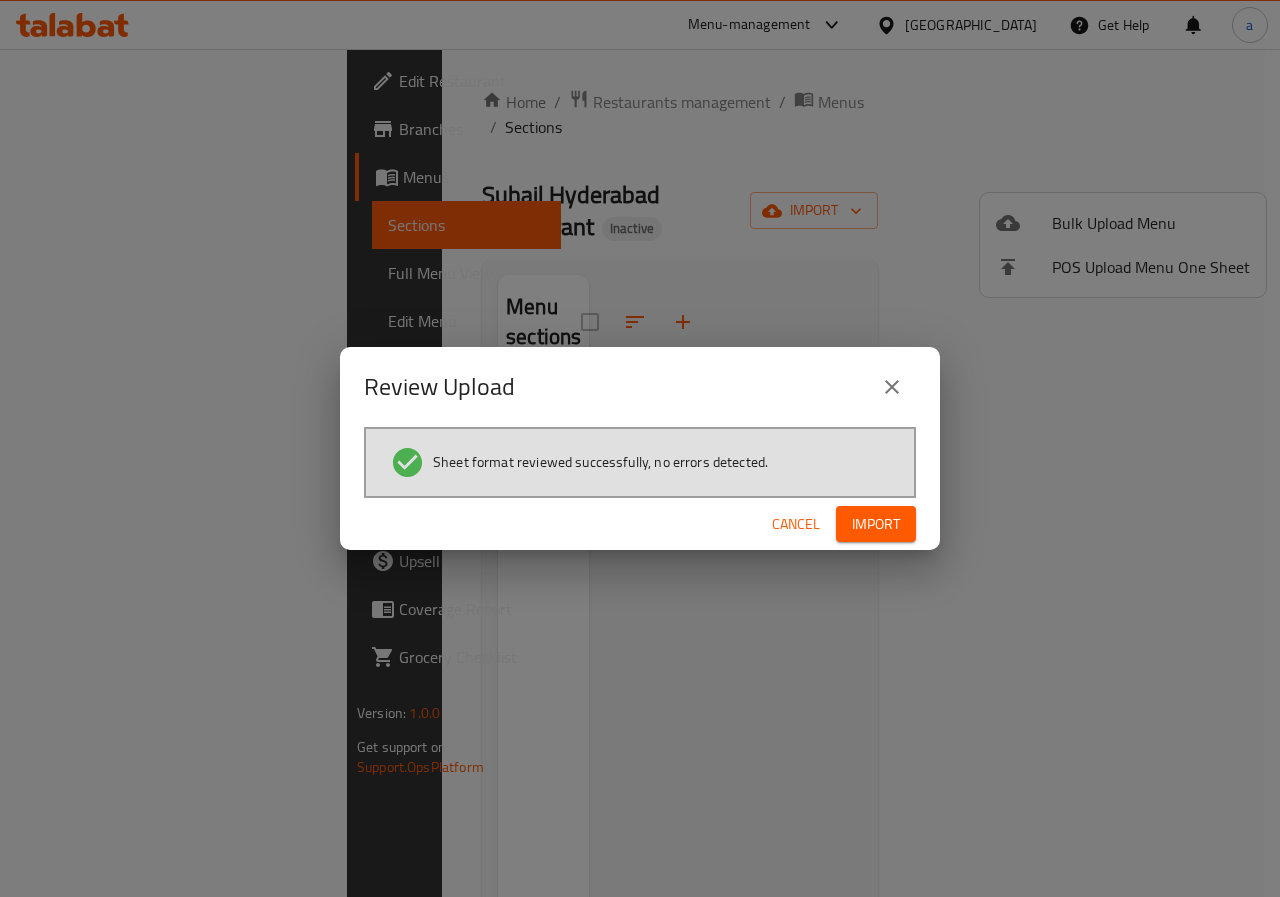 click on "Import" at bounding box center [876, 524] 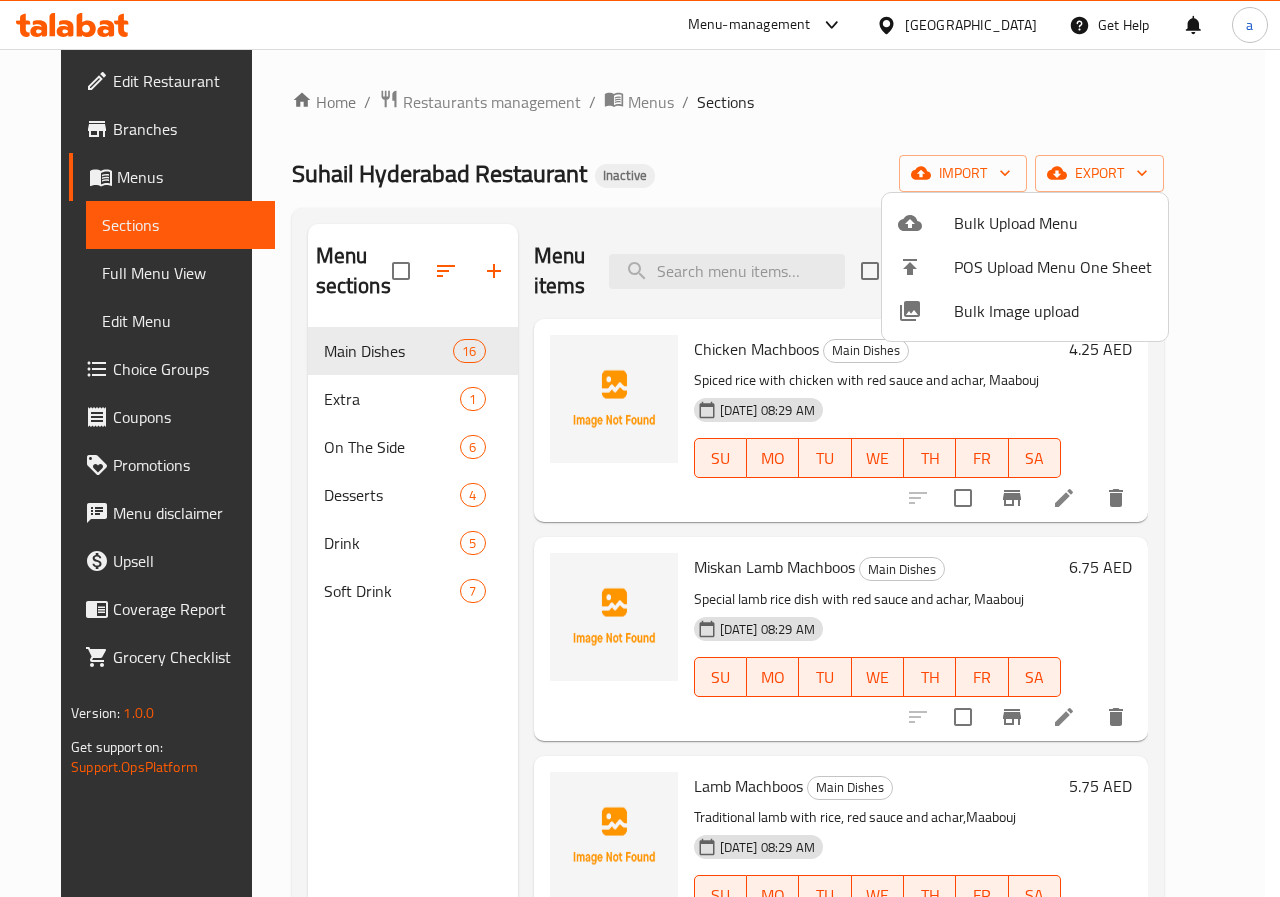 click at bounding box center (640, 448) 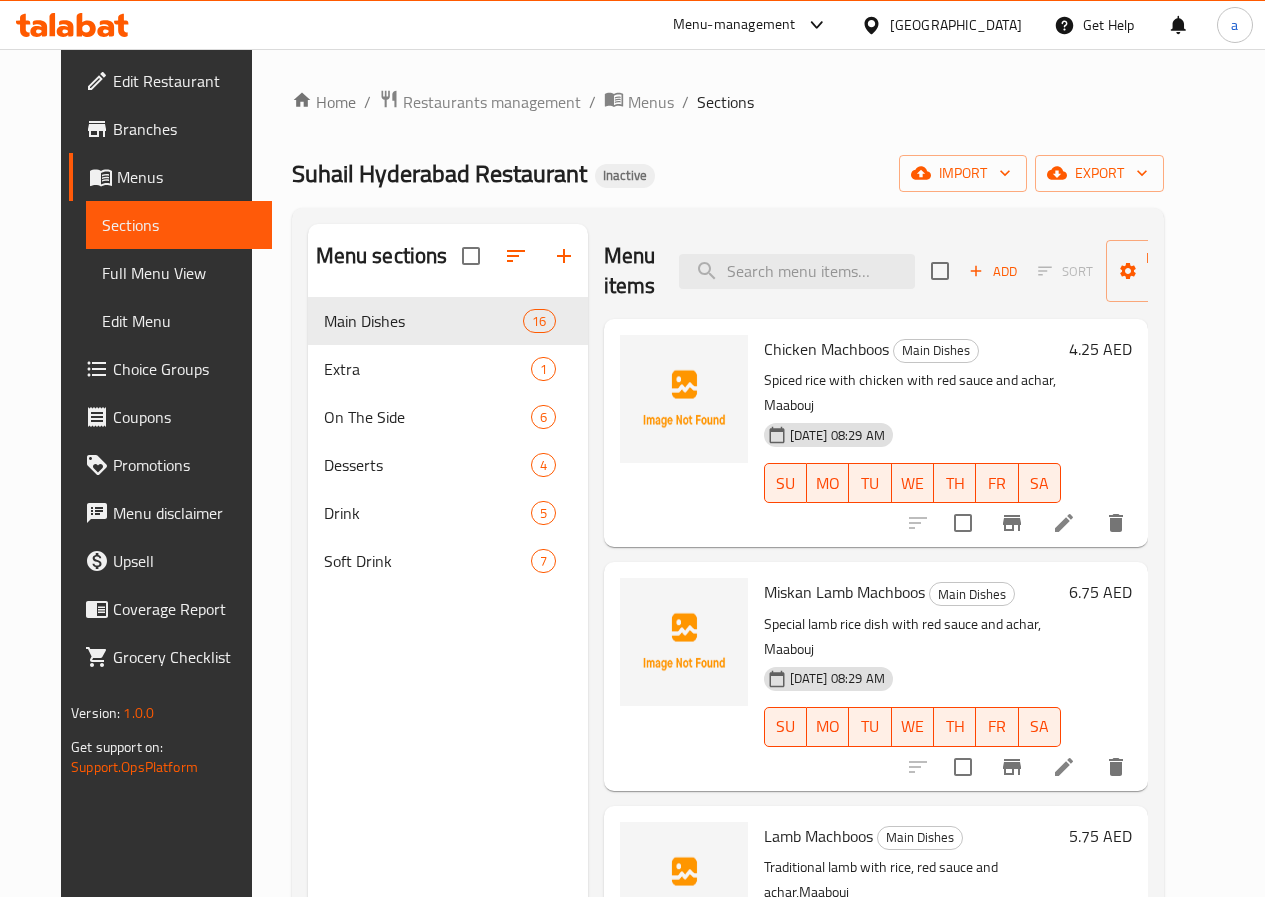 click on "Full Menu View" at bounding box center (179, 273) 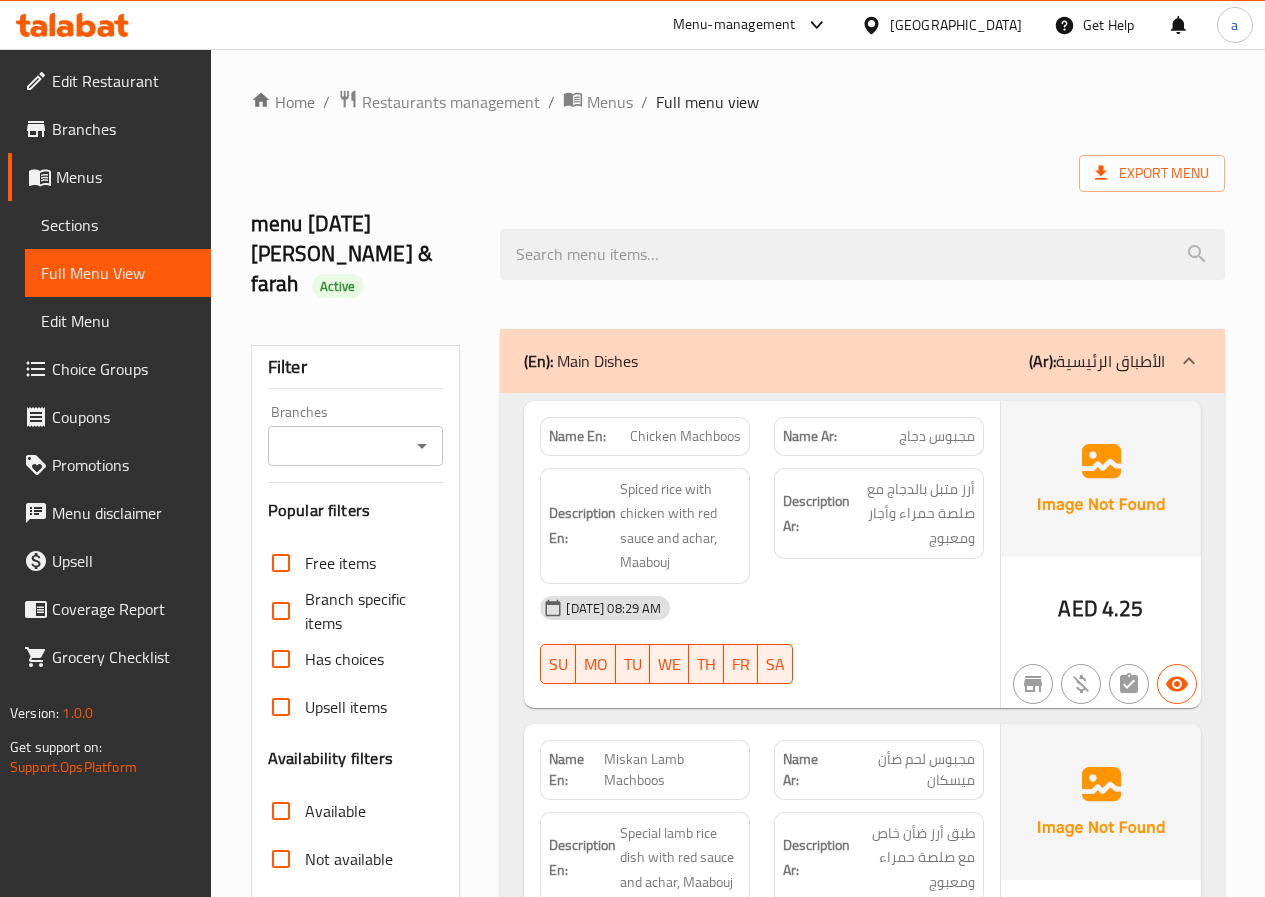 click on "Chicken Machboos" at bounding box center [685, 436] 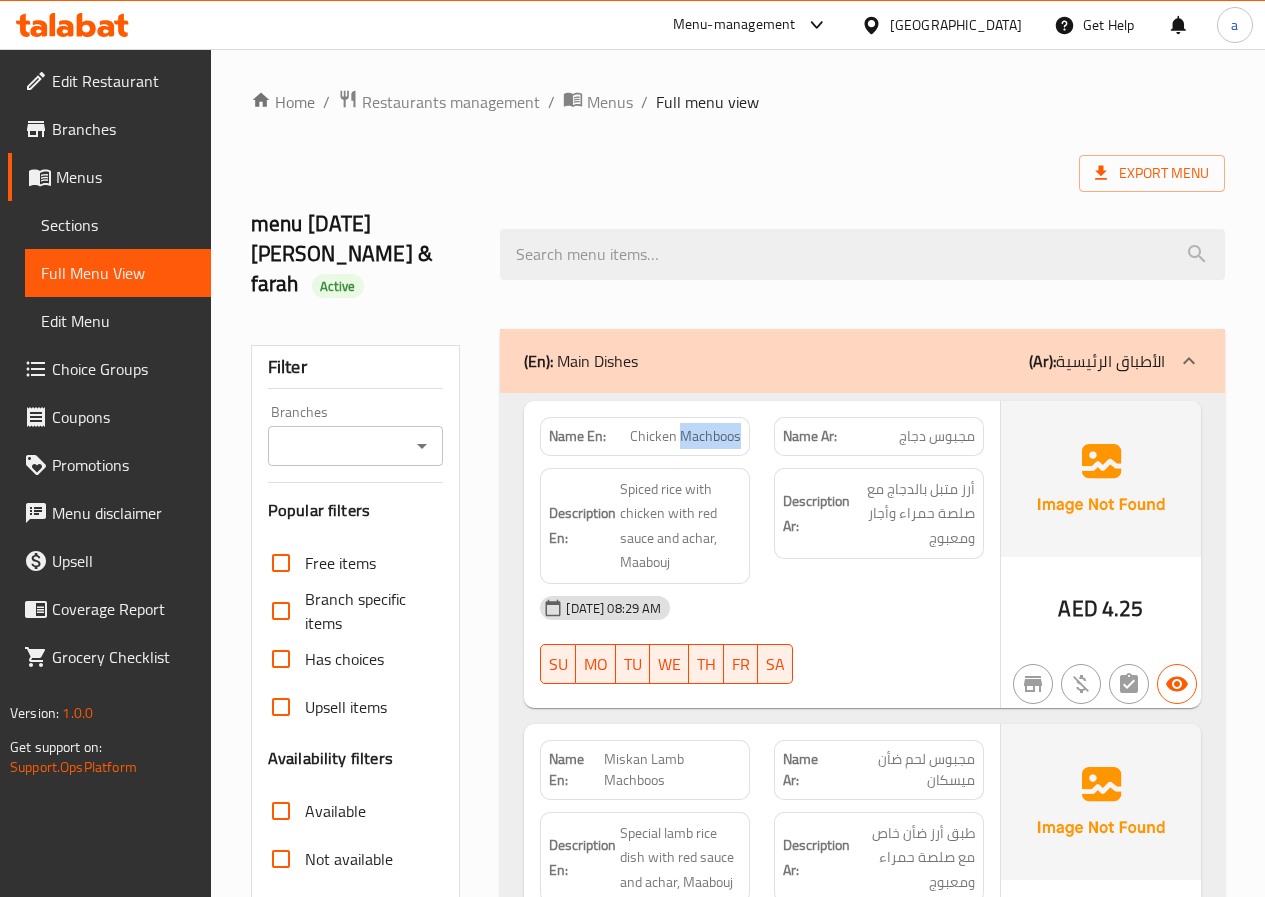 click on "Chicken Machboos" at bounding box center [685, 436] 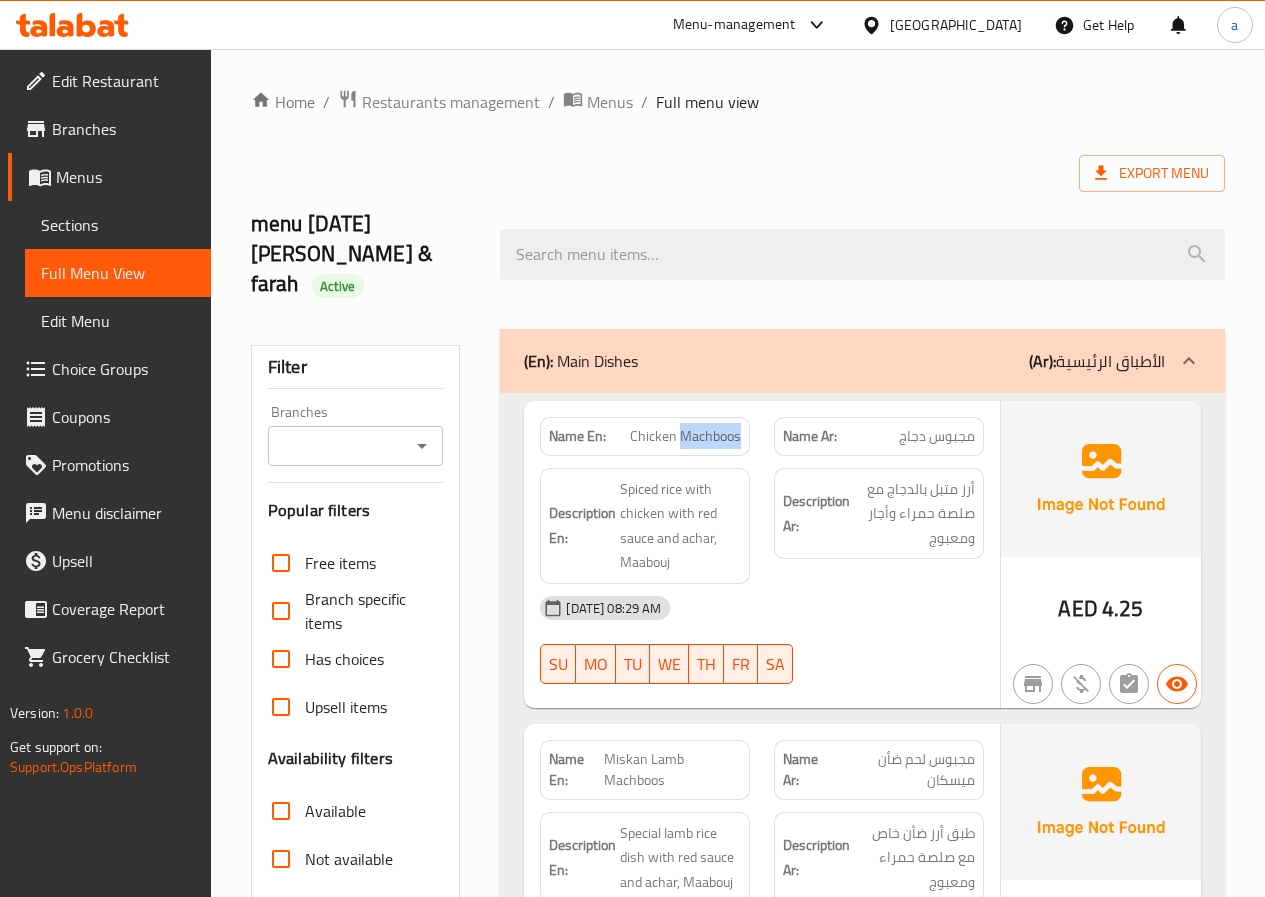 copy on "Machboos" 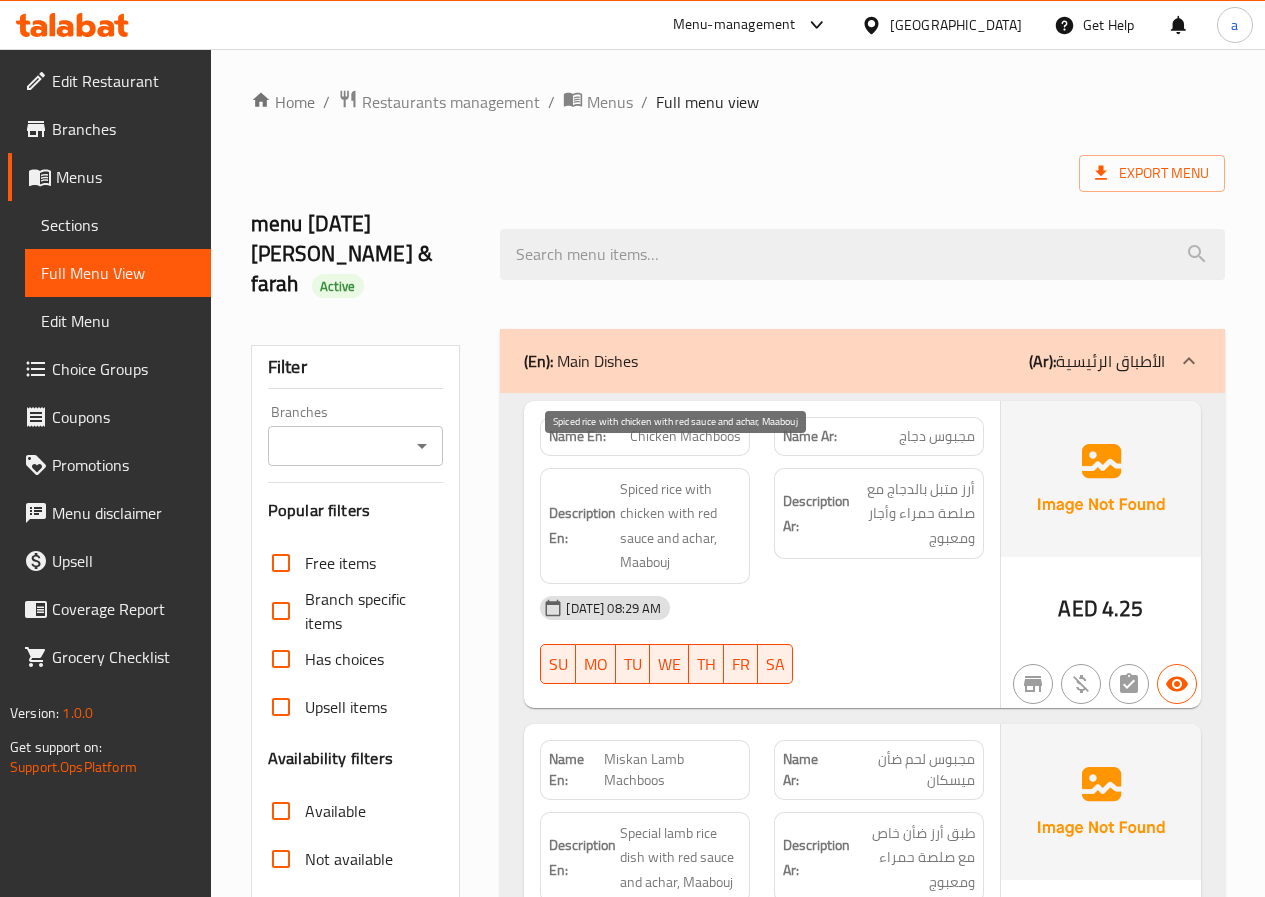 click on "Spiced rice with chicken with red sauce and achar, Maabouj" at bounding box center (680, 526) 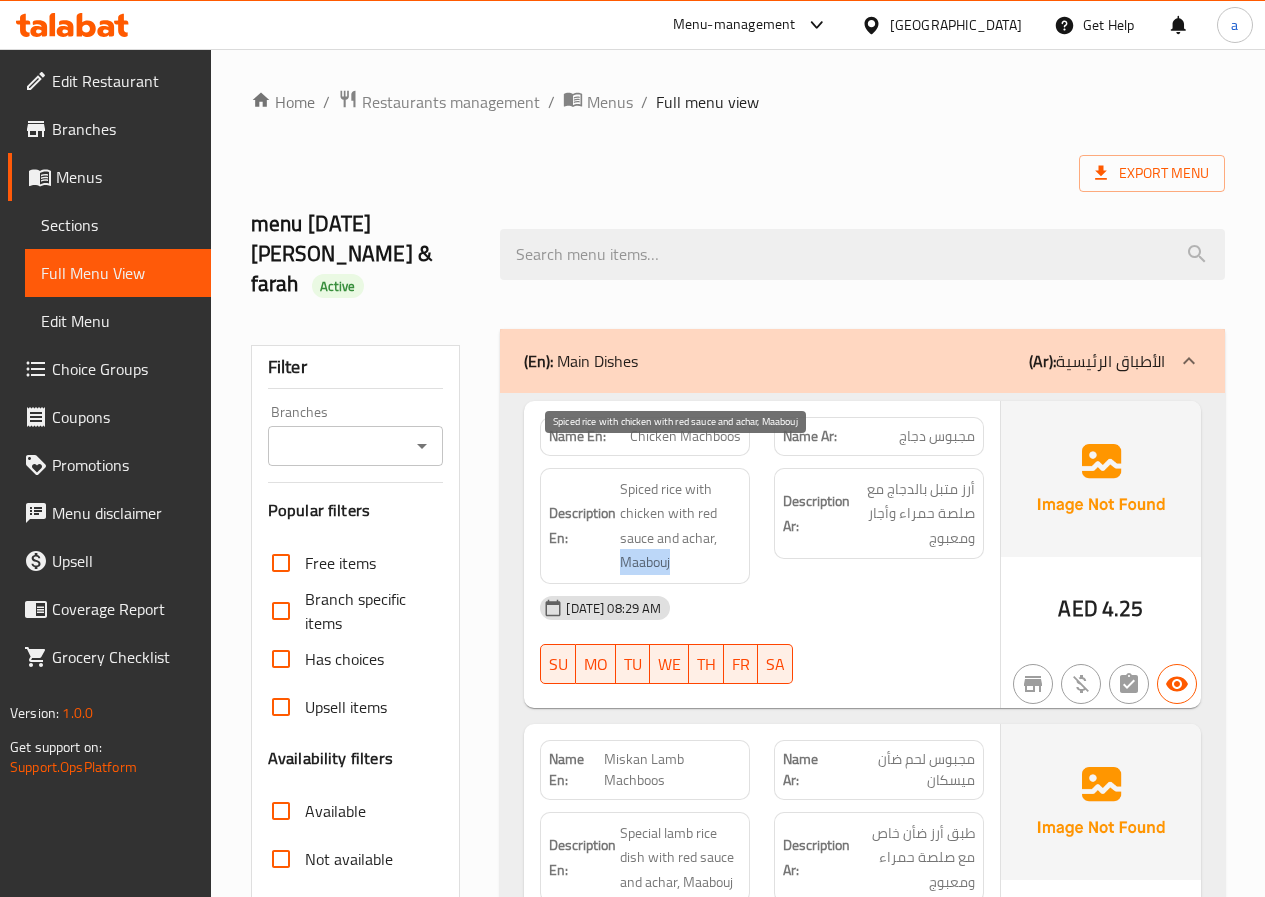click on "Spiced rice with chicken with red sauce and achar, Maabouj" at bounding box center (680, 526) 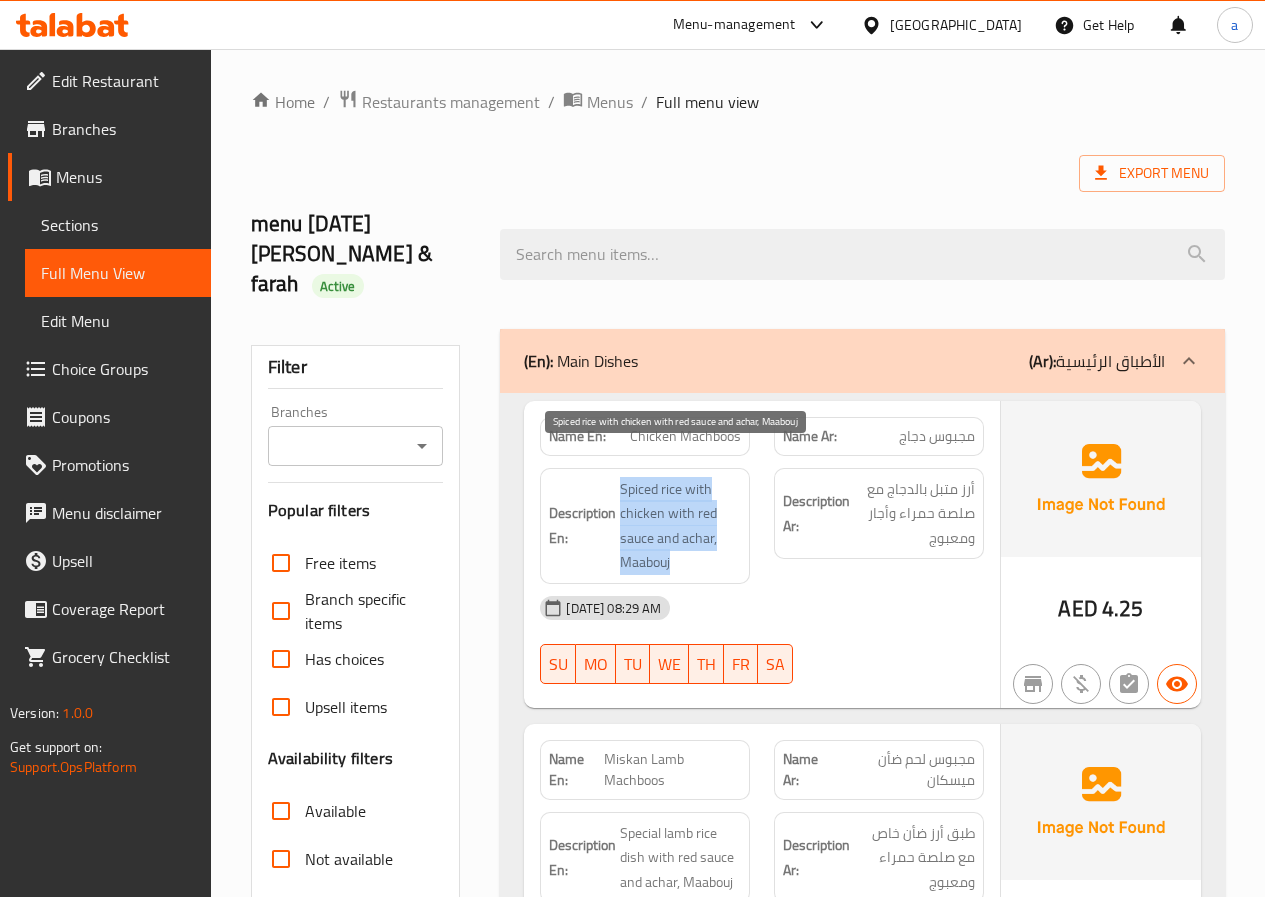 click on "Spiced rice with chicken with red sauce and achar, Maabouj" at bounding box center (680, 526) 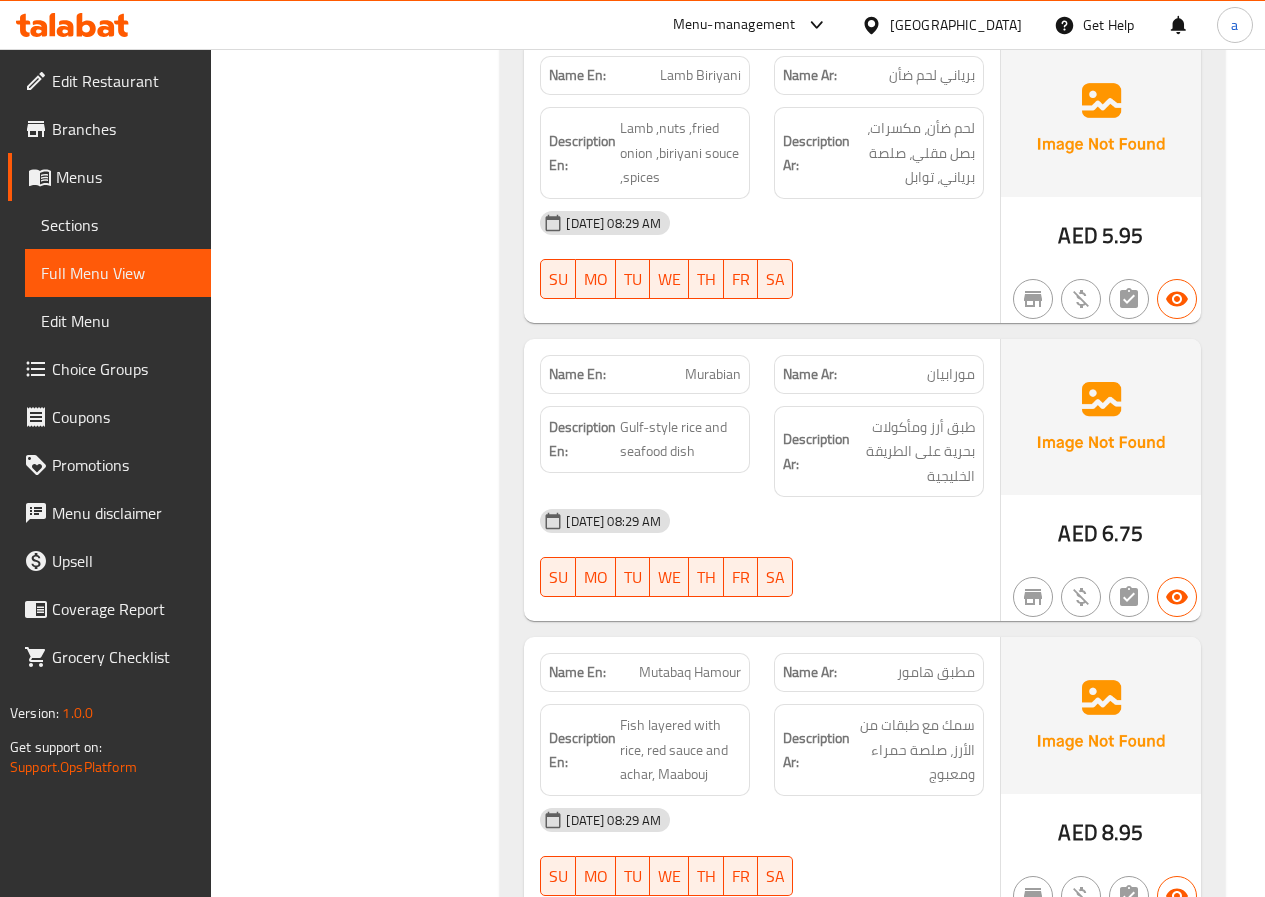 scroll, scrollTop: 1700, scrollLeft: 0, axis: vertical 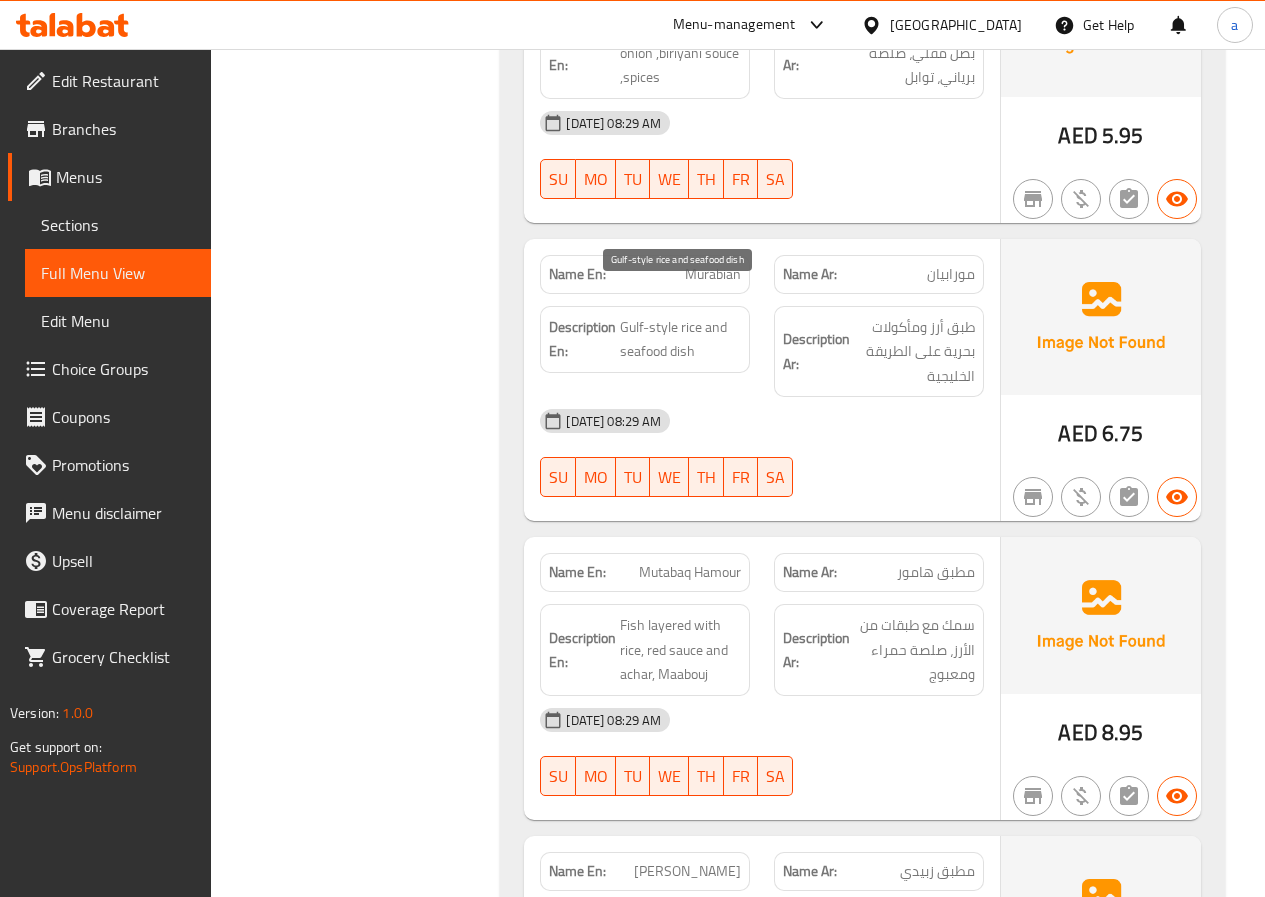 click on "Gulf-style rice and seafood dish" at bounding box center [680, 339] 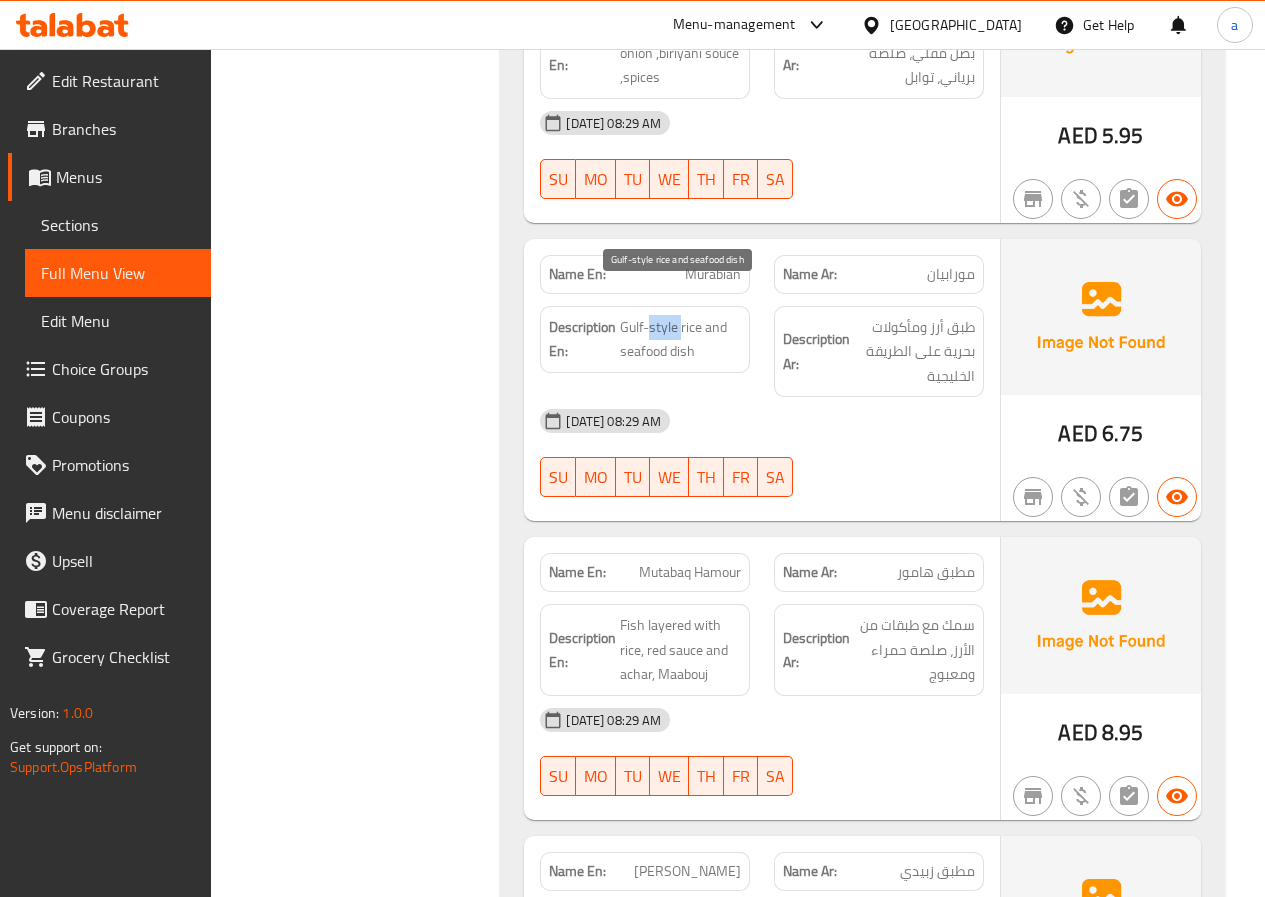 click on "Gulf-style rice and seafood dish" at bounding box center [680, 339] 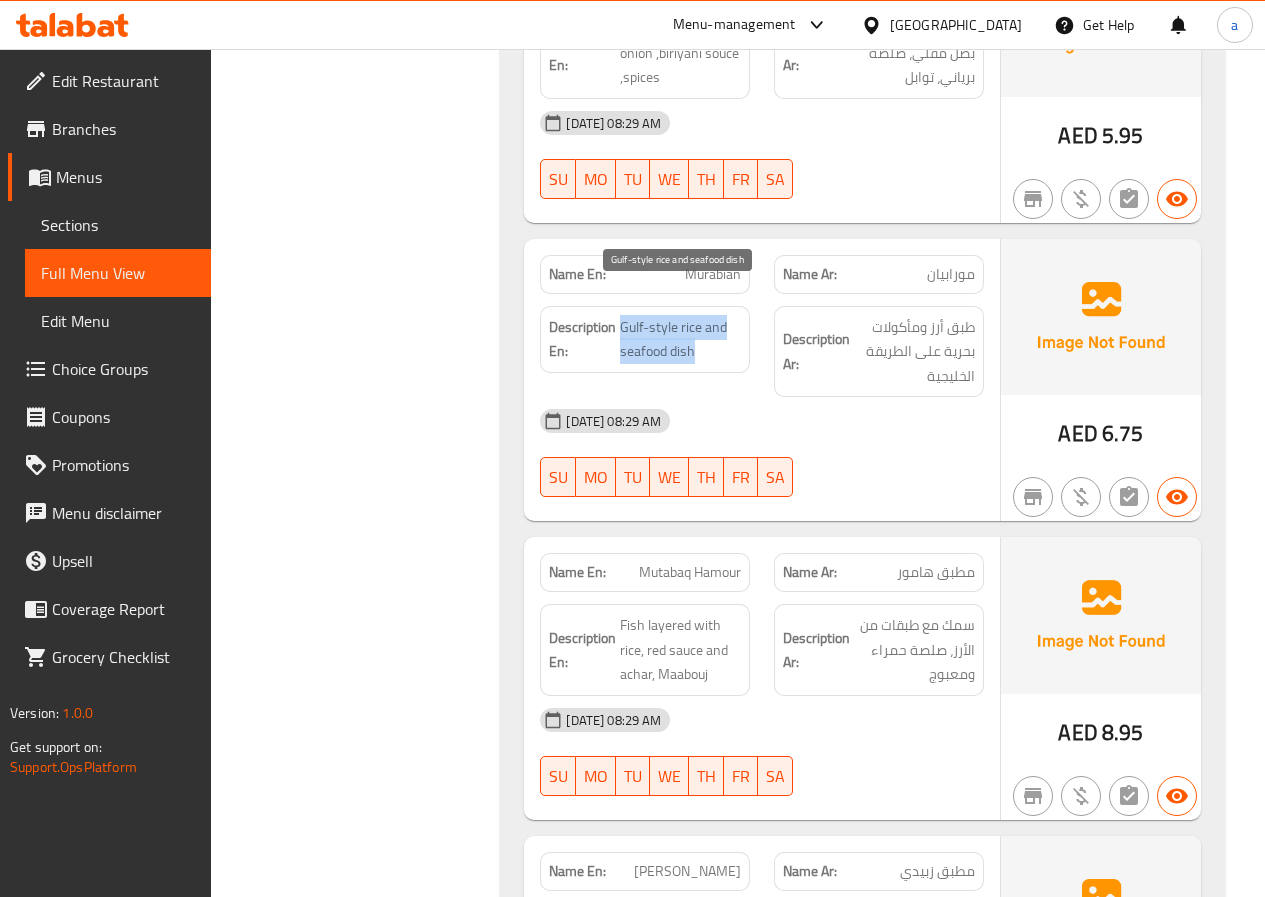 click on "Gulf-style rice and seafood dish" at bounding box center [680, 339] 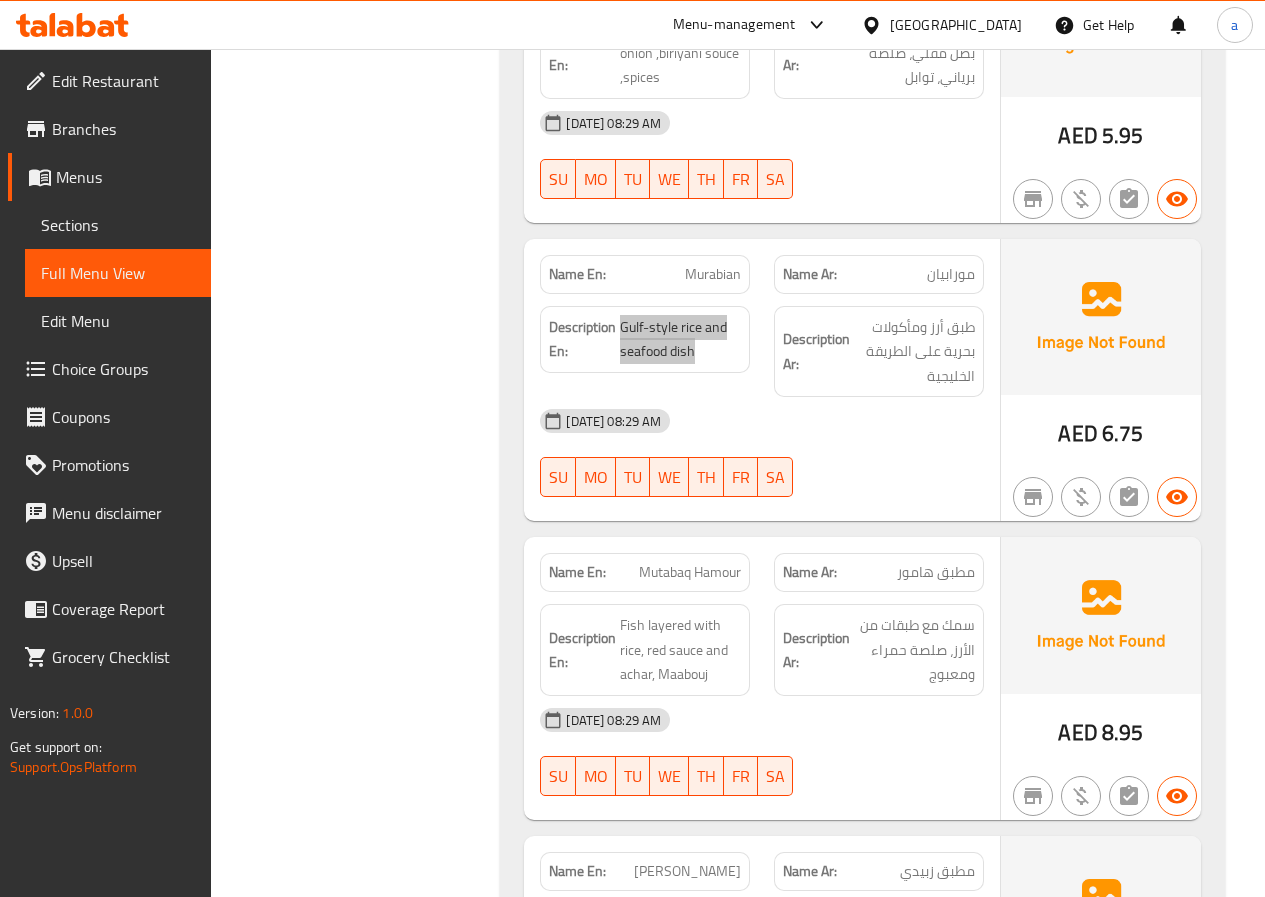 scroll, scrollTop: 1800, scrollLeft: 0, axis: vertical 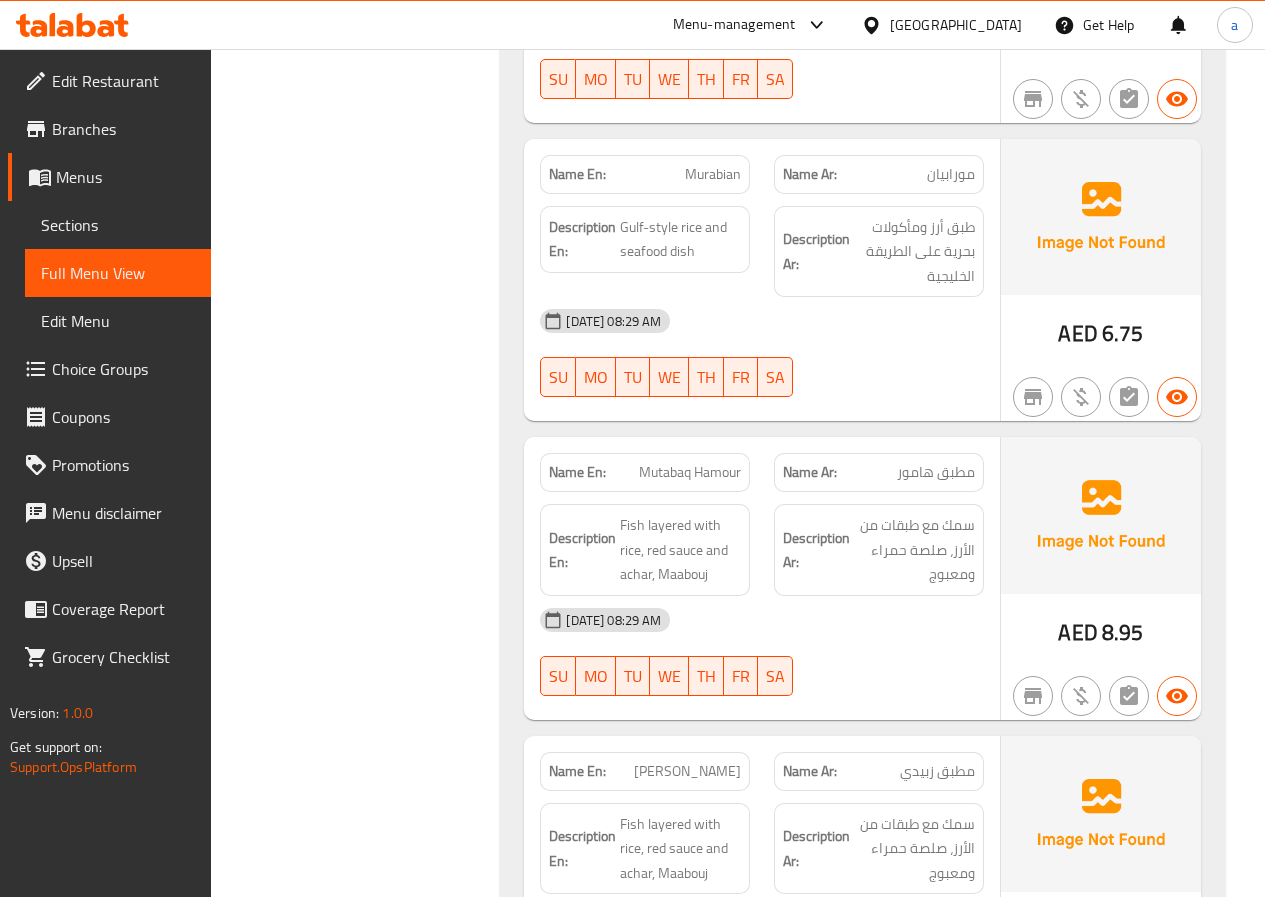 click on "Name Ar: مطبق هامور" at bounding box center (879, 472) 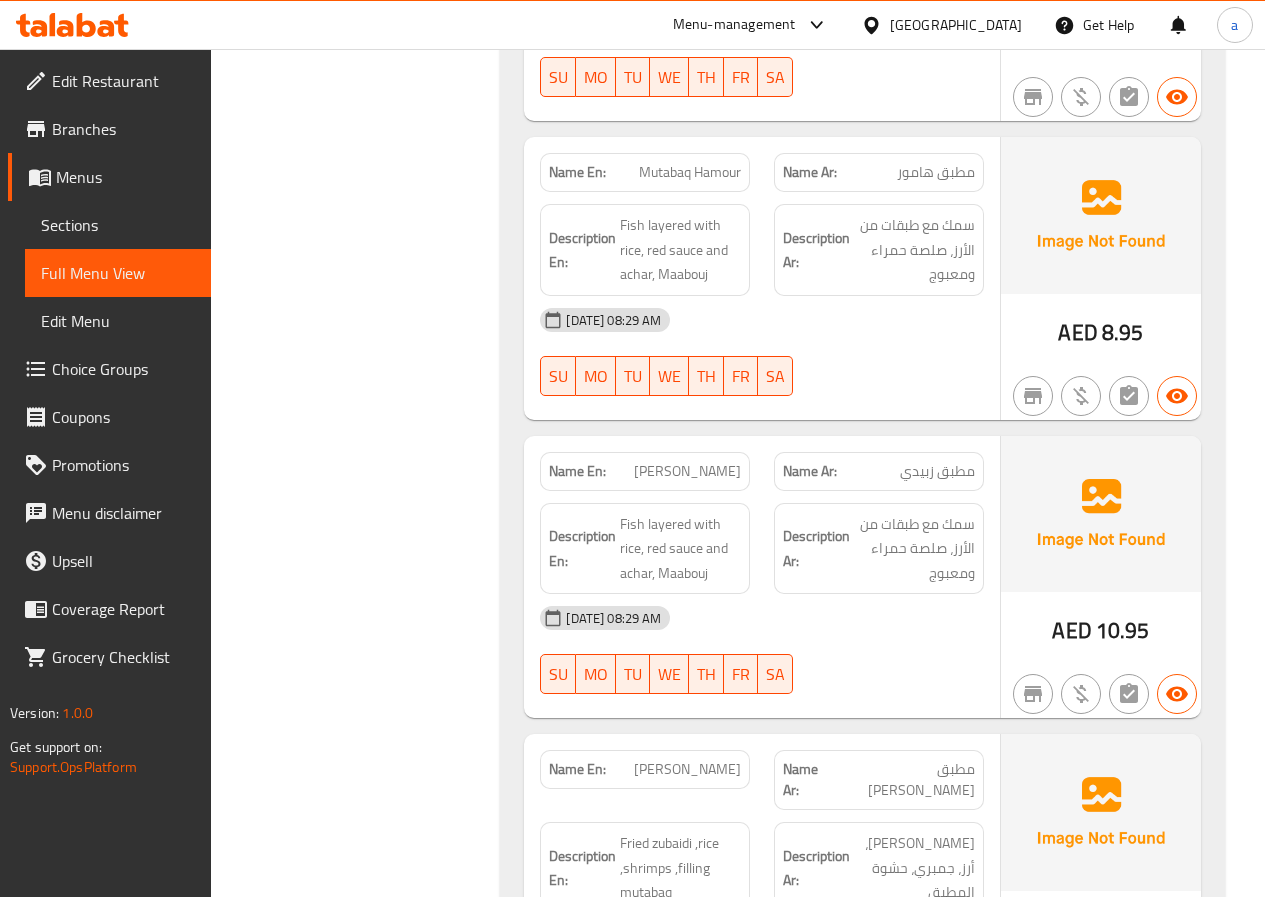 scroll, scrollTop: 2200, scrollLeft: 0, axis: vertical 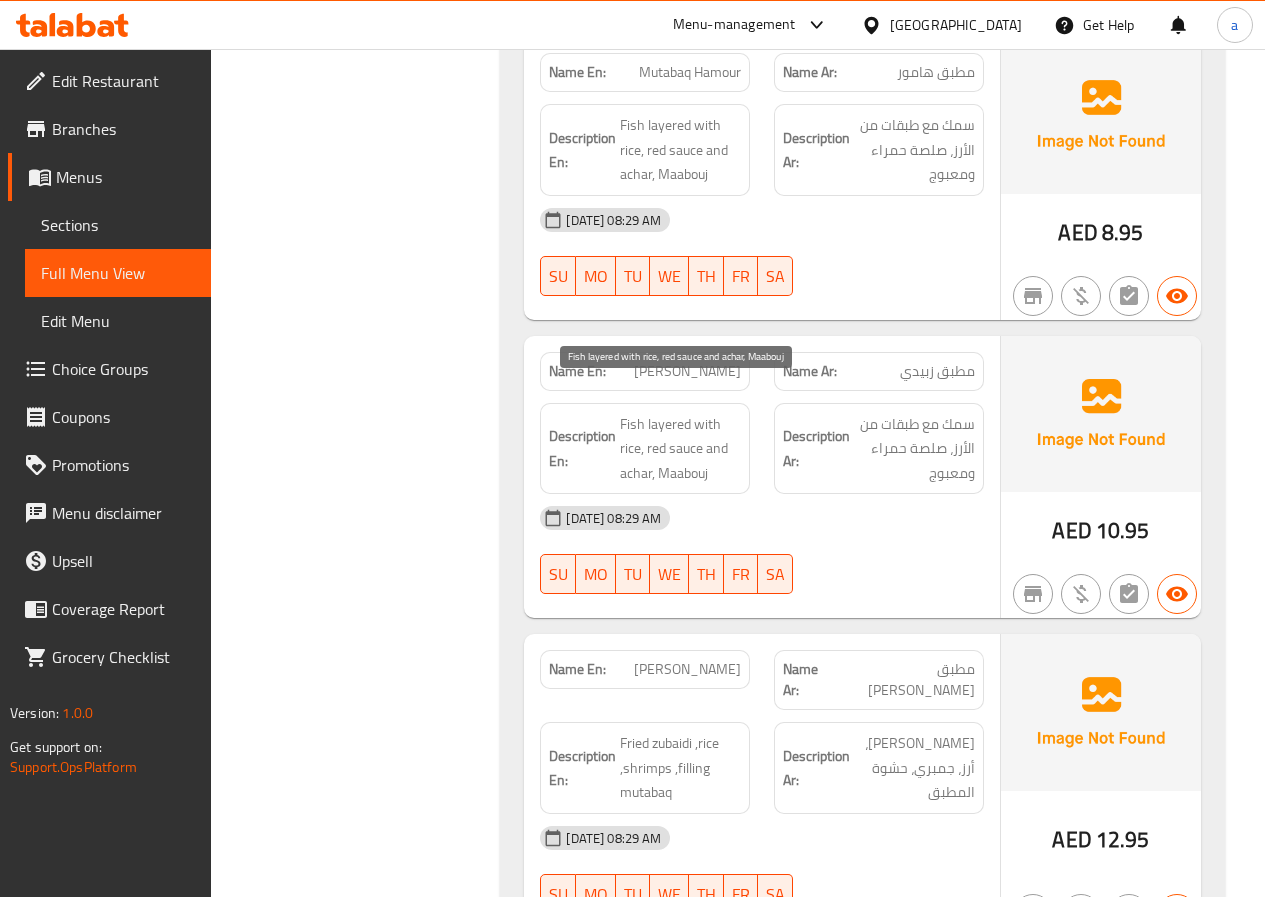 click on "Fish layered with rice,  red sauce and achar, Maabouj" at bounding box center (680, 449) 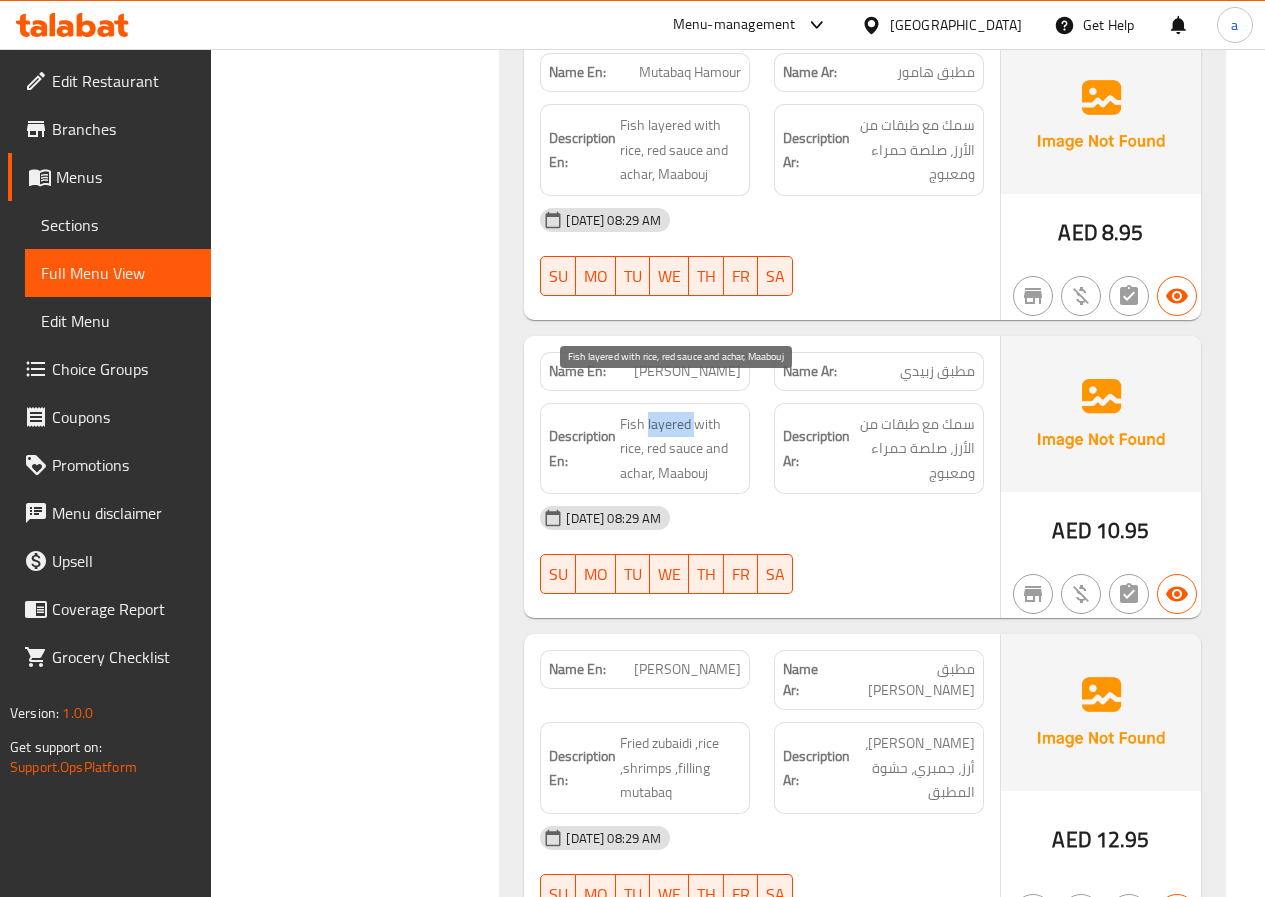 click on "Fish layered with rice,  red sauce and achar, Maabouj" at bounding box center [680, 449] 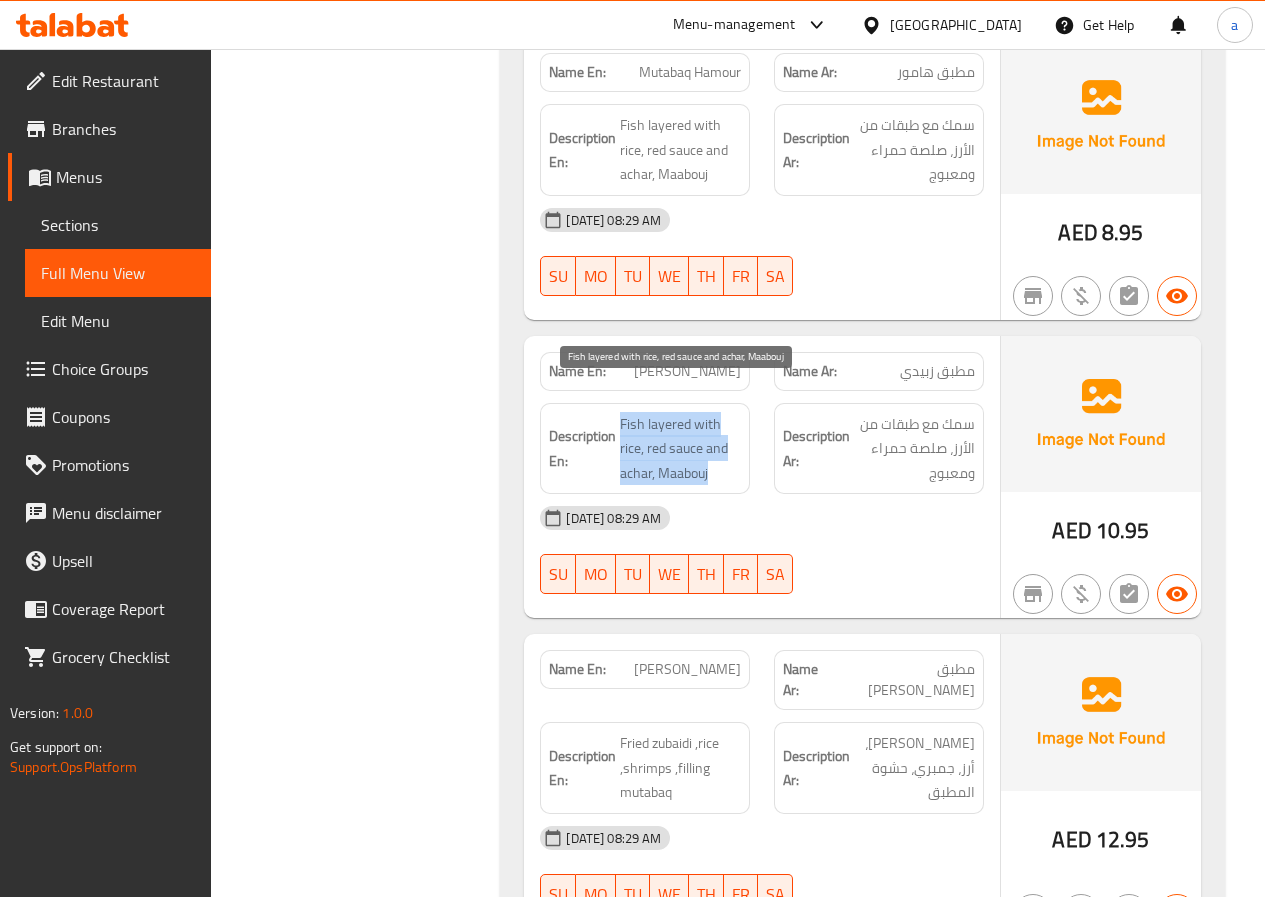 click on "Fish layered with rice,  red sauce and achar, Maabouj" at bounding box center (680, 449) 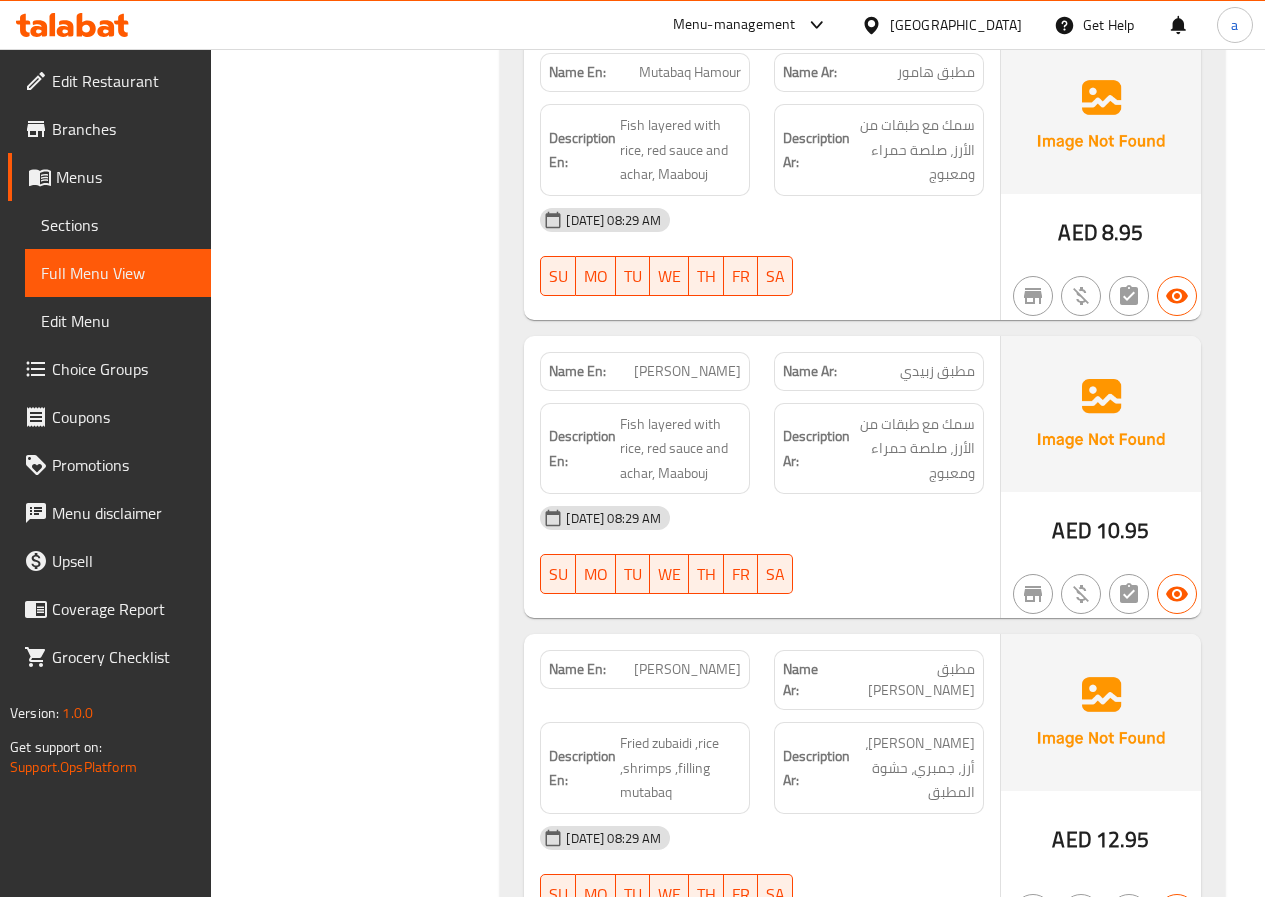 click on "Mutabaq Zubaidi" at bounding box center [687, 371] 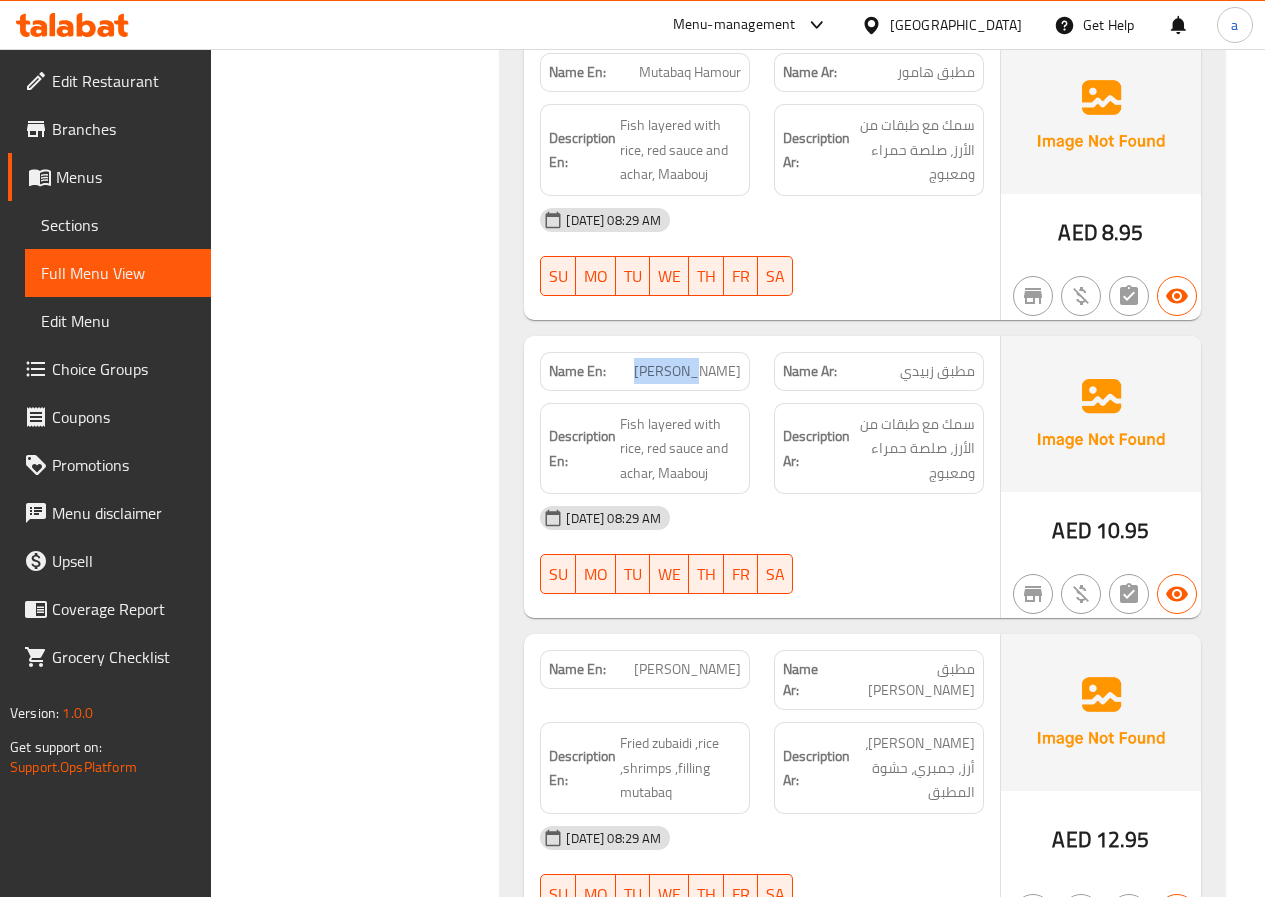 click on "Mutabaq Zubaidi" at bounding box center [687, 371] 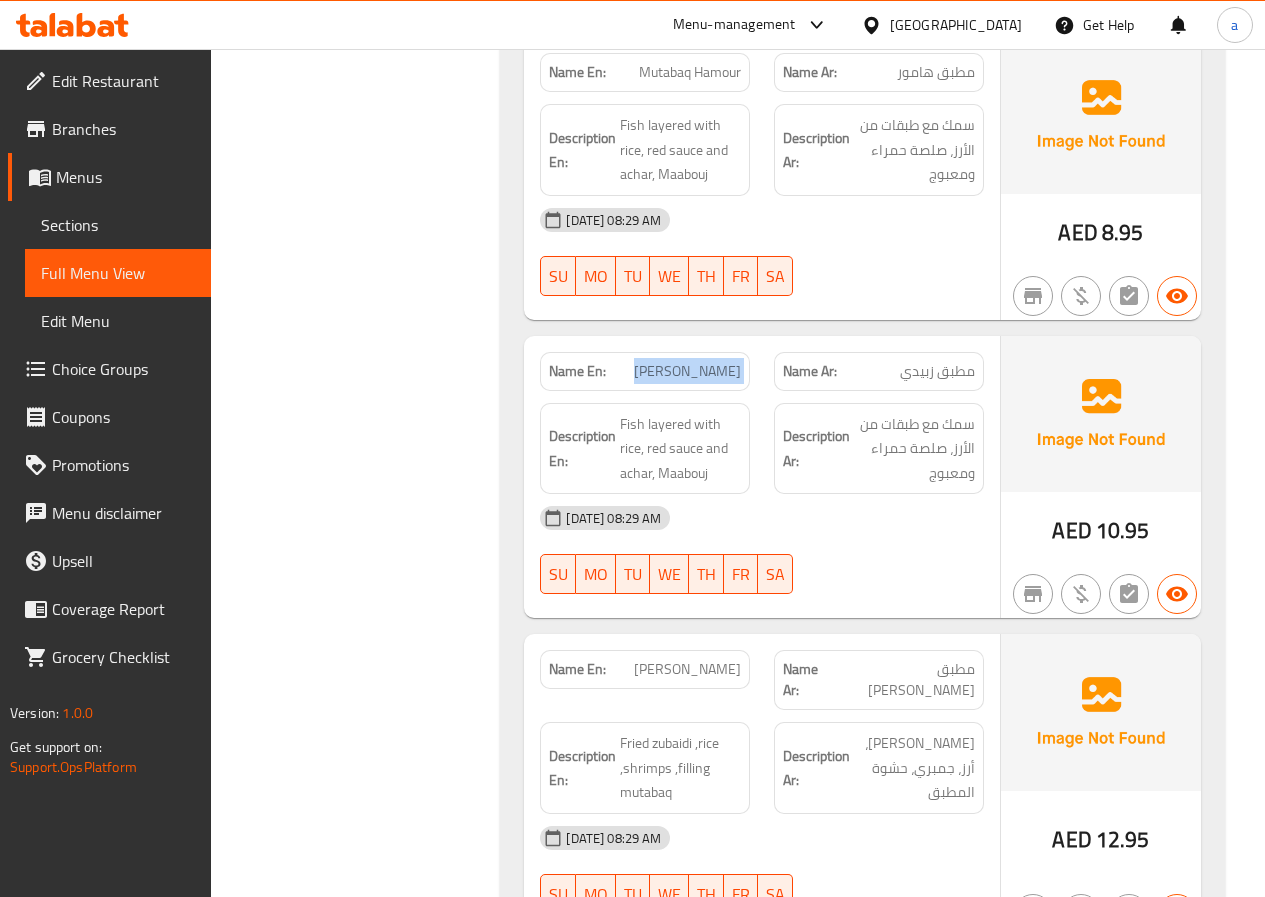 click on "Mutabaq Zubaidi" at bounding box center [687, 371] 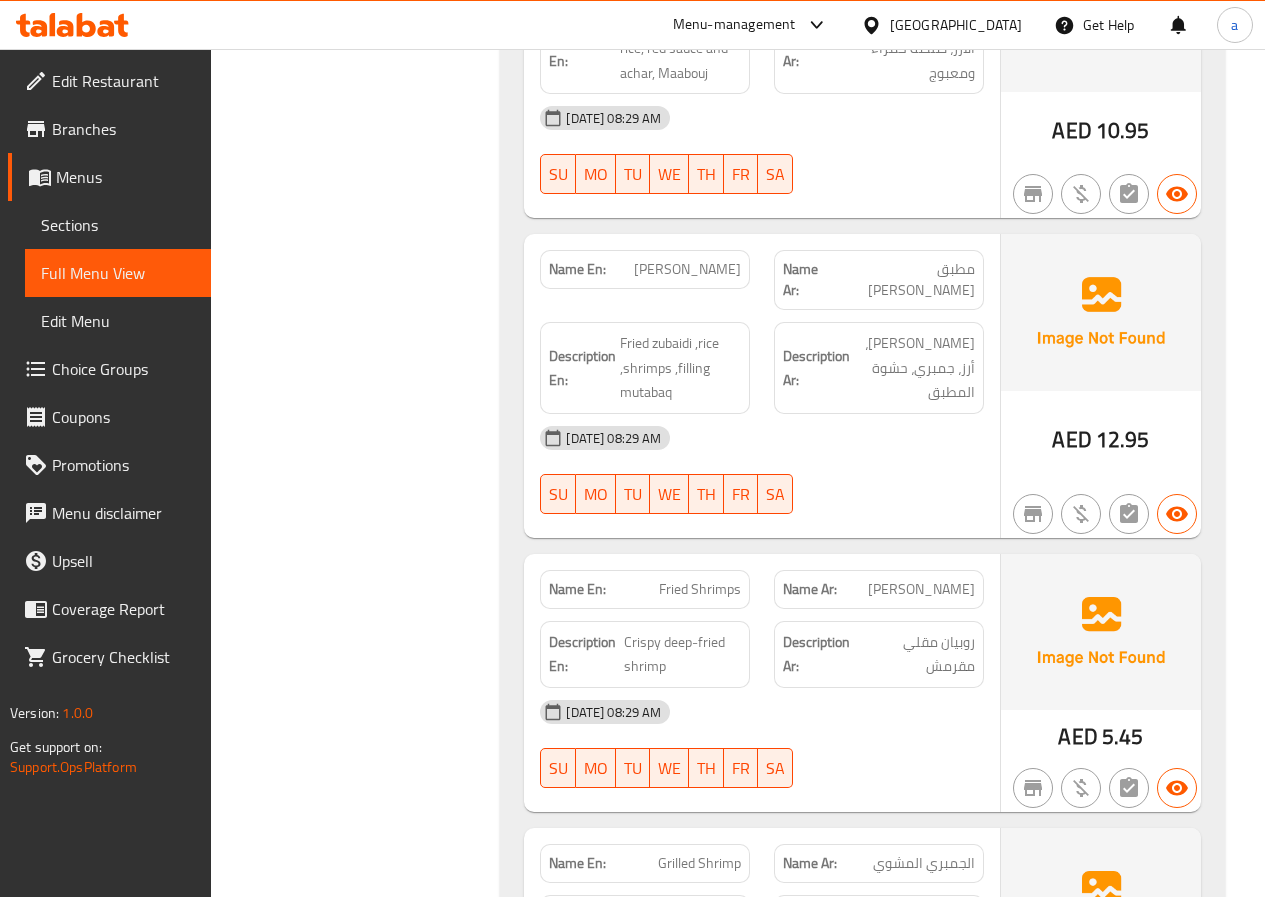 scroll, scrollTop: 2700, scrollLeft: 0, axis: vertical 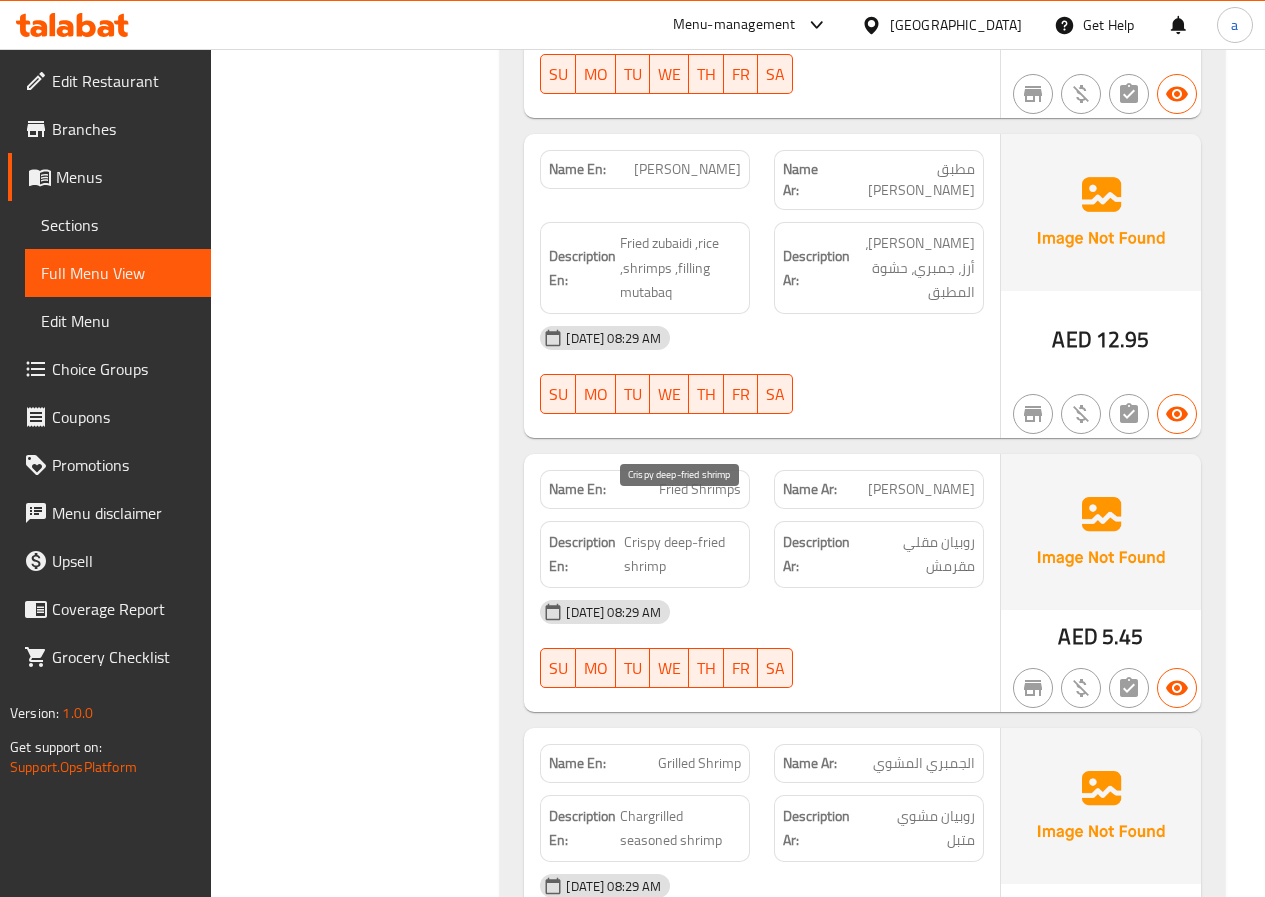 click on "Crispy deep-fried shrimp" at bounding box center [682, 554] 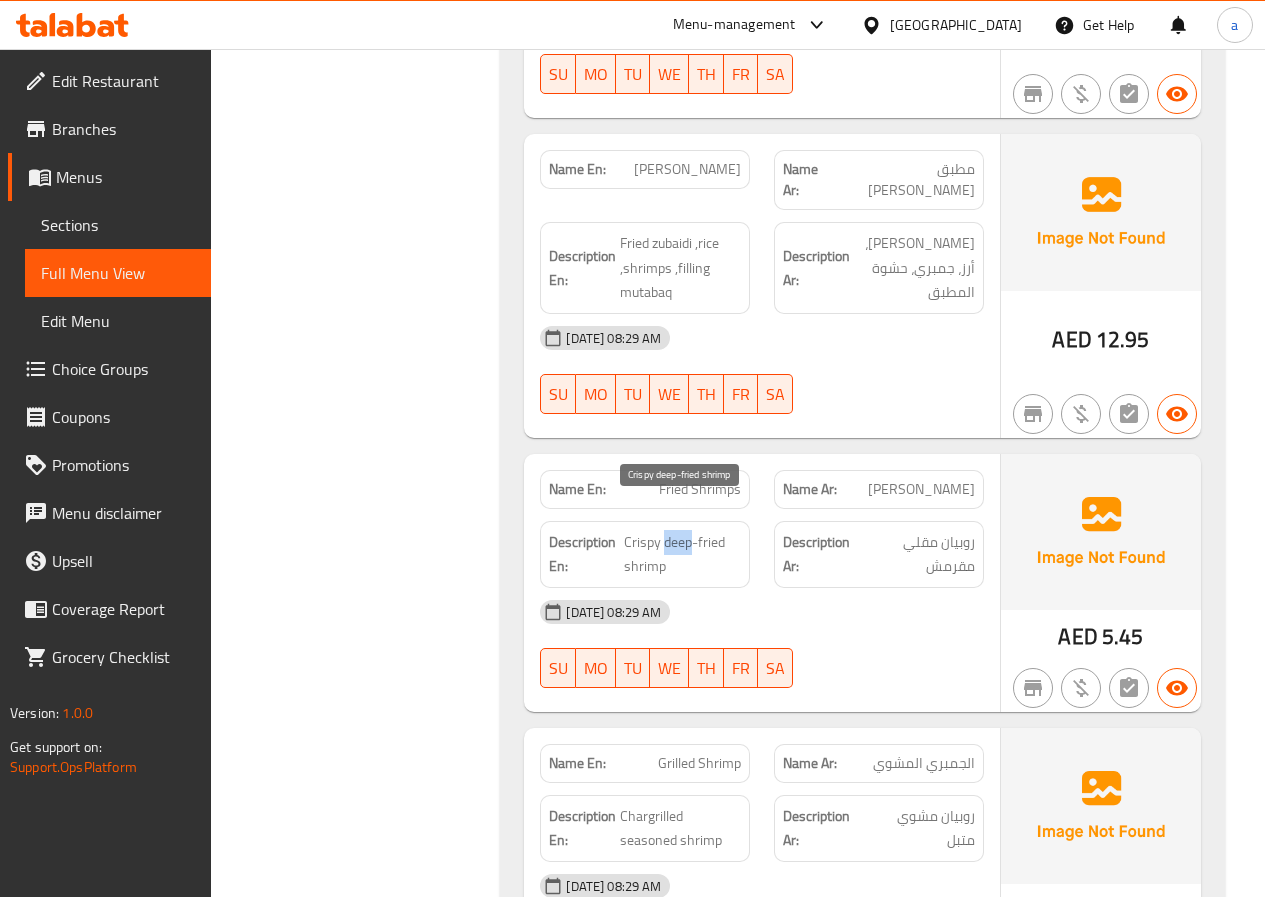 click on "Crispy deep-fried shrimp" at bounding box center [682, 554] 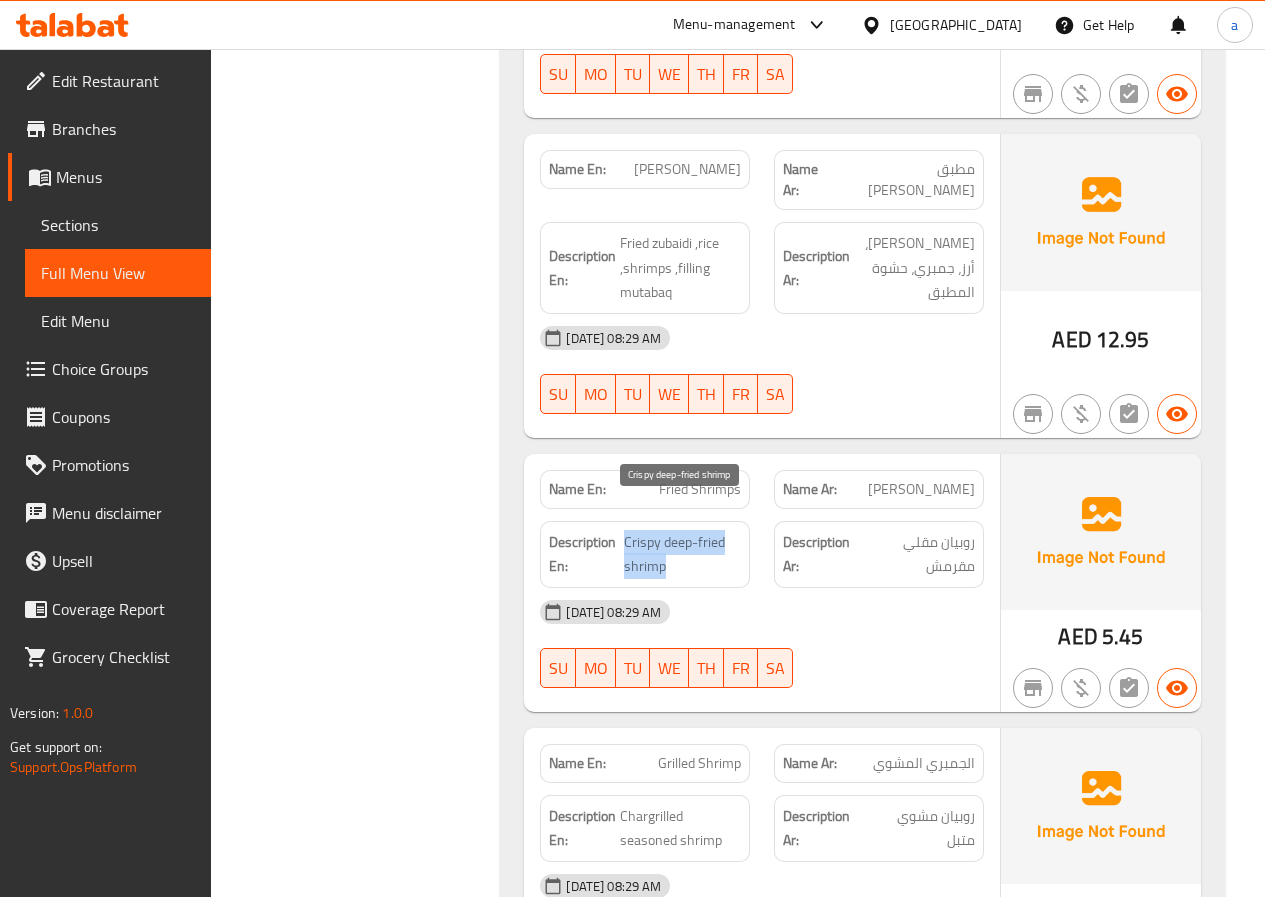click on "Crispy deep-fried shrimp" at bounding box center (682, 554) 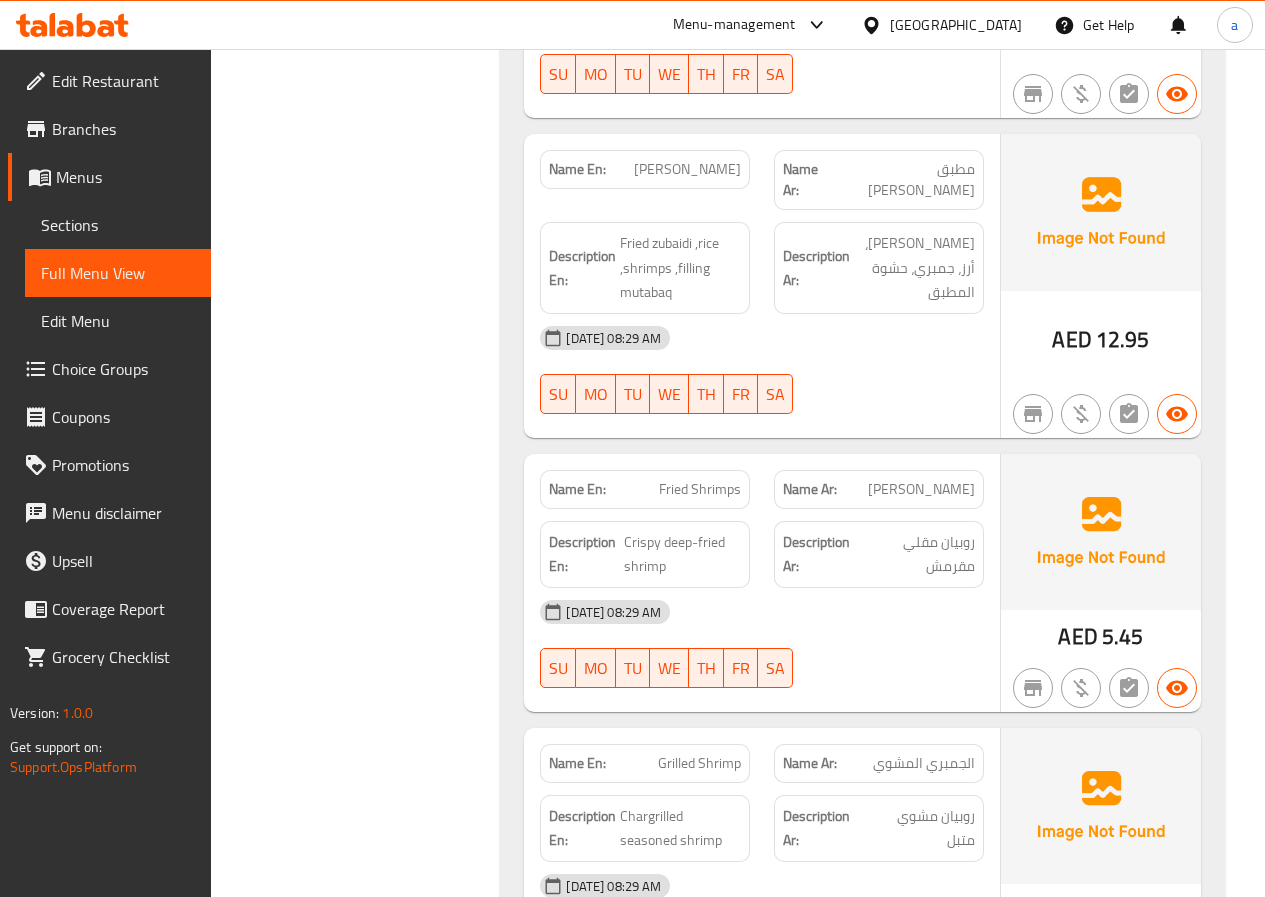 click on "Fried Shrimps" at bounding box center (700, 489) 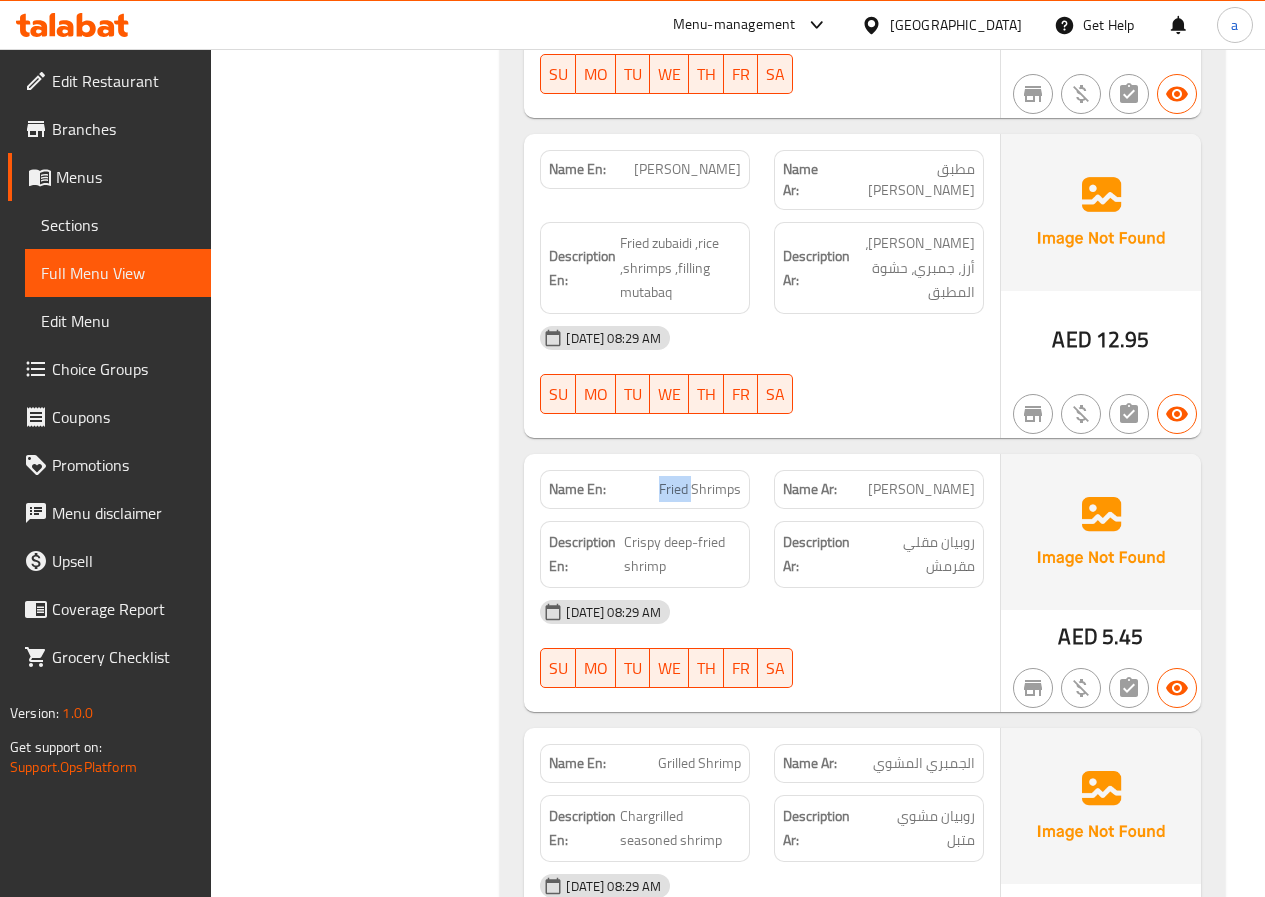 click on "Fried Shrimps" at bounding box center (700, 489) 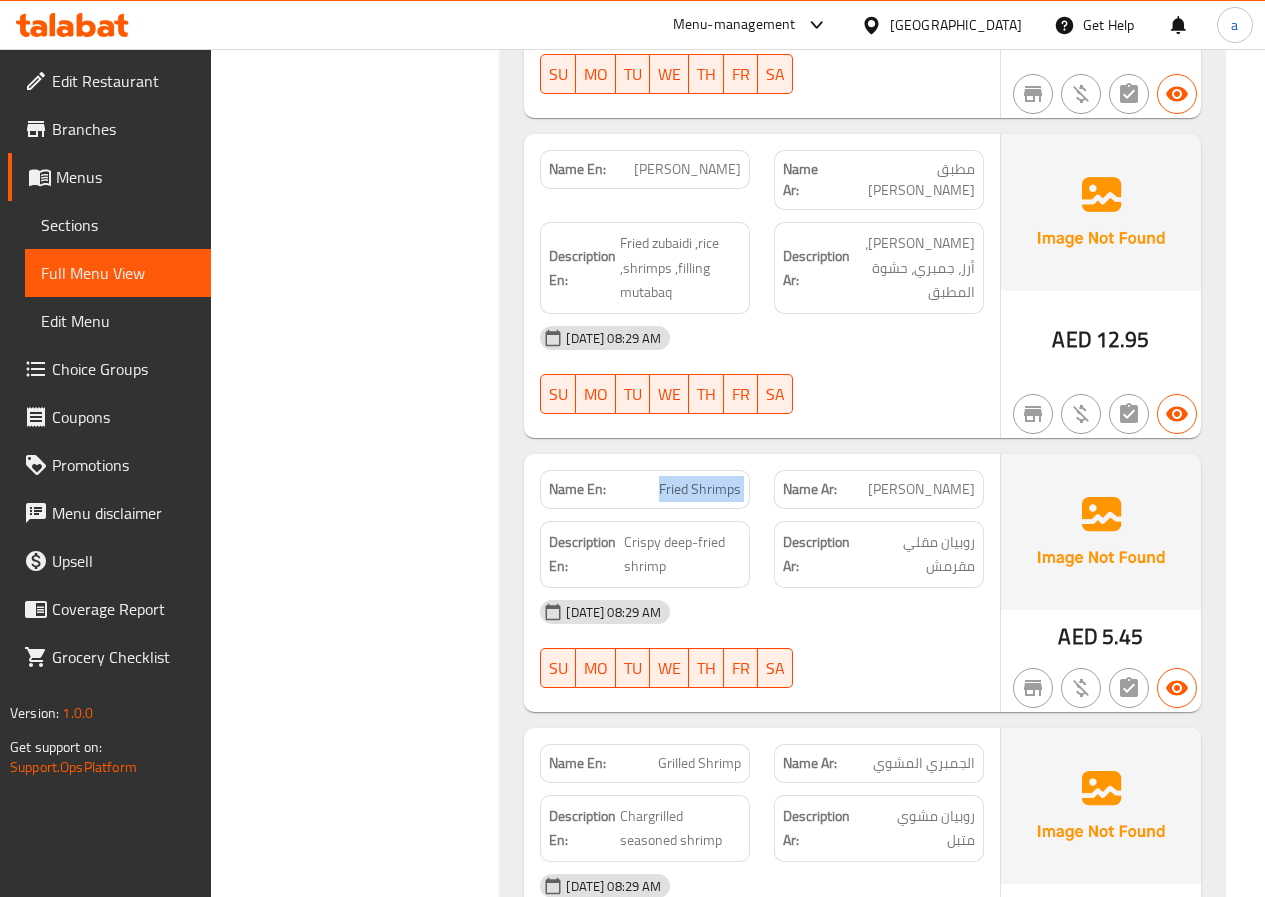 click on "Fried Shrimps" at bounding box center [700, 489] 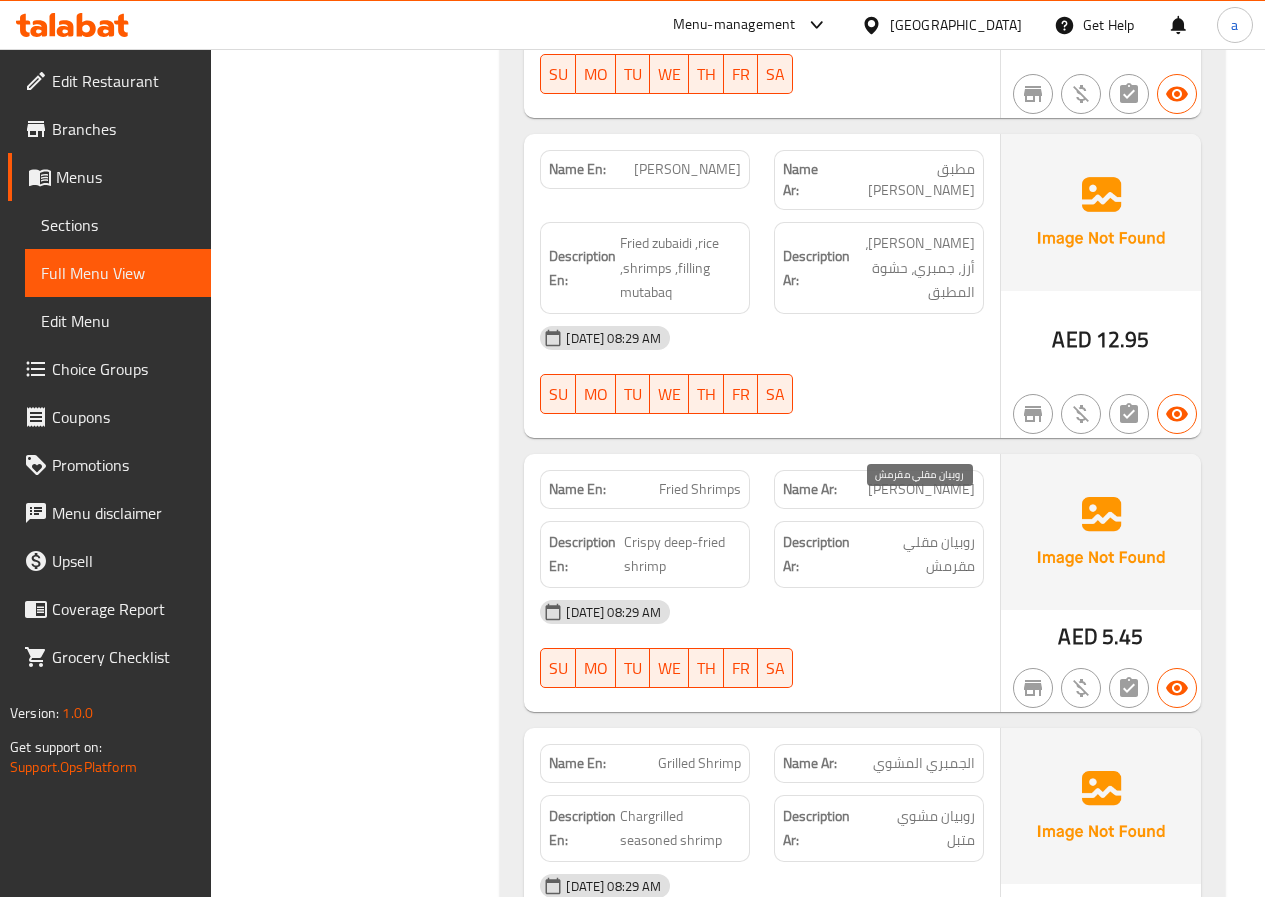 click on "روبيان مقلي مقرمش" at bounding box center (919, 554) 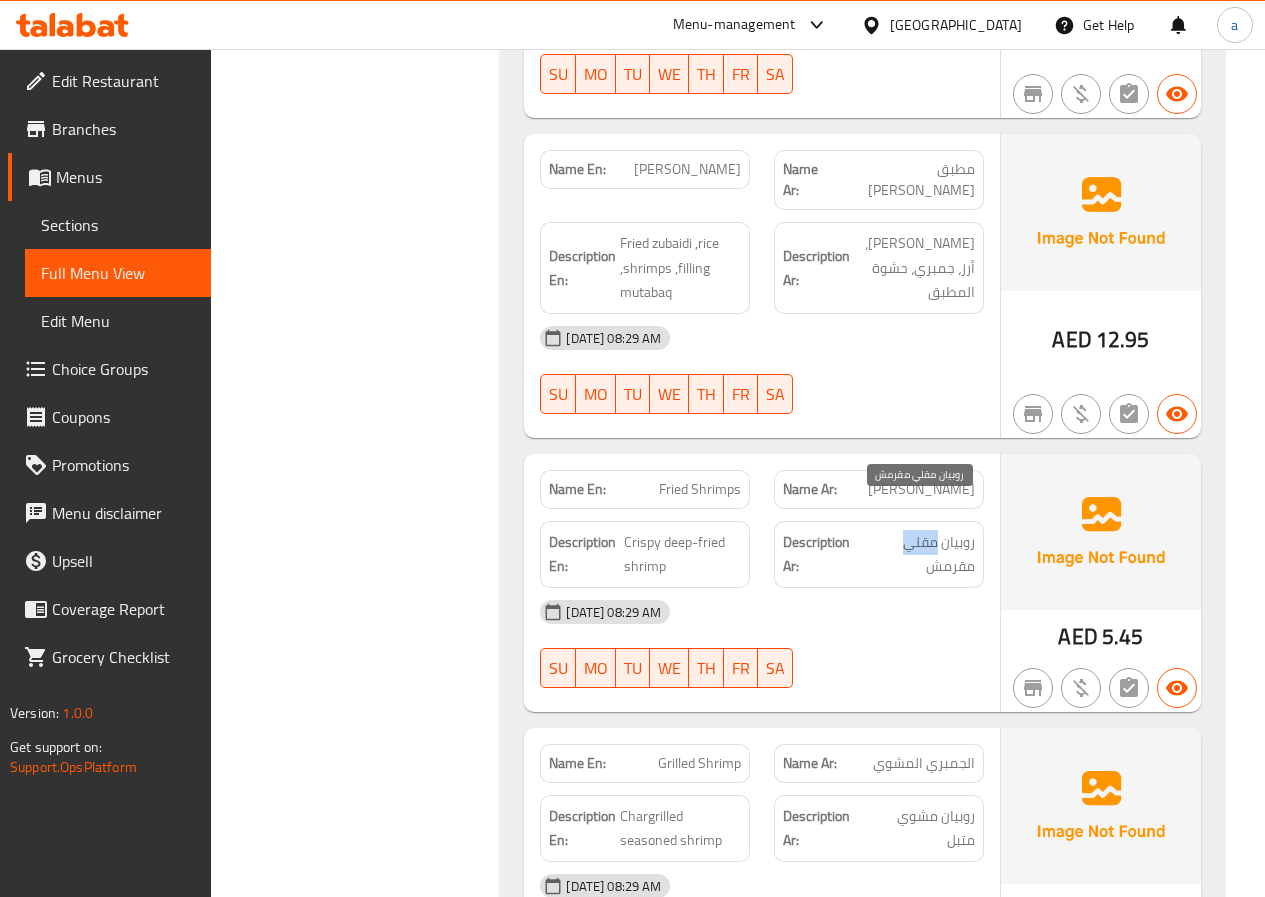 click on "روبيان مقلي مقرمش" at bounding box center (919, 554) 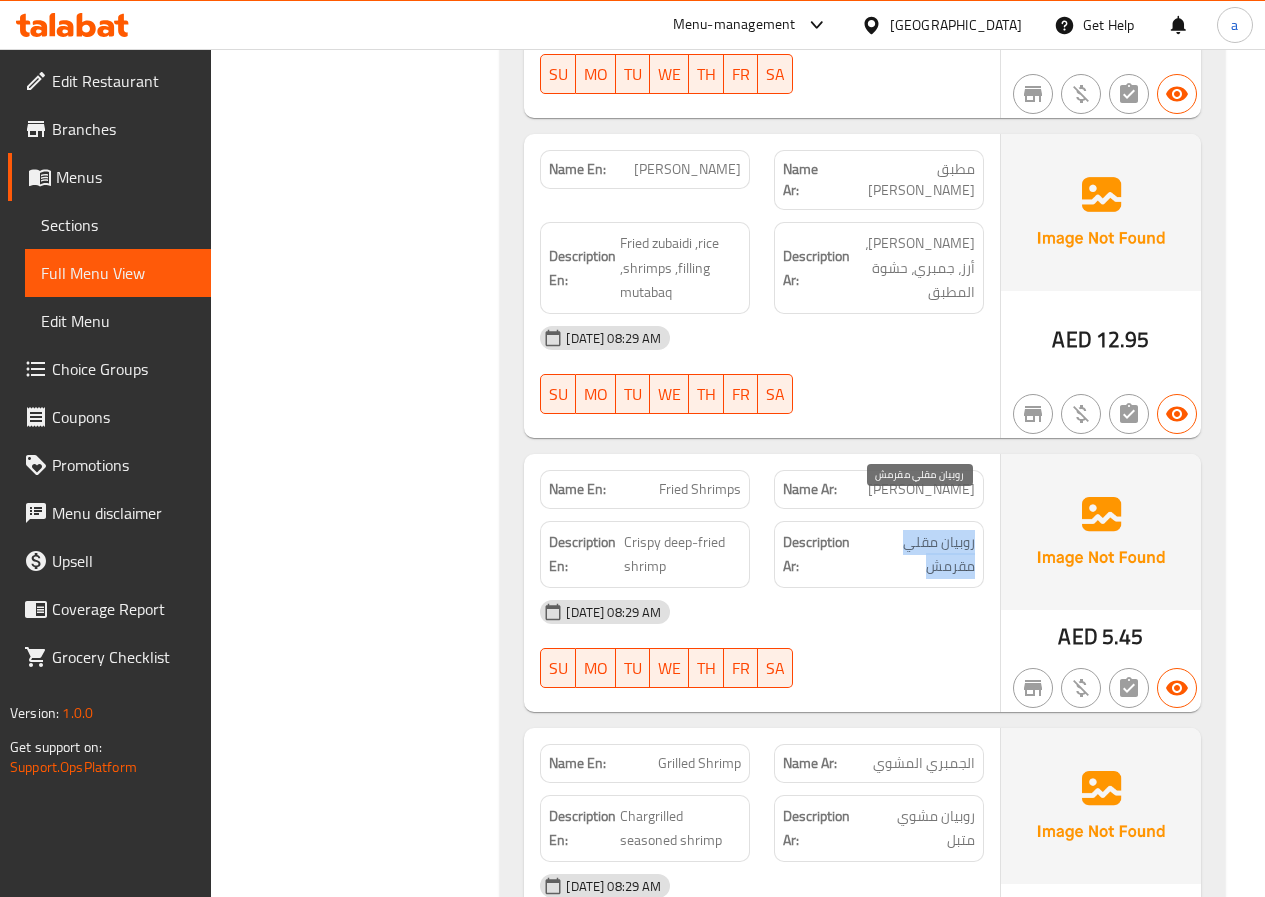 click on "روبيان مقلي مقرمش" at bounding box center [919, 554] 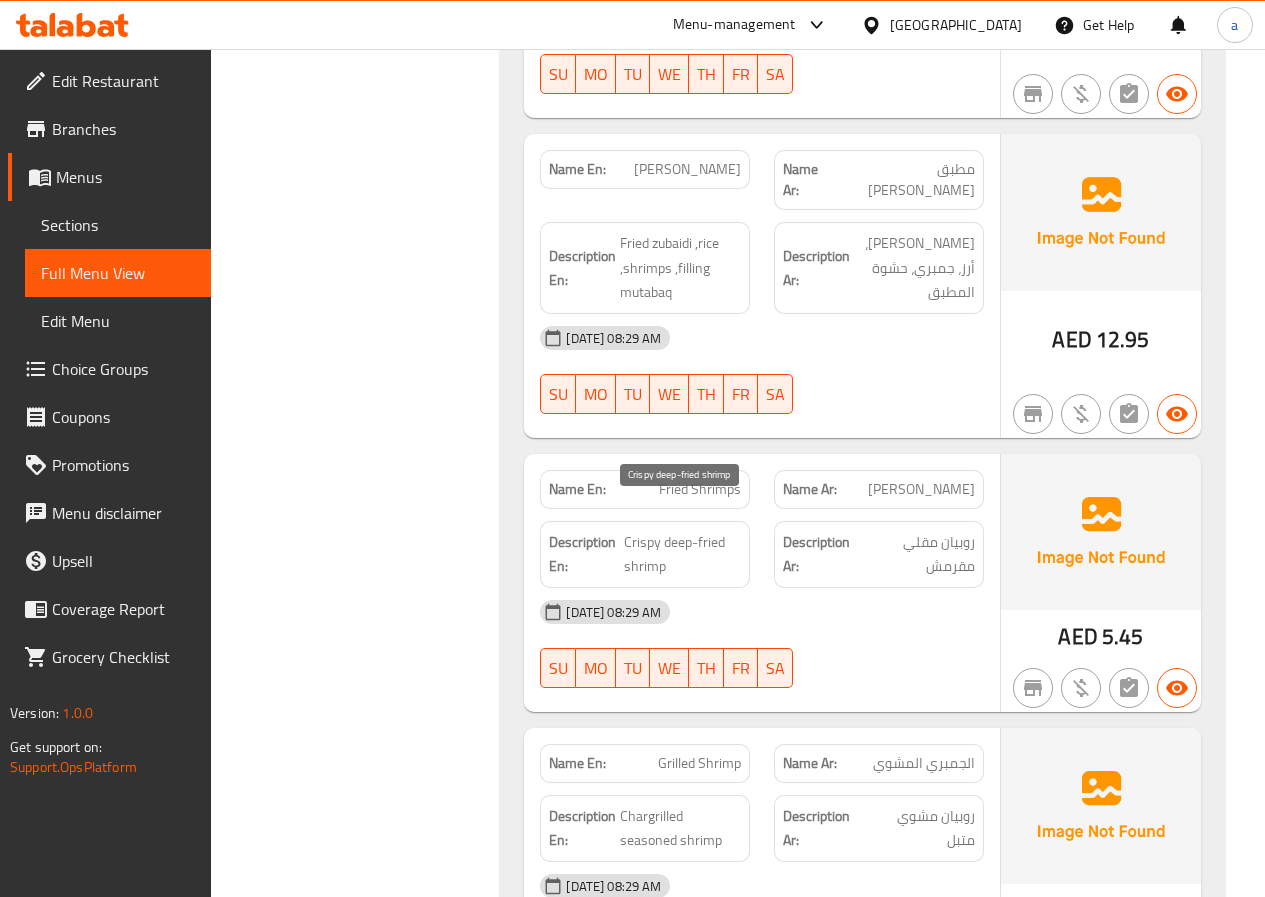click on "Crispy deep-fried shrimp" at bounding box center (682, 554) 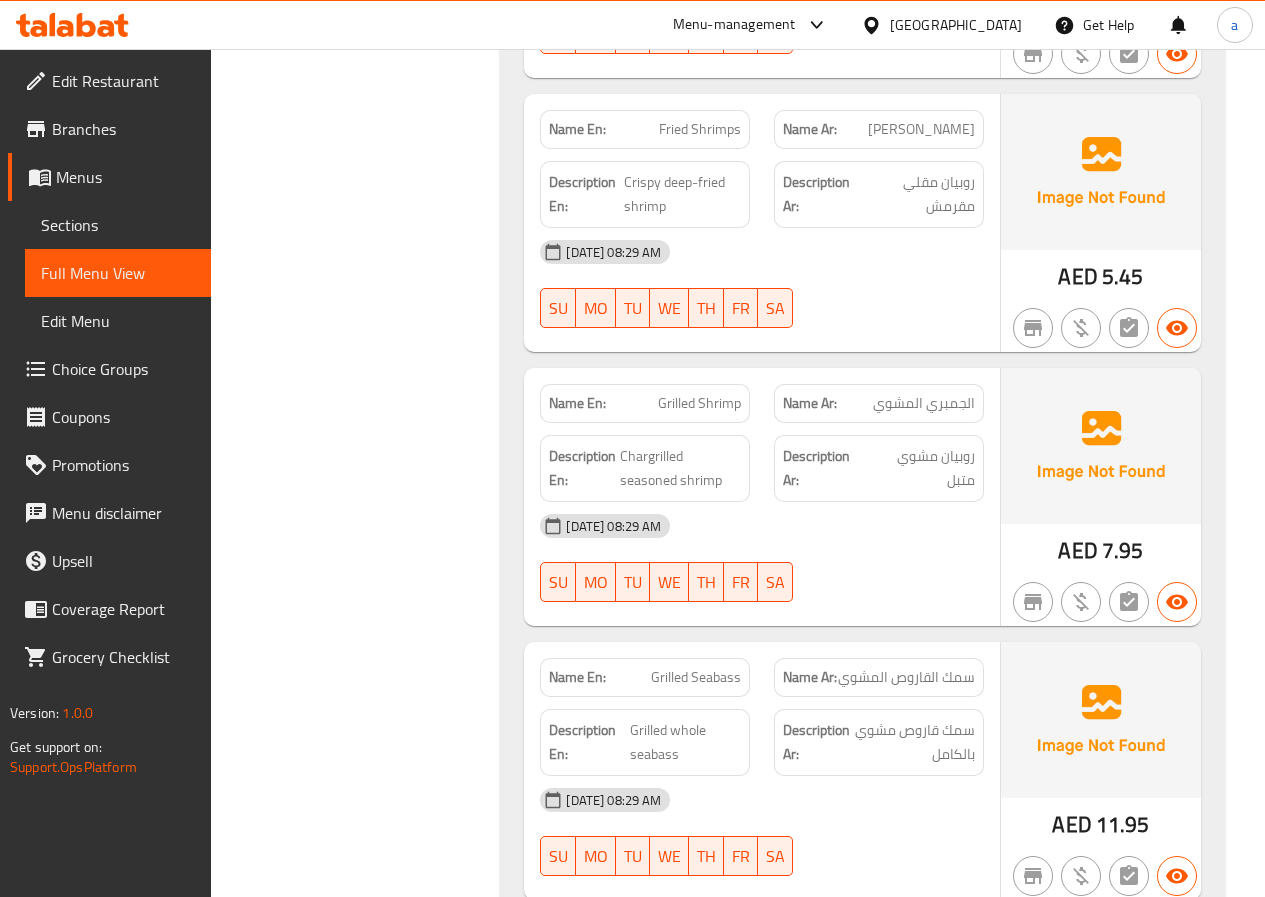 scroll, scrollTop: 3200, scrollLeft: 0, axis: vertical 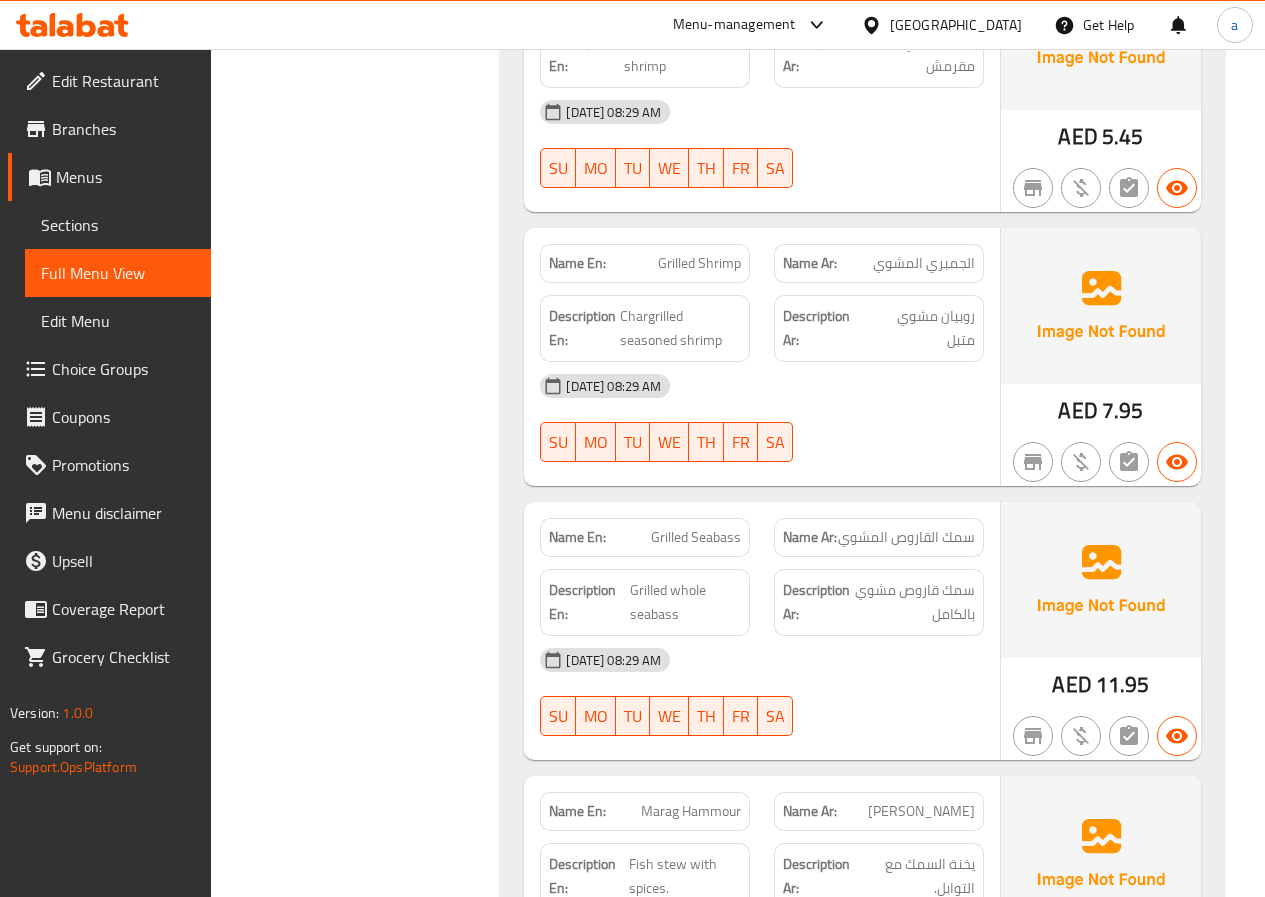 click on "Grilled Seabass" at bounding box center (696, 537) 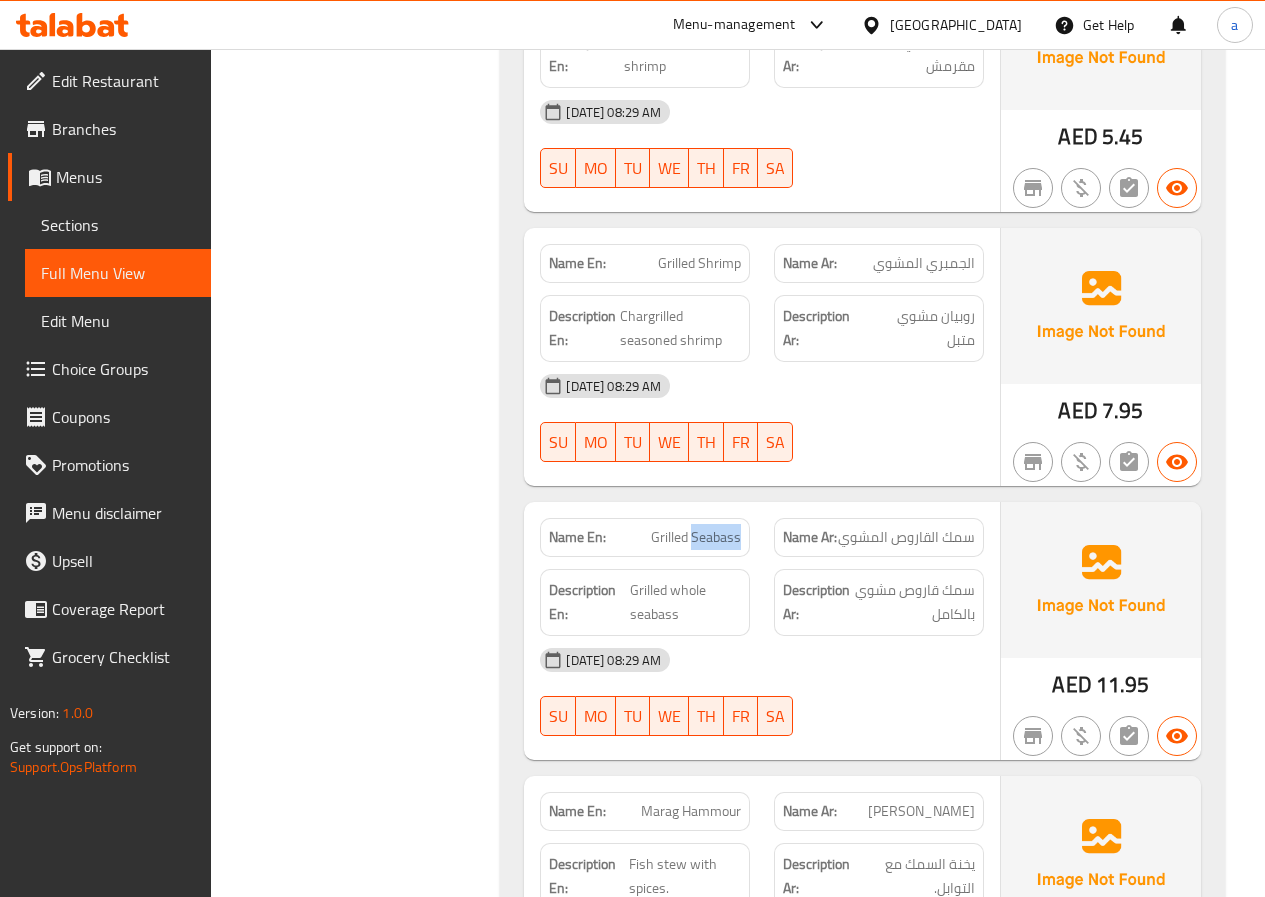 click on "Grilled Seabass" at bounding box center (696, 537) 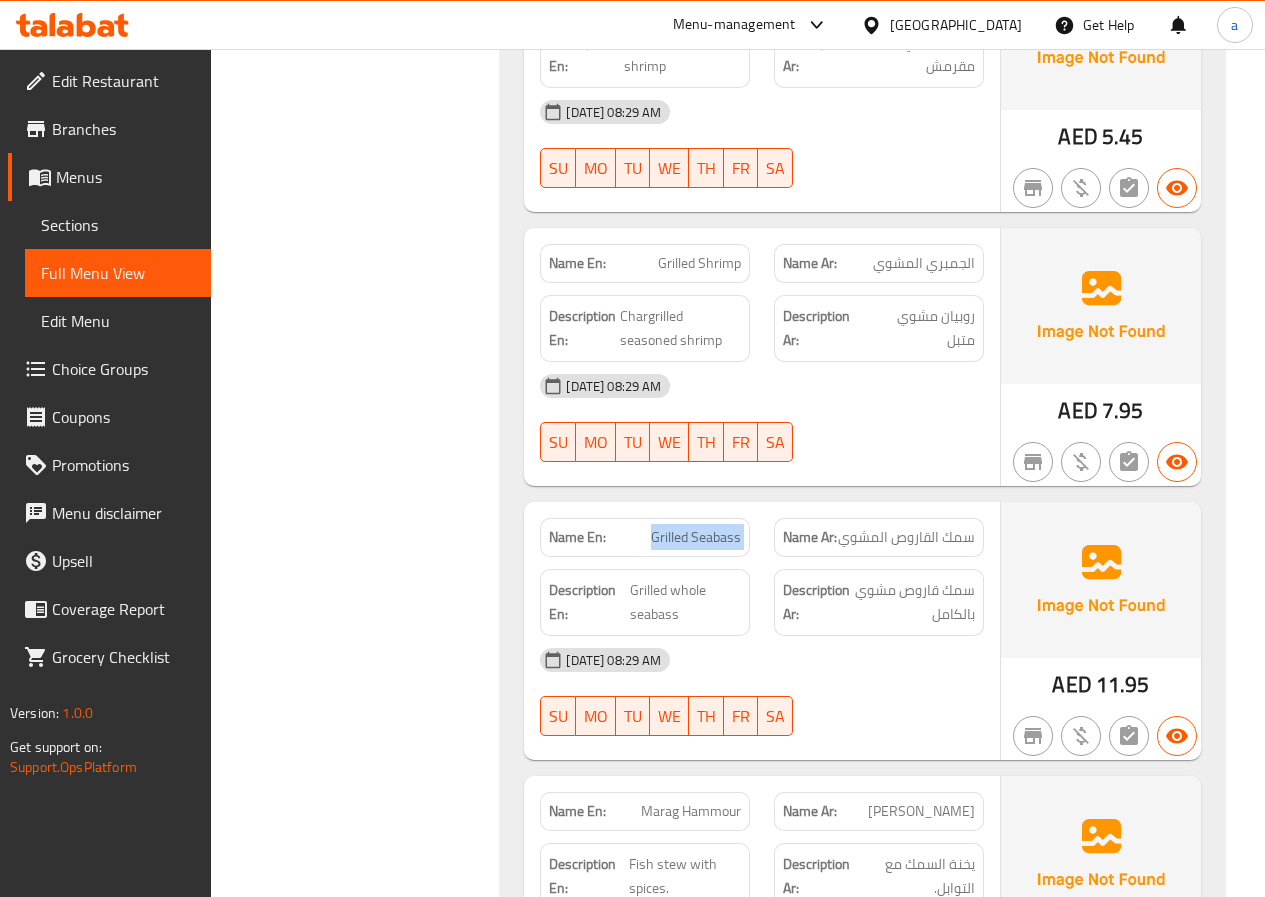 click on "Grilled Seabass" at bounding box center [696, 537] 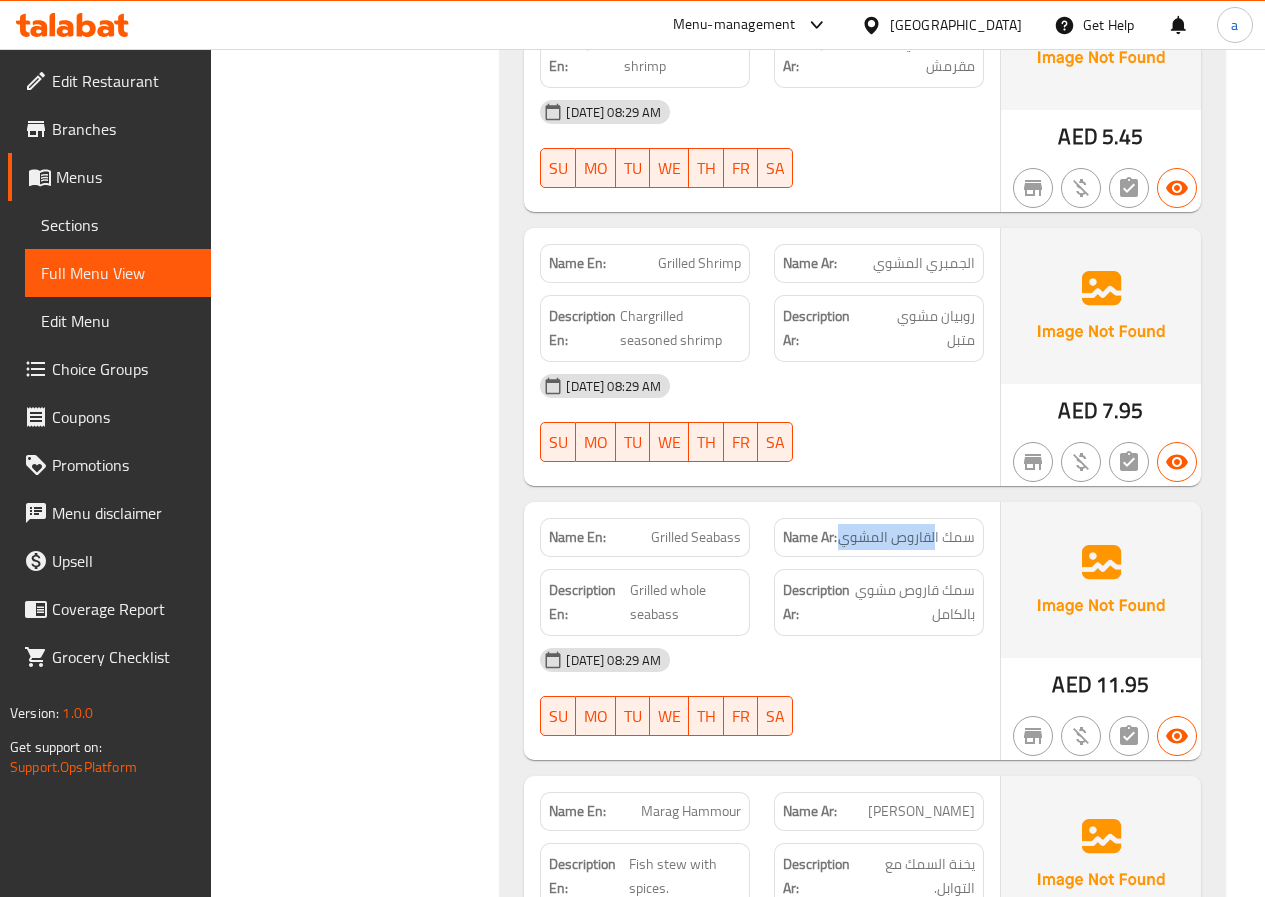drag, startPoint x: 842, startPoint y: 513, endPoint x: 937, endPoint y: 516, distance: 95.047356 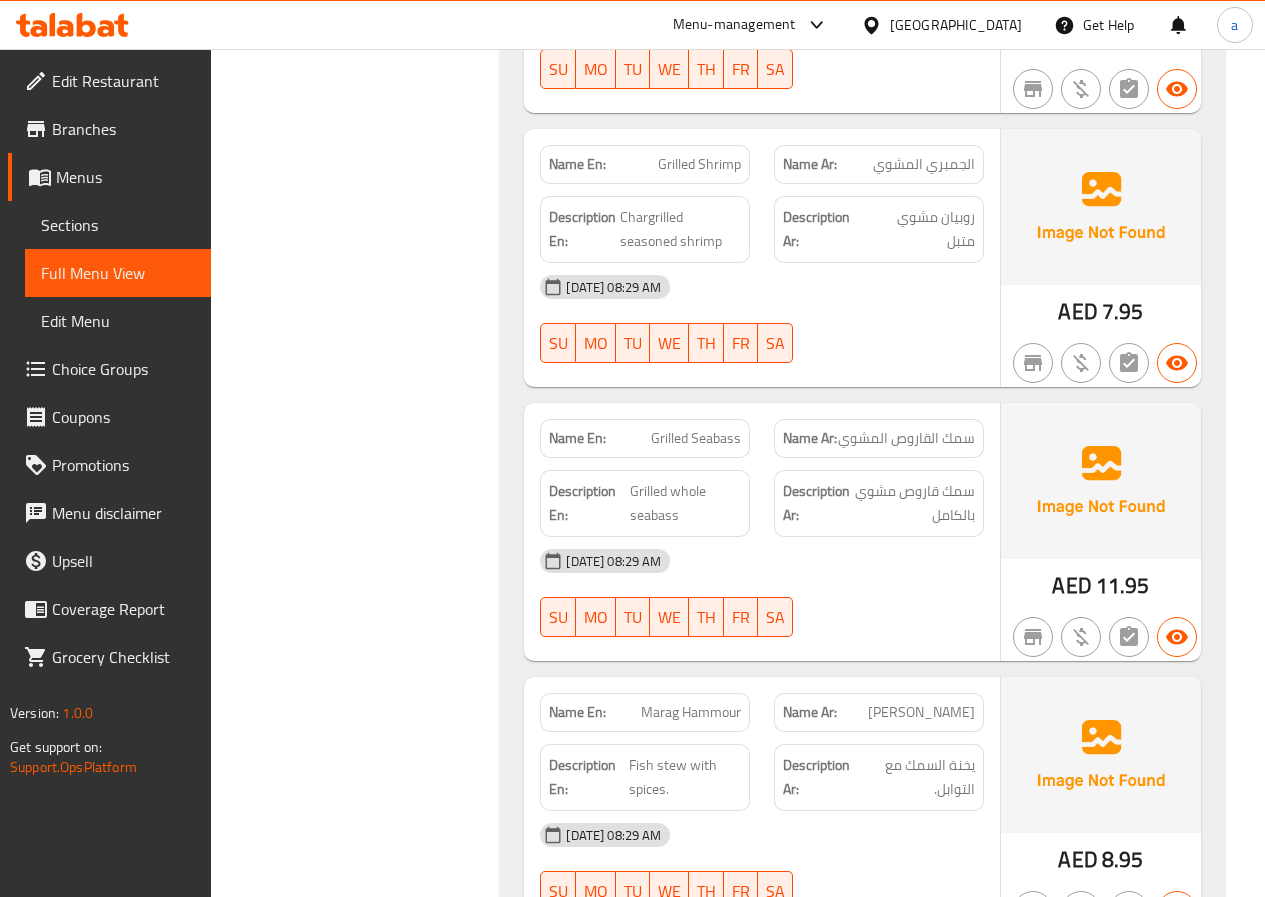 click on "10-07-2025 08:29 AM" at bounding box center (762, 561) 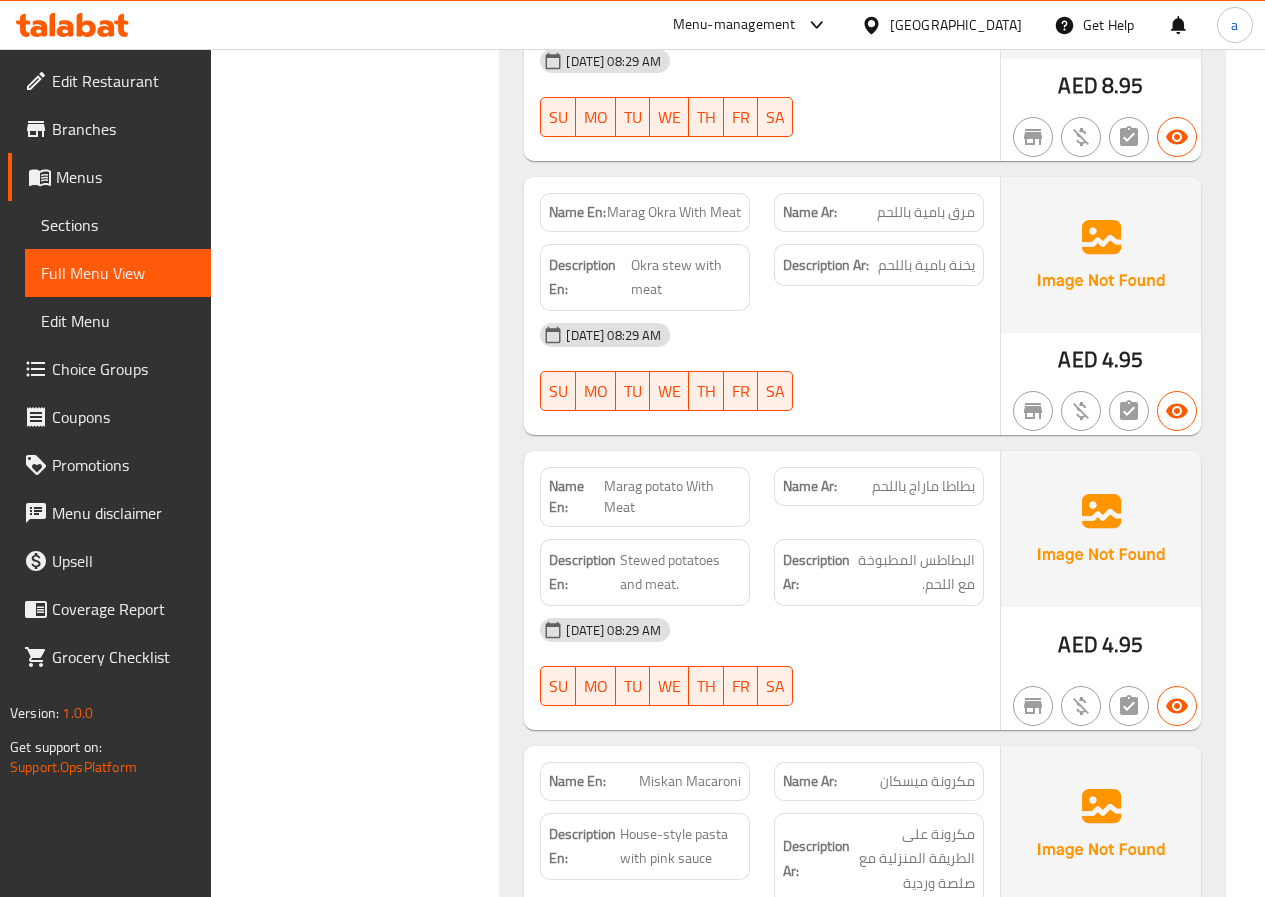 scroll, scrollTop: 4100, scrollLeft: 0, axis: vertical 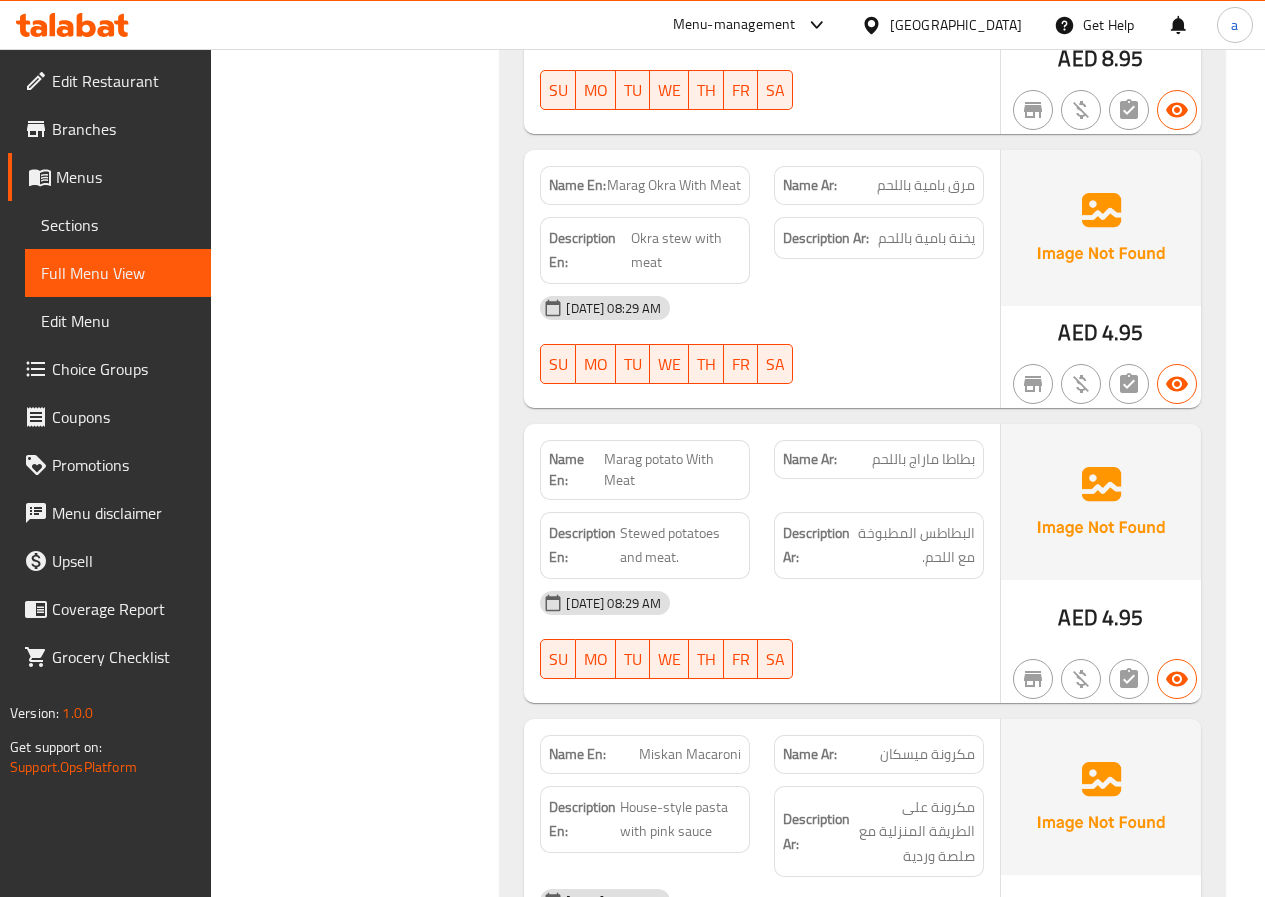 click on "Marag potato With Meat" at bounding box center [672, 470] 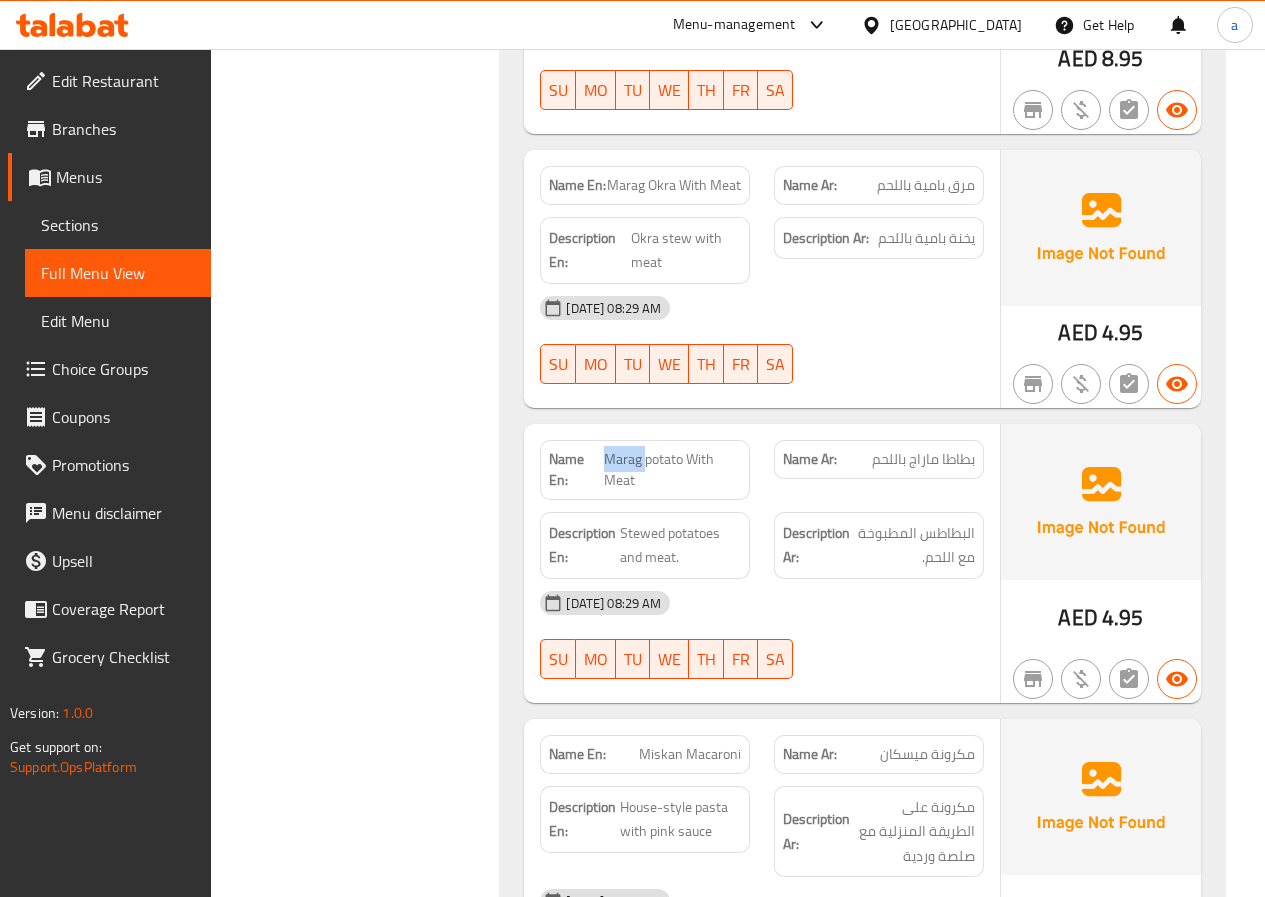 click on "Marag potato With Meat" at bounding box center (672, 470) 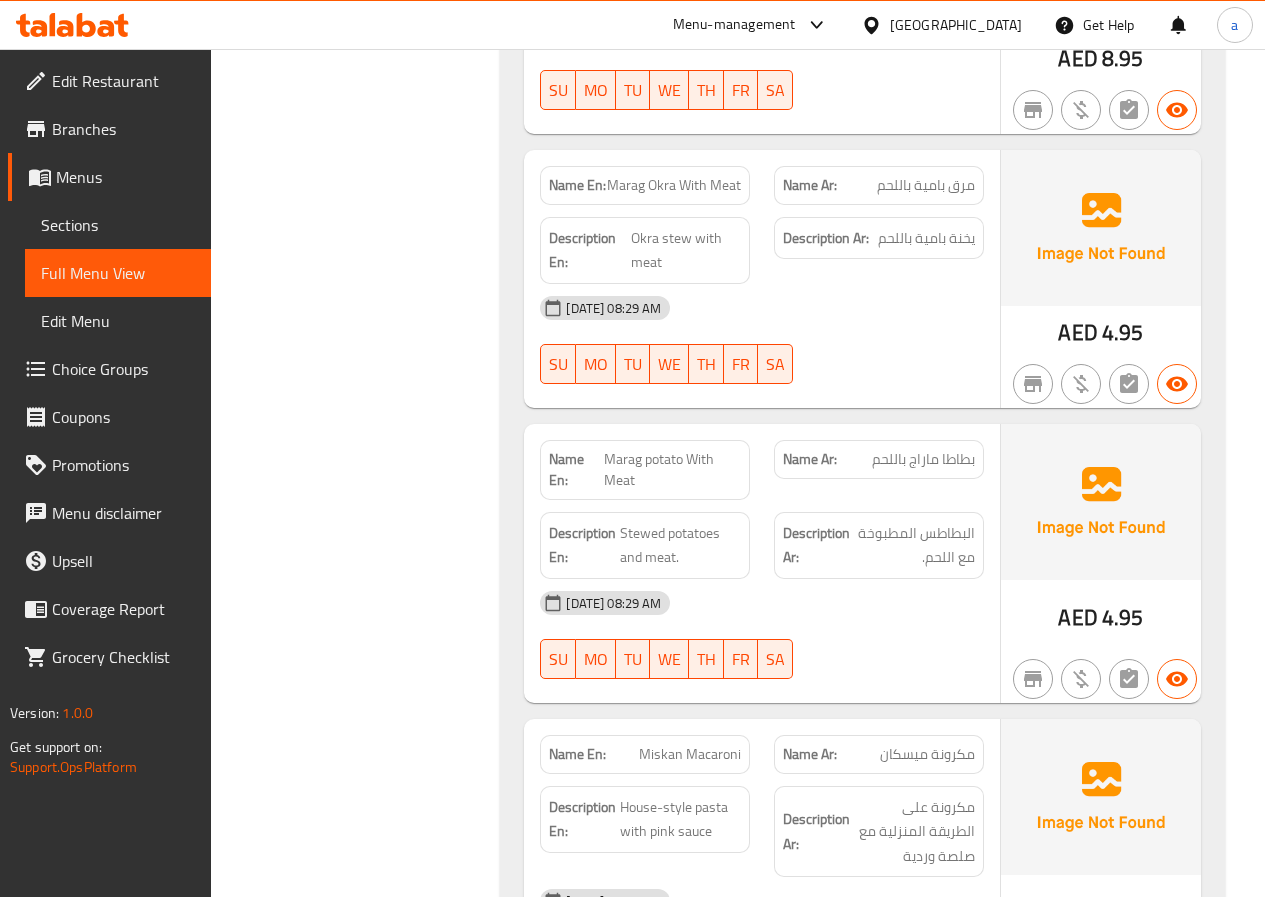 click on "Marag potato With Meat" at bounding box center (672, 470) 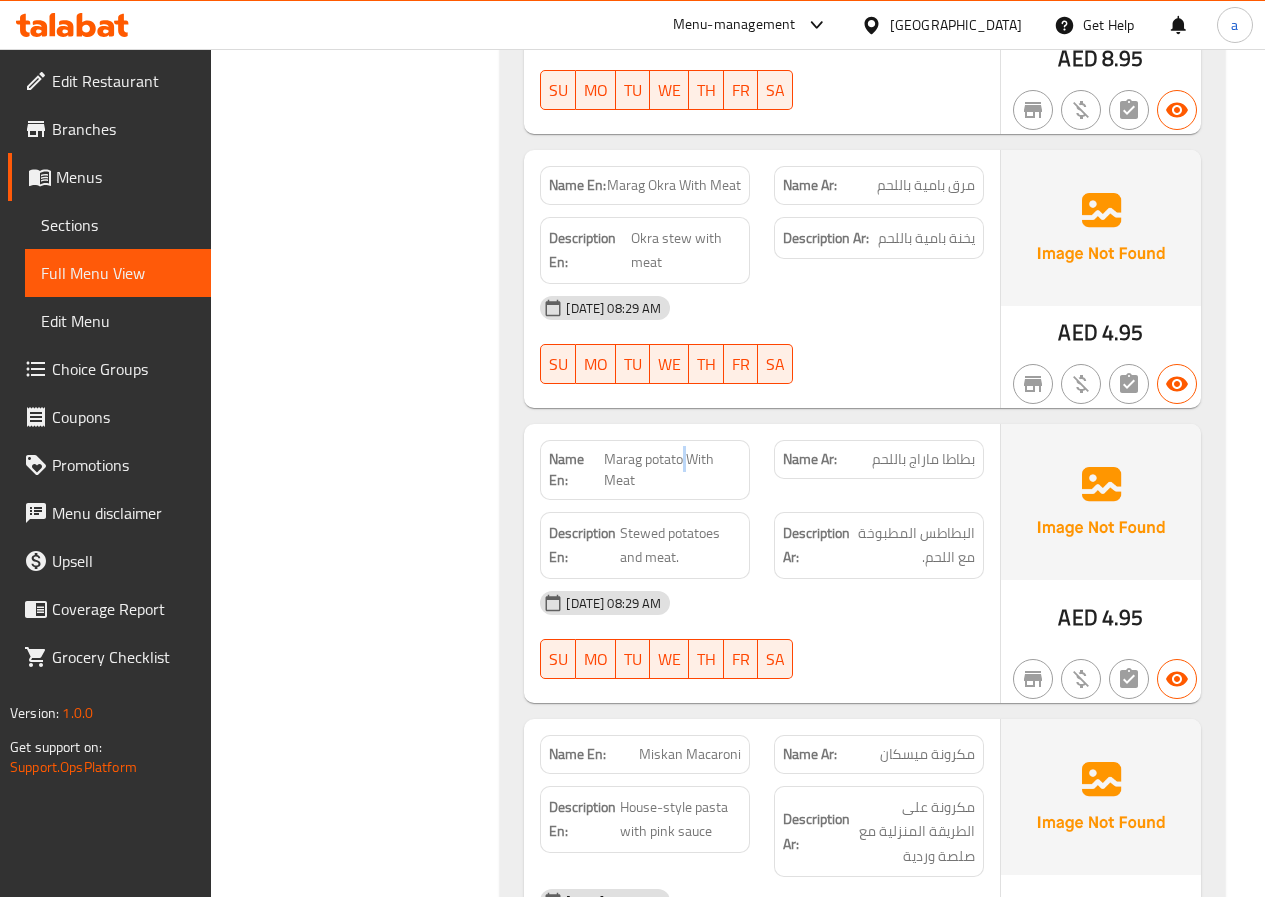 click on "Marag potato With Meat" at bounding box center (672, 470) 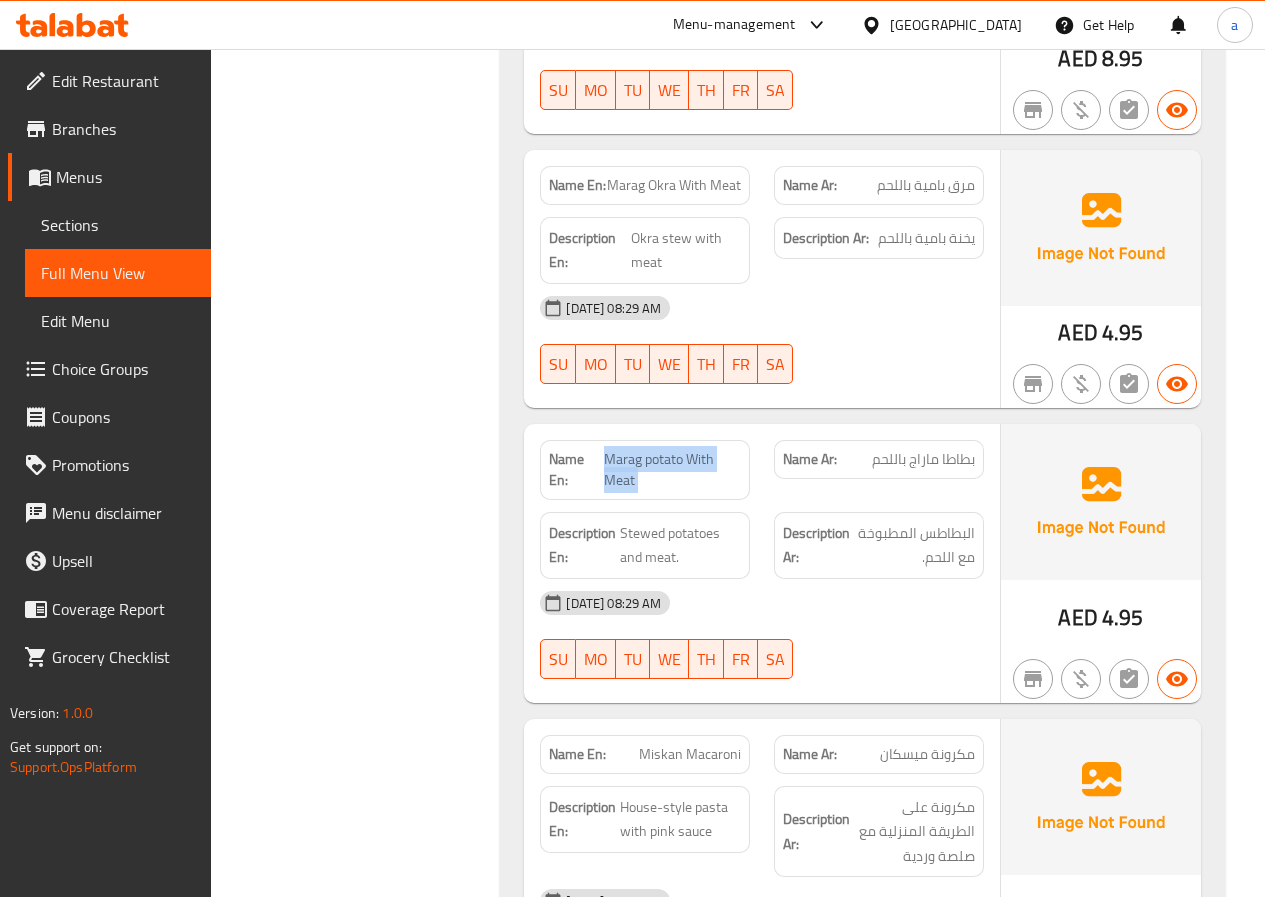 click on "Marag potato With Meat" at bounding box center (672, 470) 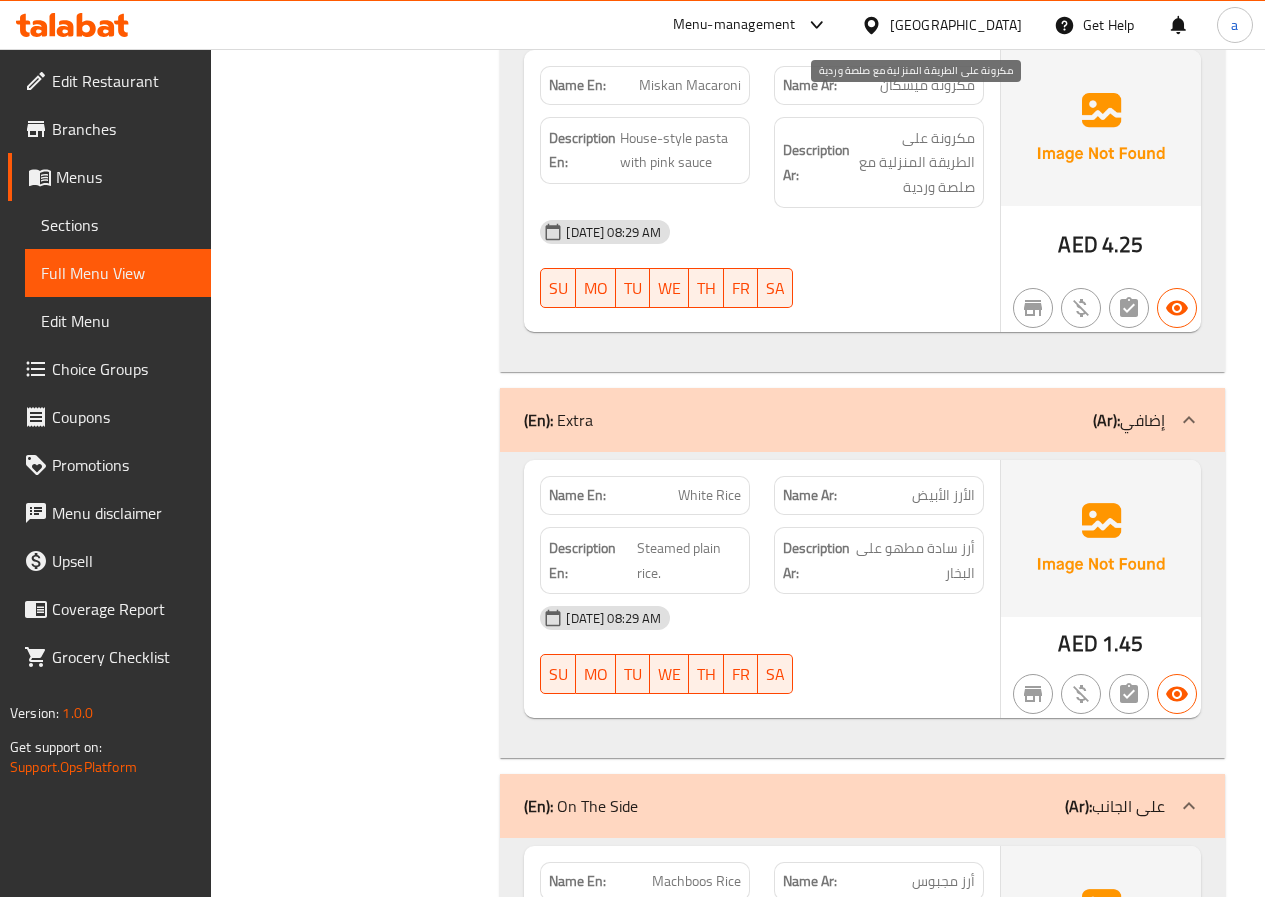 scroll, scrollTop: 4800, scrollLeft: 0, axis: vertical 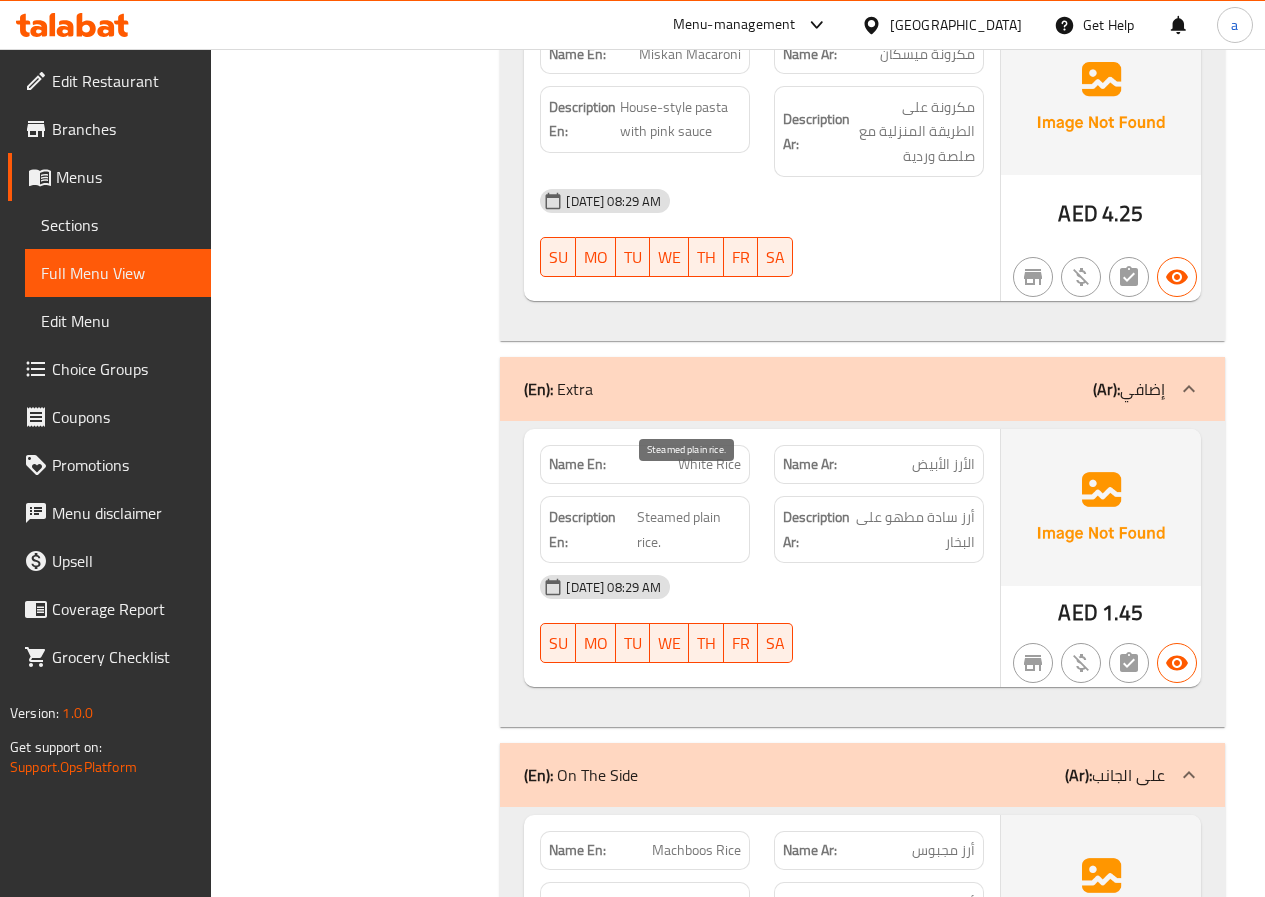 click on "Steamed plain rice." at bounding box center (689, 529) 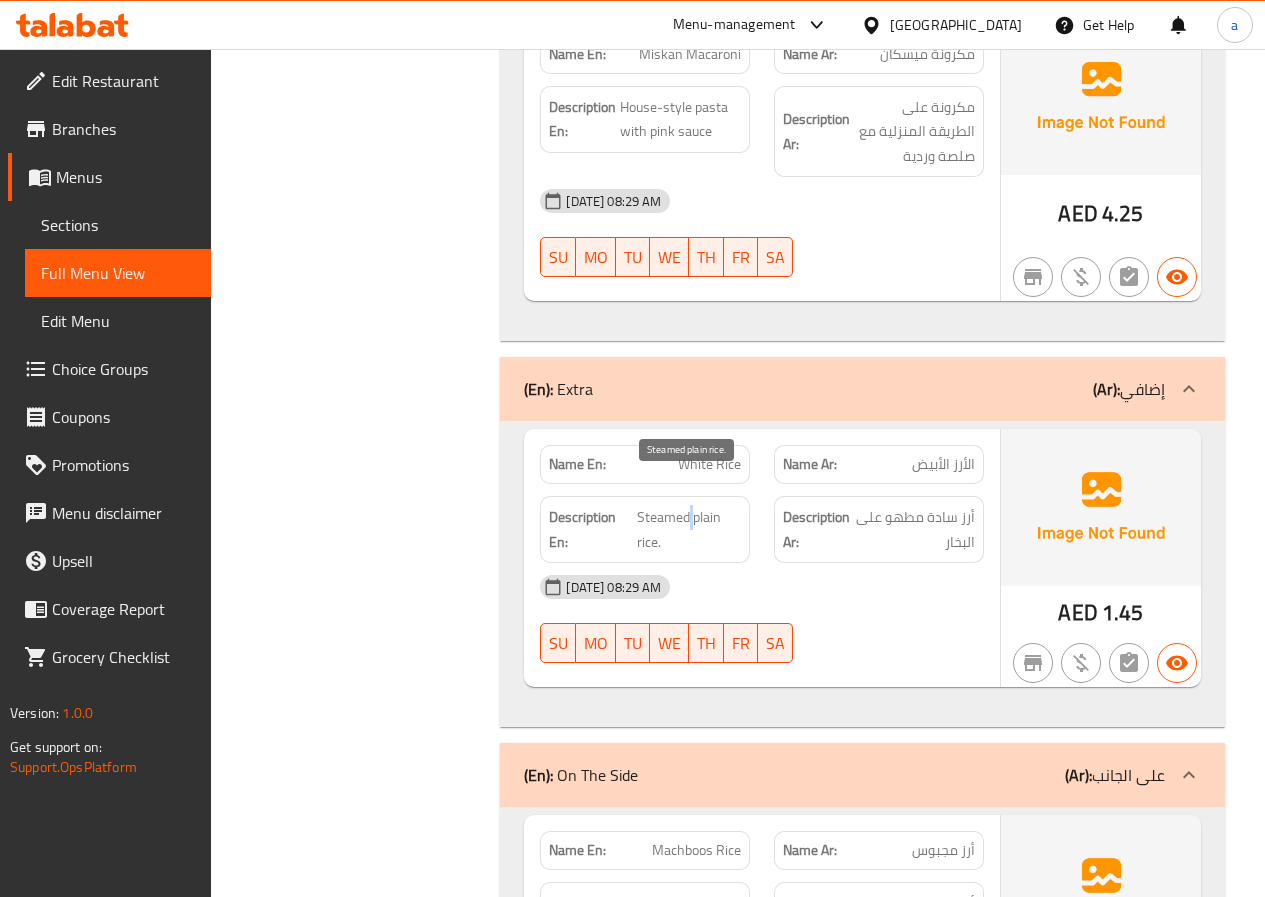 click on "Steamed plain rice." at bounding box center (689, 529) 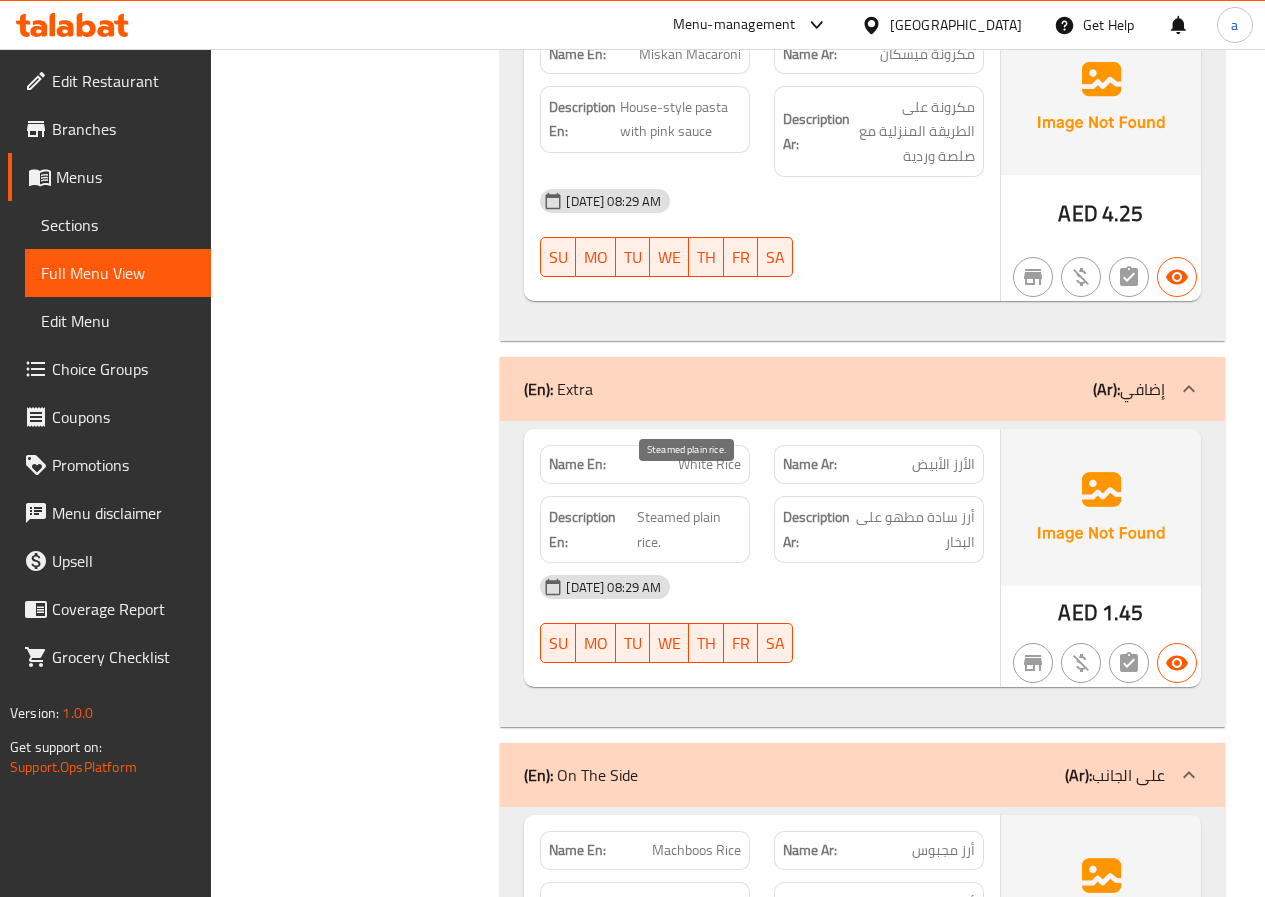 click on "Steamed plain rice." at bounding box center (689, 529) 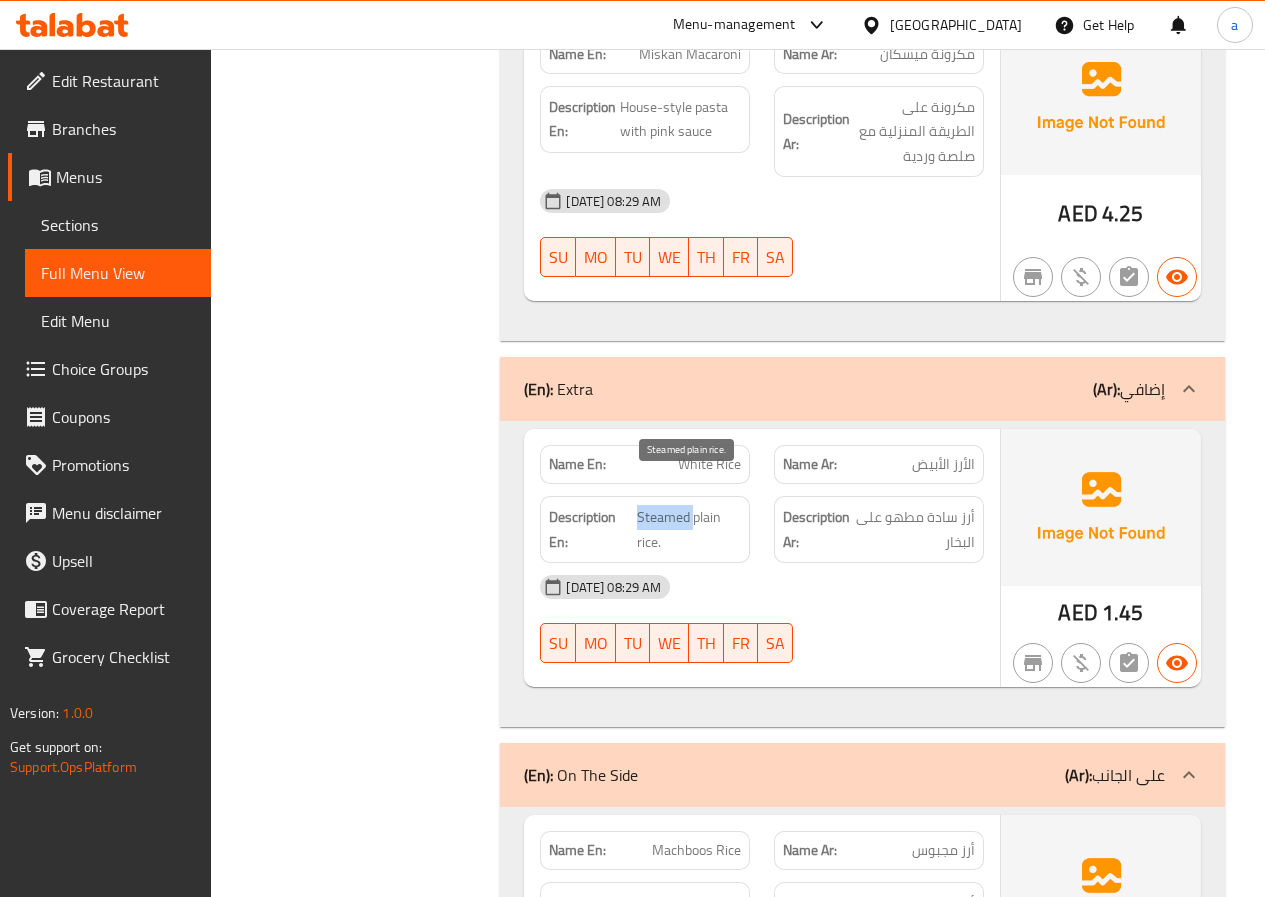 click on "Steamed plain rice." at bounding box center (689, 529) 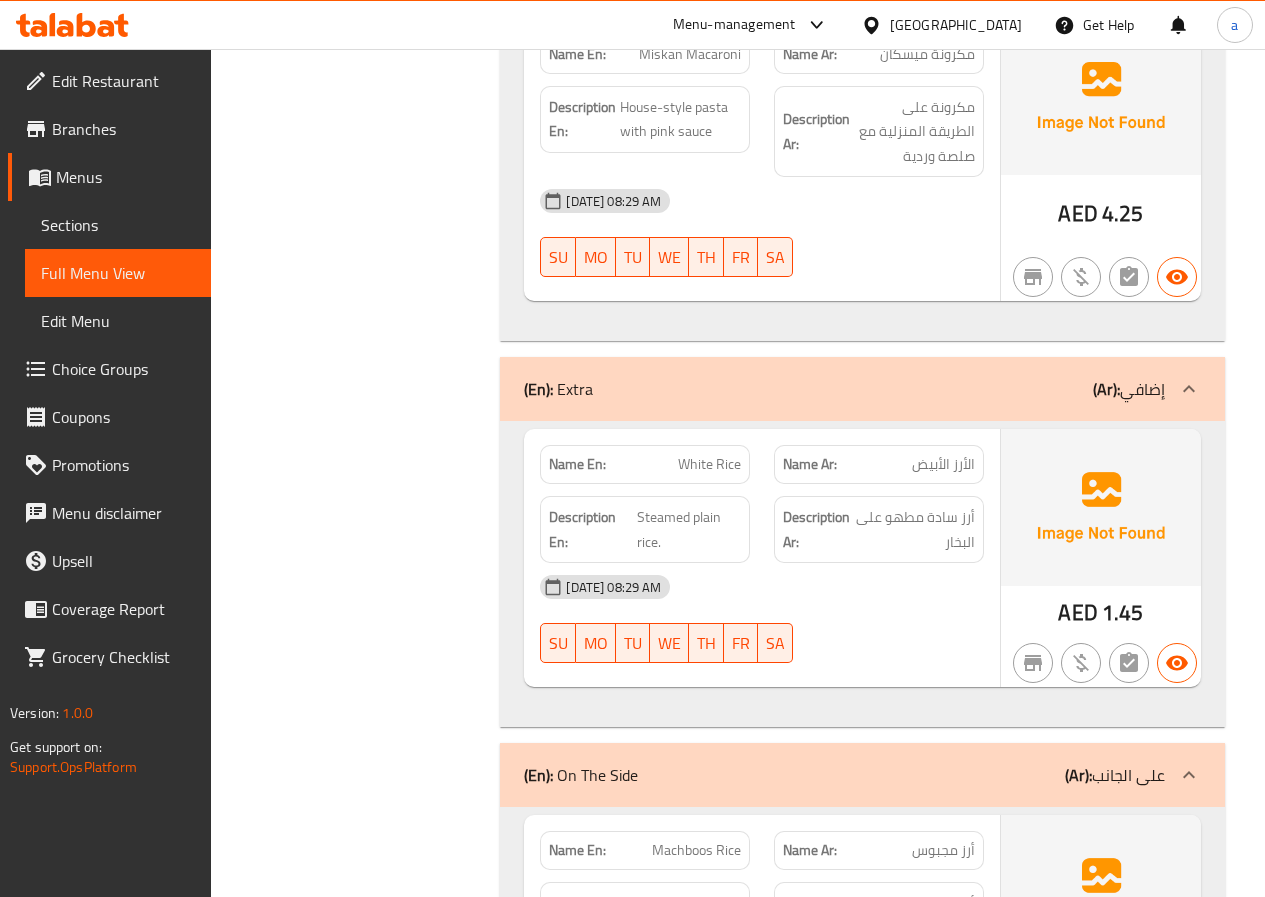 click on "Description En: Steamed plain rice." at bounding box center [645, -4274] 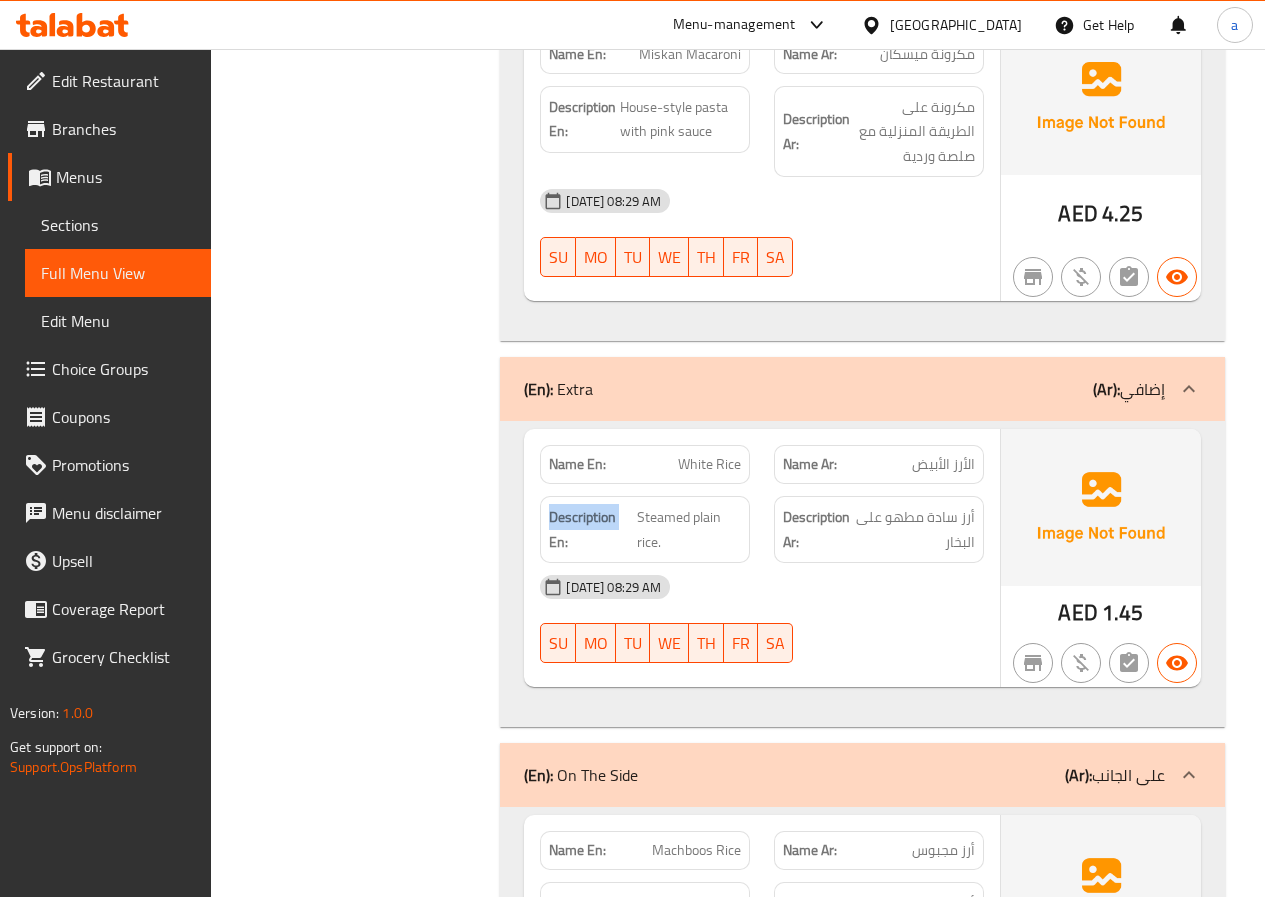 click on "Description En: Steamed plain rice." at bounding box center [645, -4274] 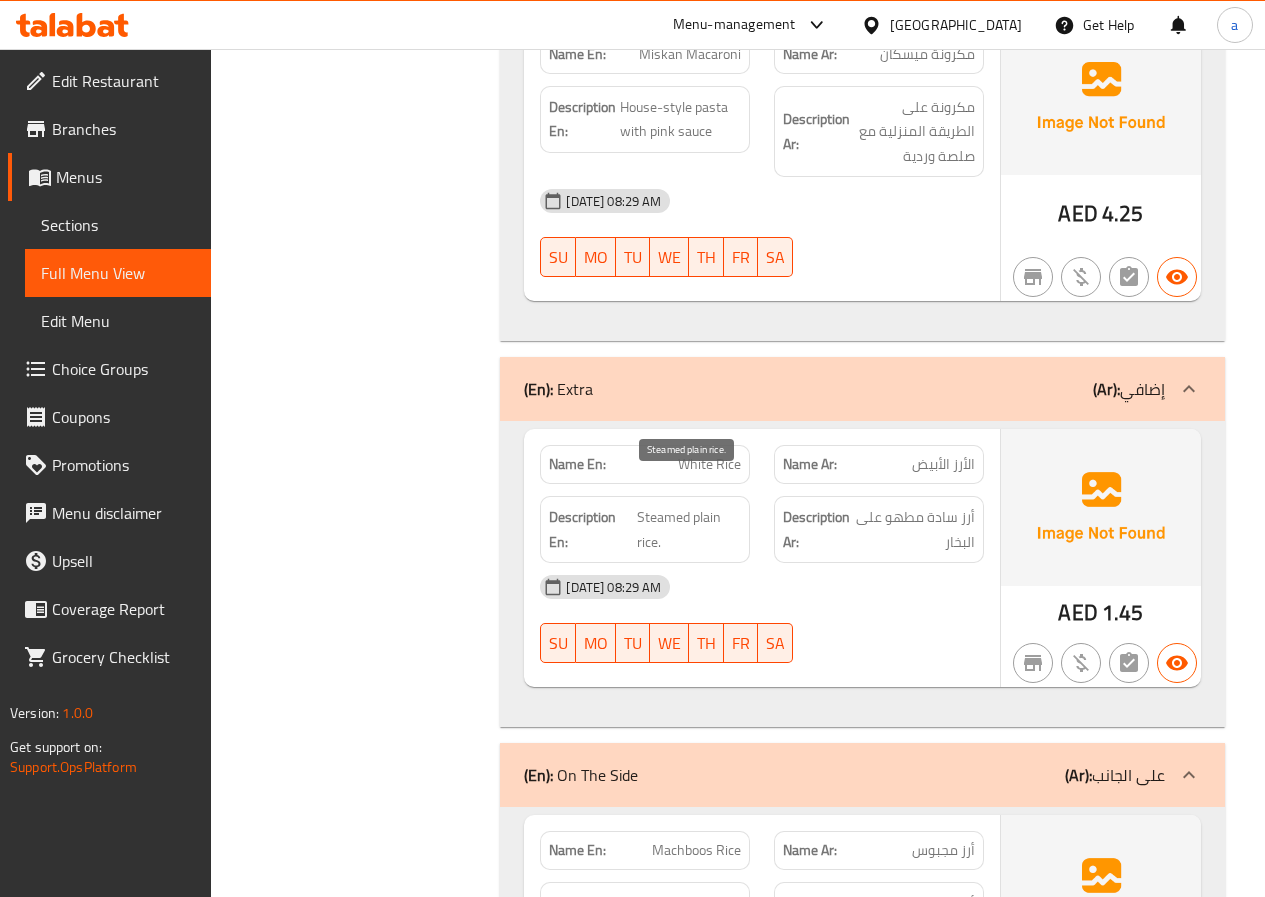 click on "Steamed plain rice." at bounding box center (689, 529) 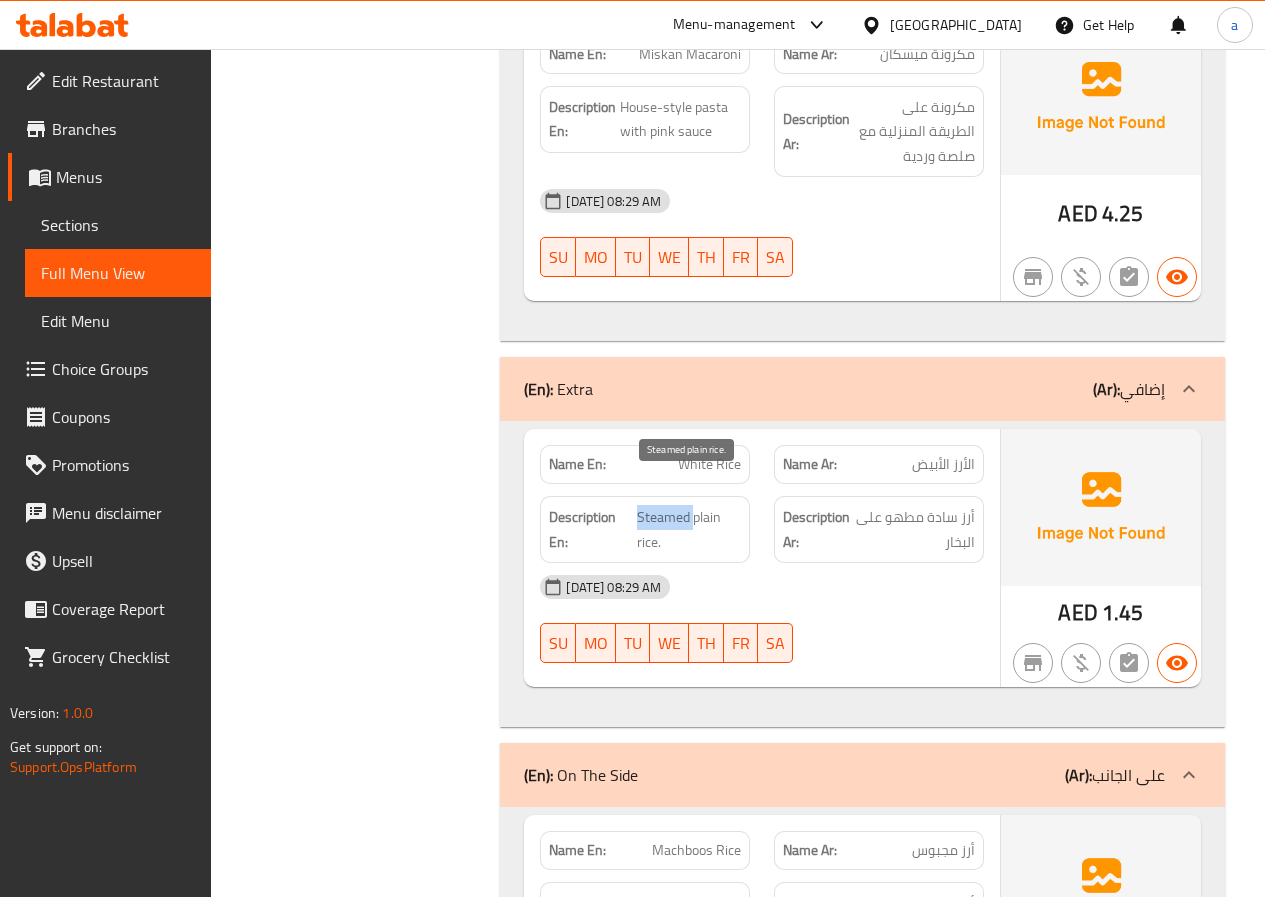 click on "Steamed plain rice." at bounding box center (689, 529) 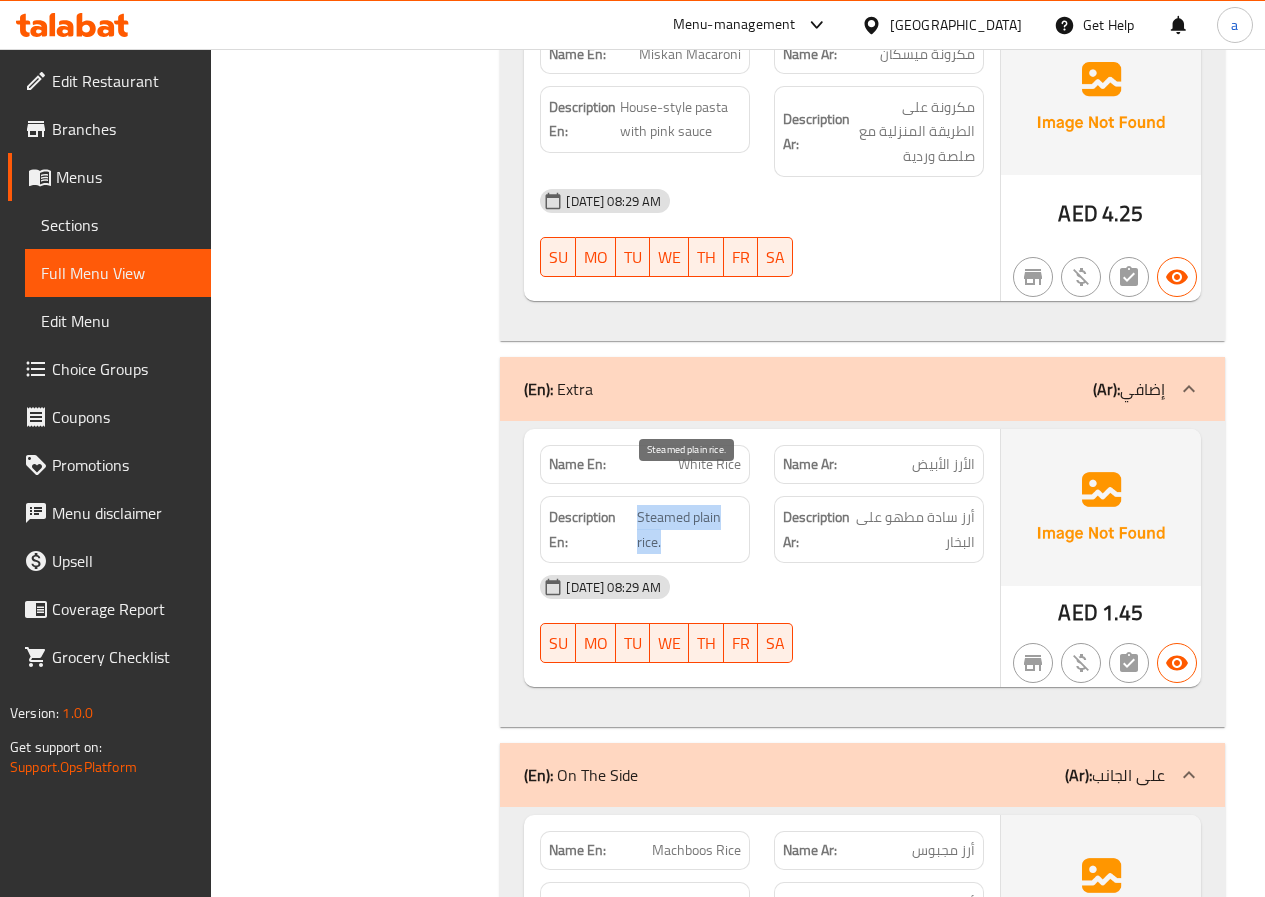 click on "Steamed plain rice." at bounding box center [689, 529] 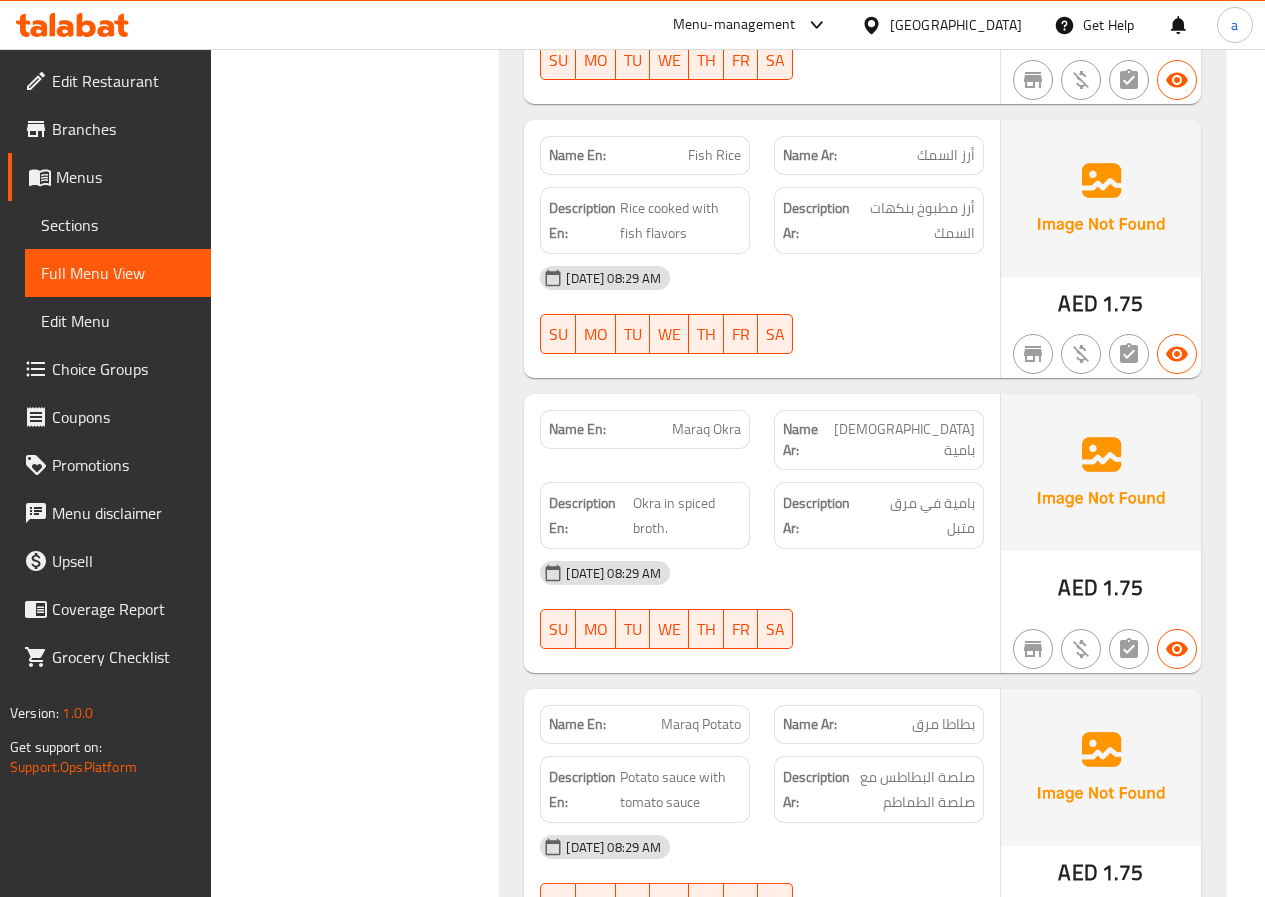 scroll, scrollTop: 5800, scrollLeft: 0, axis: vertical 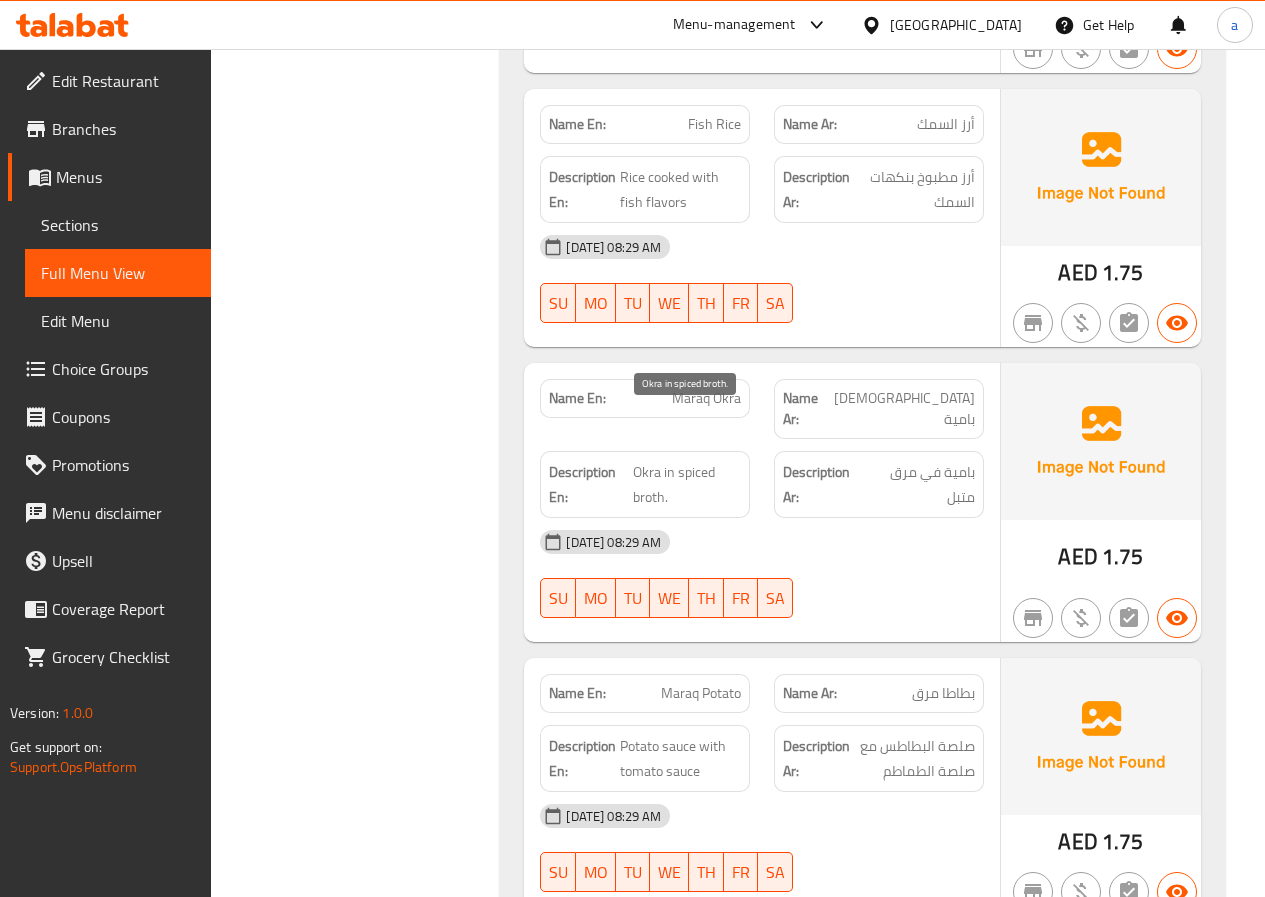 click on "Okra in spiced broth." at bounding box center [687, 484] 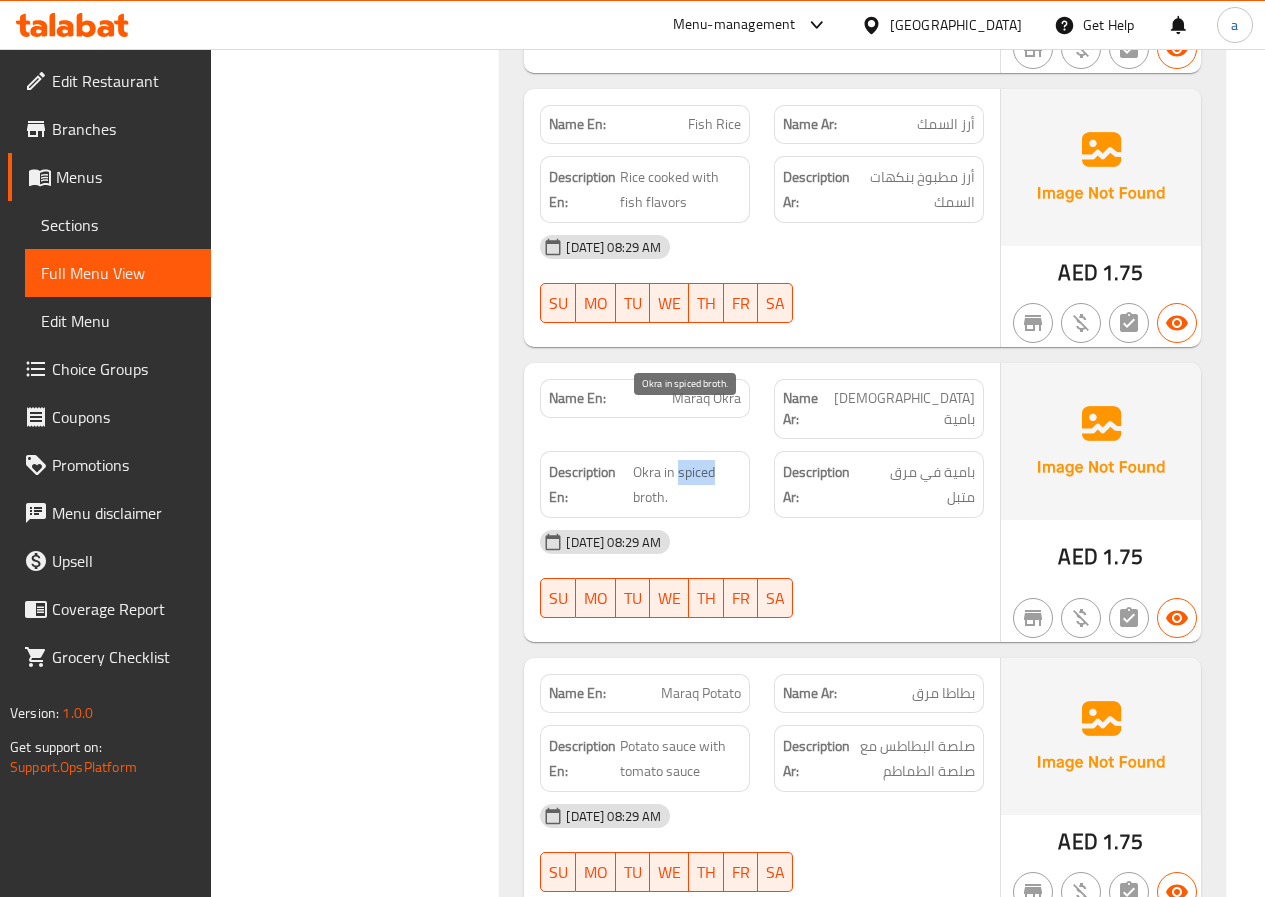 click on "Okra in spiced broth." at bounding box center [687, 484] 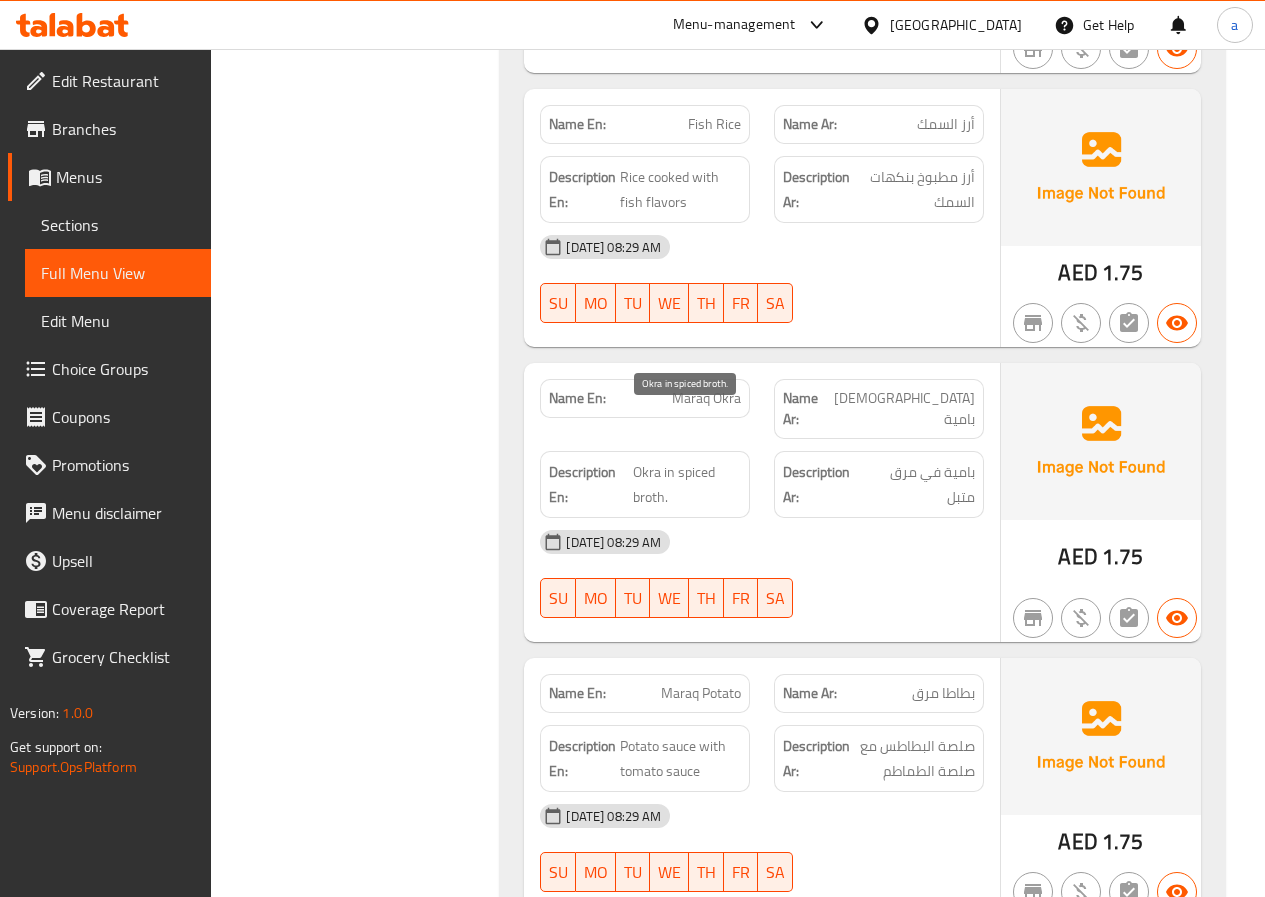 click on "Okra in spiced broth." at bounding box center (687, 484) 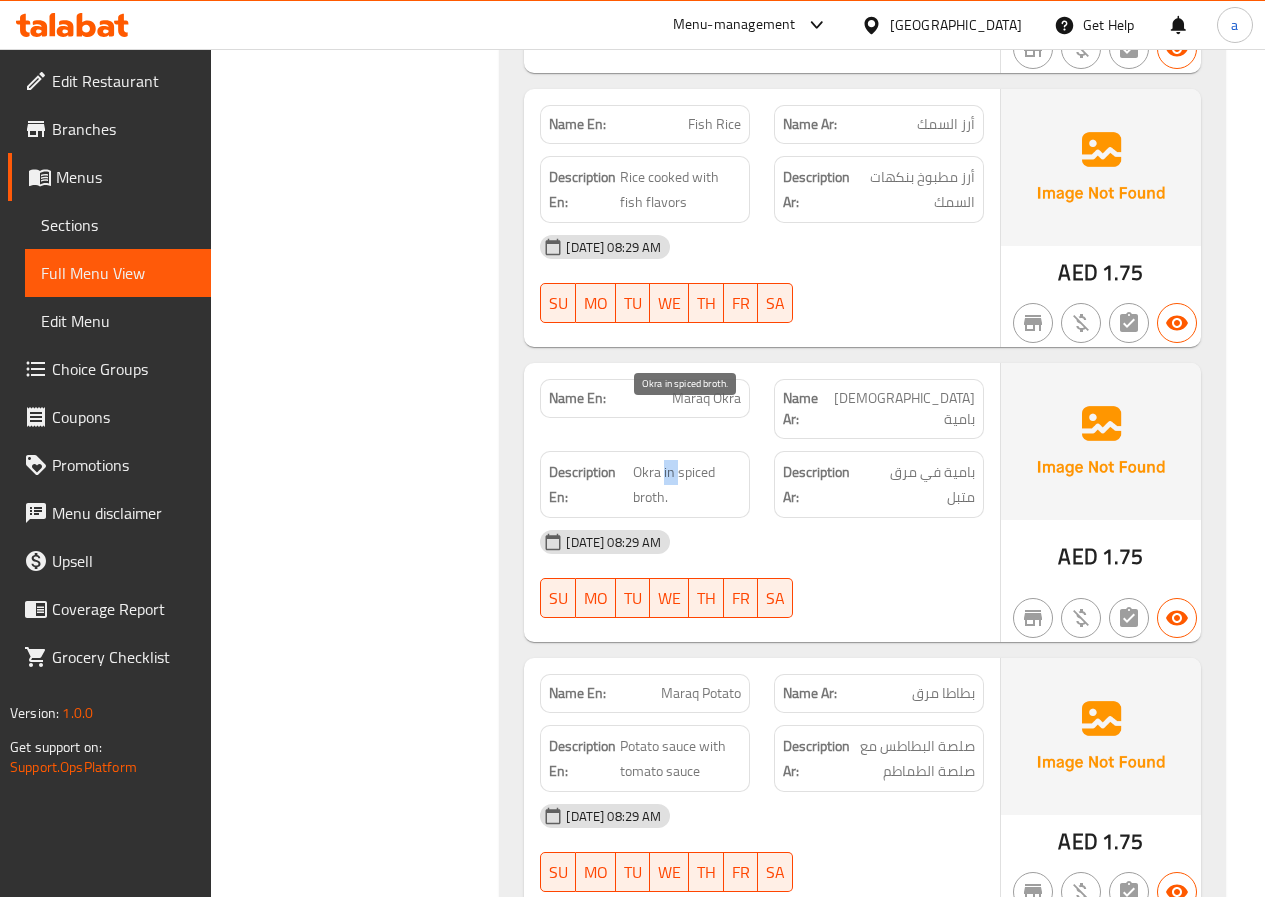 click on "Okra in spiced broth." at bounding box center (687, 484) 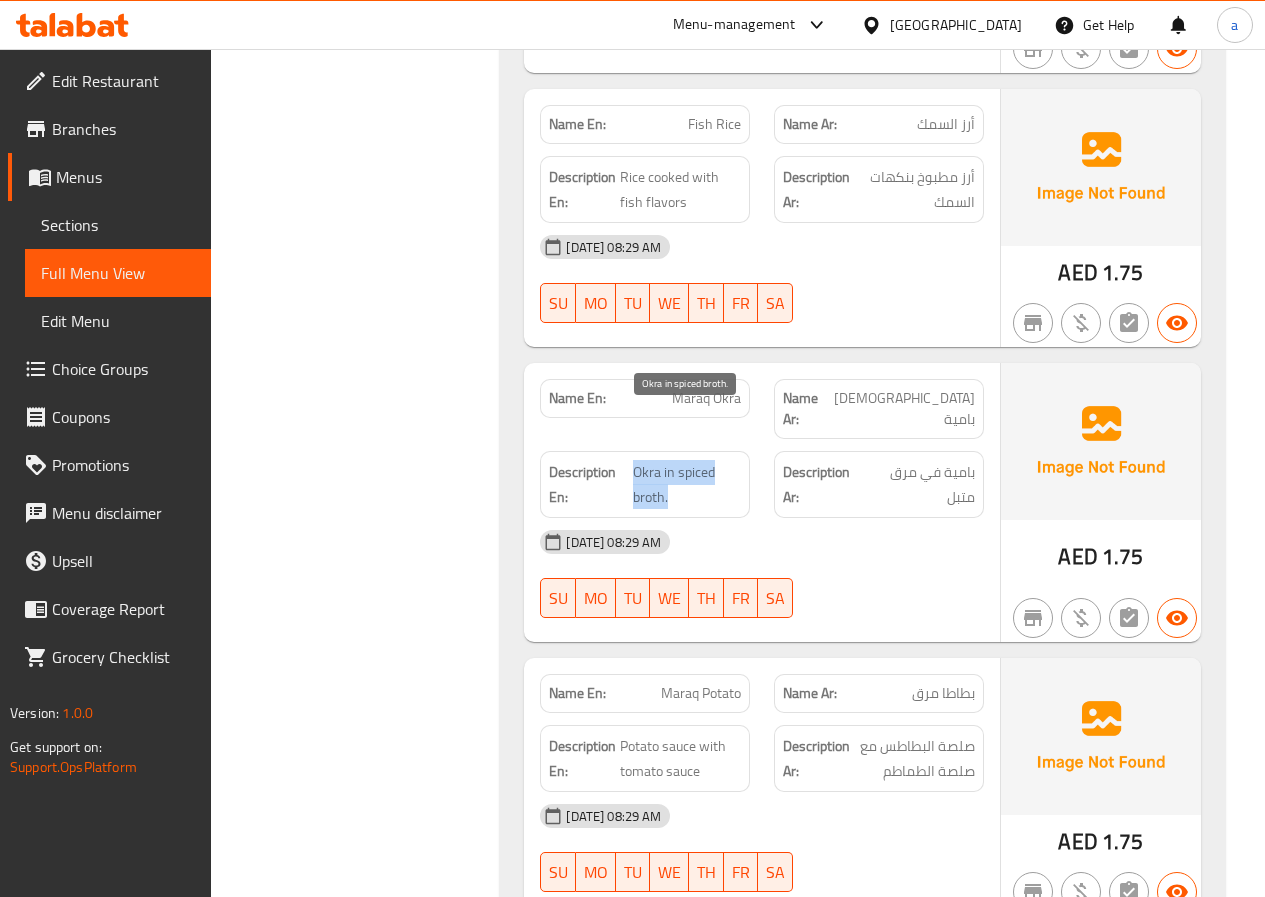 click on "Okra in spiced broth." at bounding box center (687, 484) 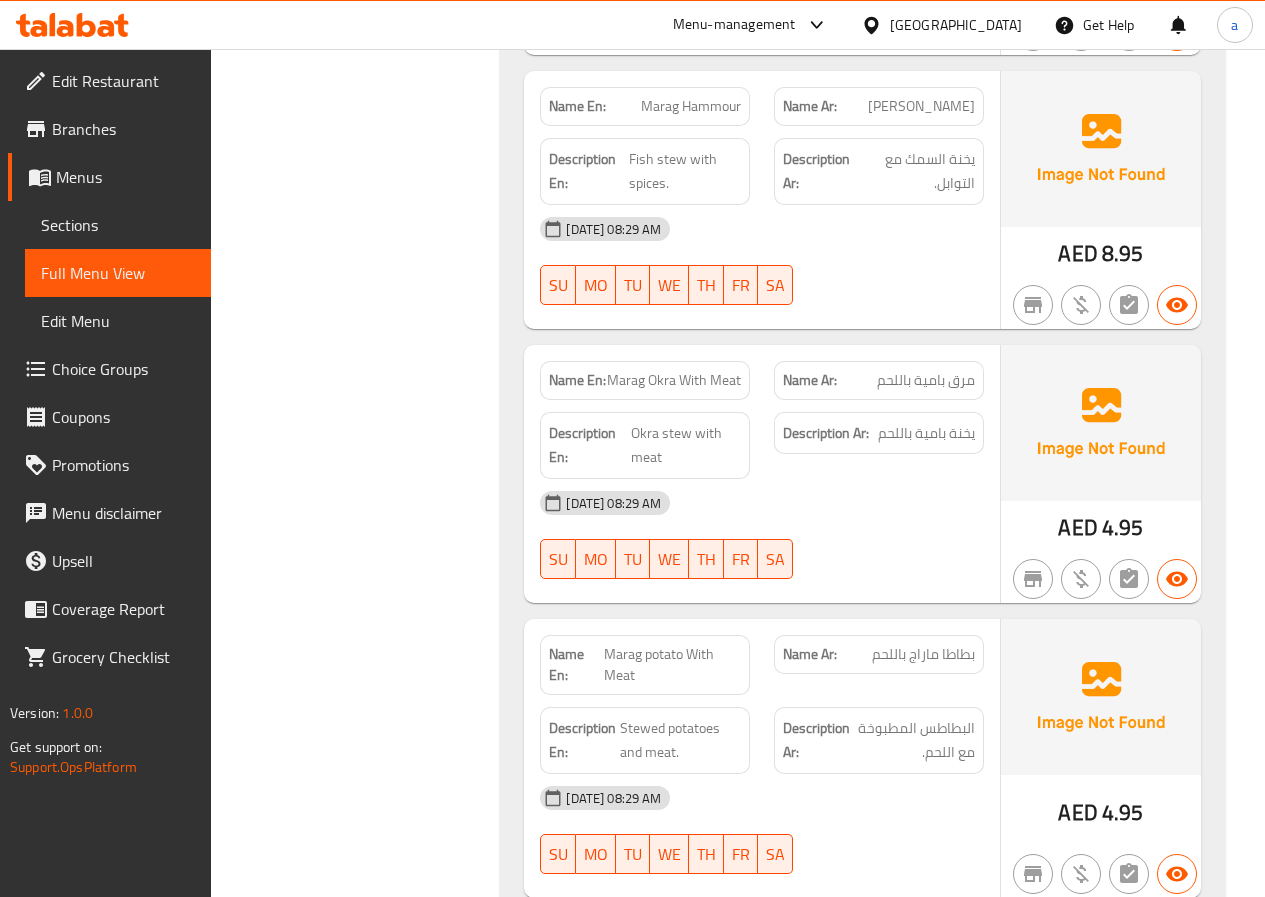 scroll, scrollTop: 3900, scrollLeft: 0, axis: vertical 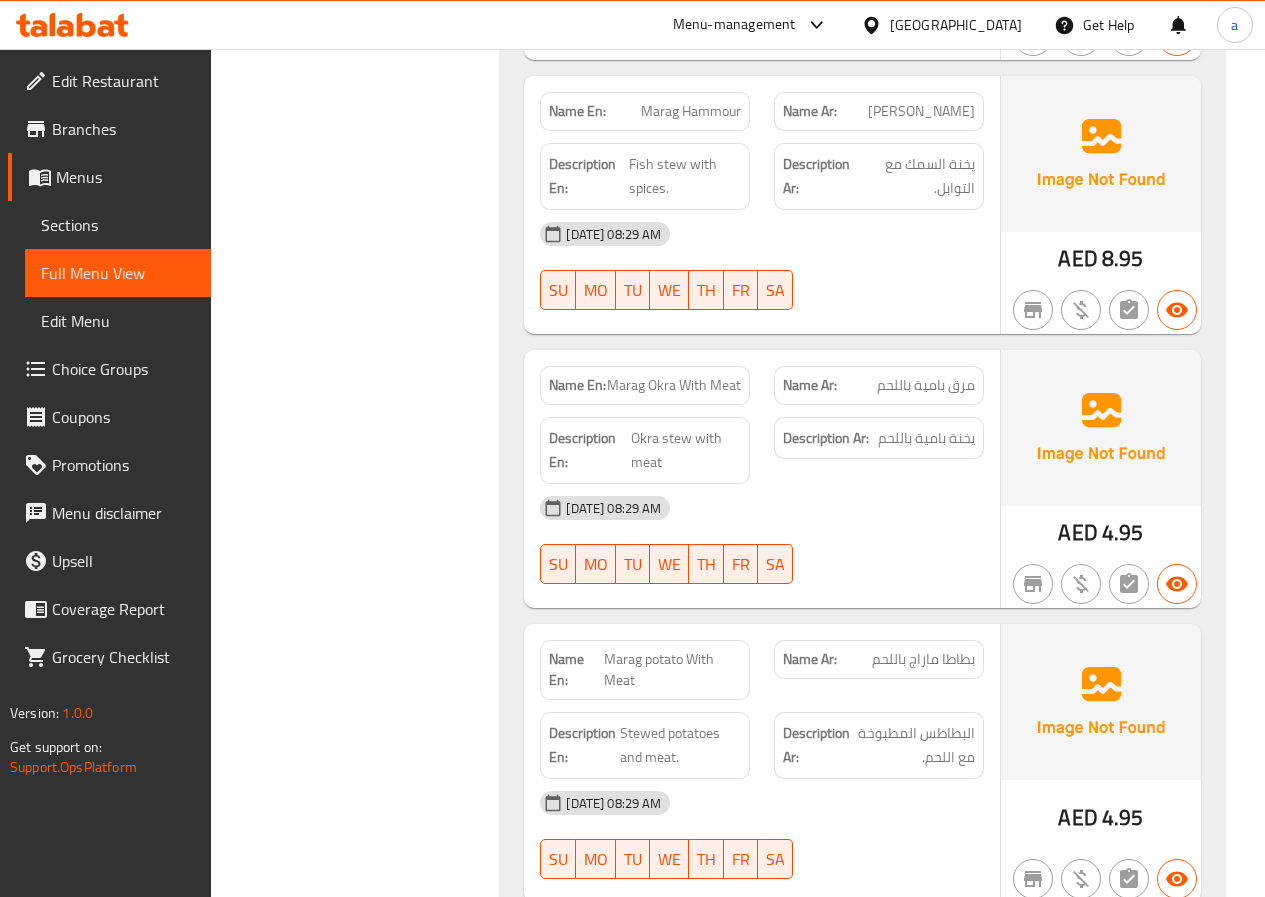 click on "Marag Okra With Meat" at bounding box center (674, 385) 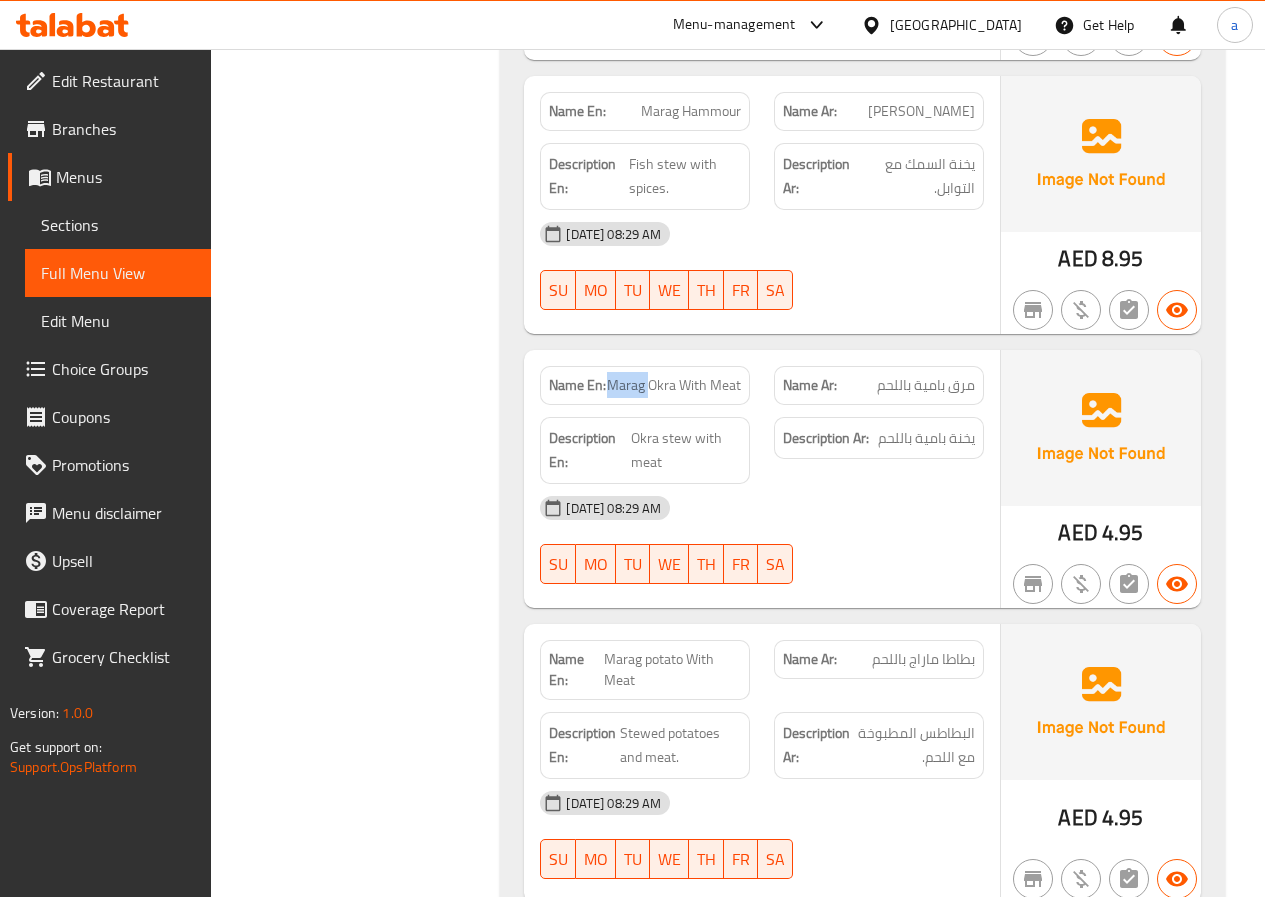 click on "Marag Okra With Meat" at bounding box center [674, 385] 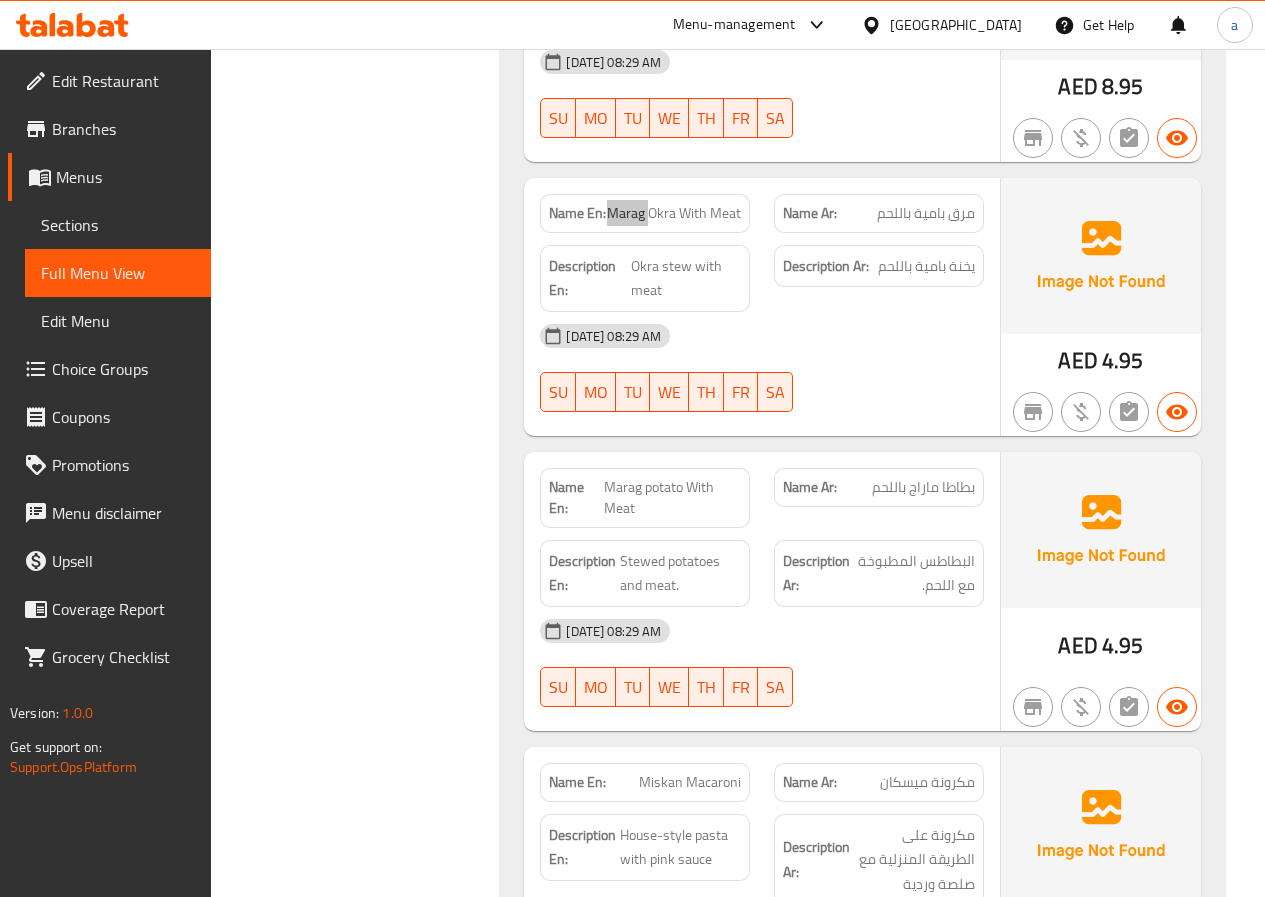 scroll, scrollTop: 4000, scrollLeft: 0, axis: vertical 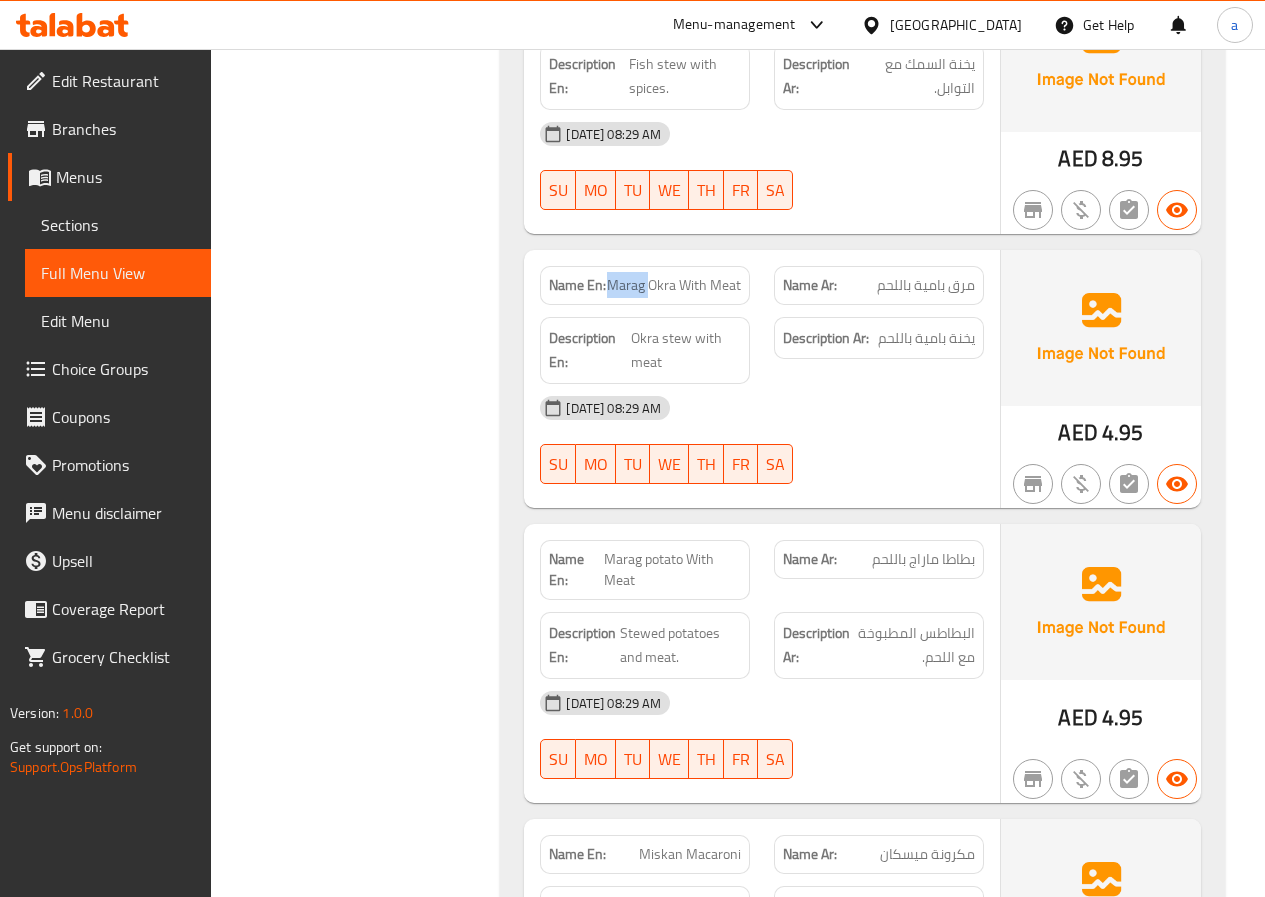 click on "Marag Okra With Meat" at bounding box center [674, 285] 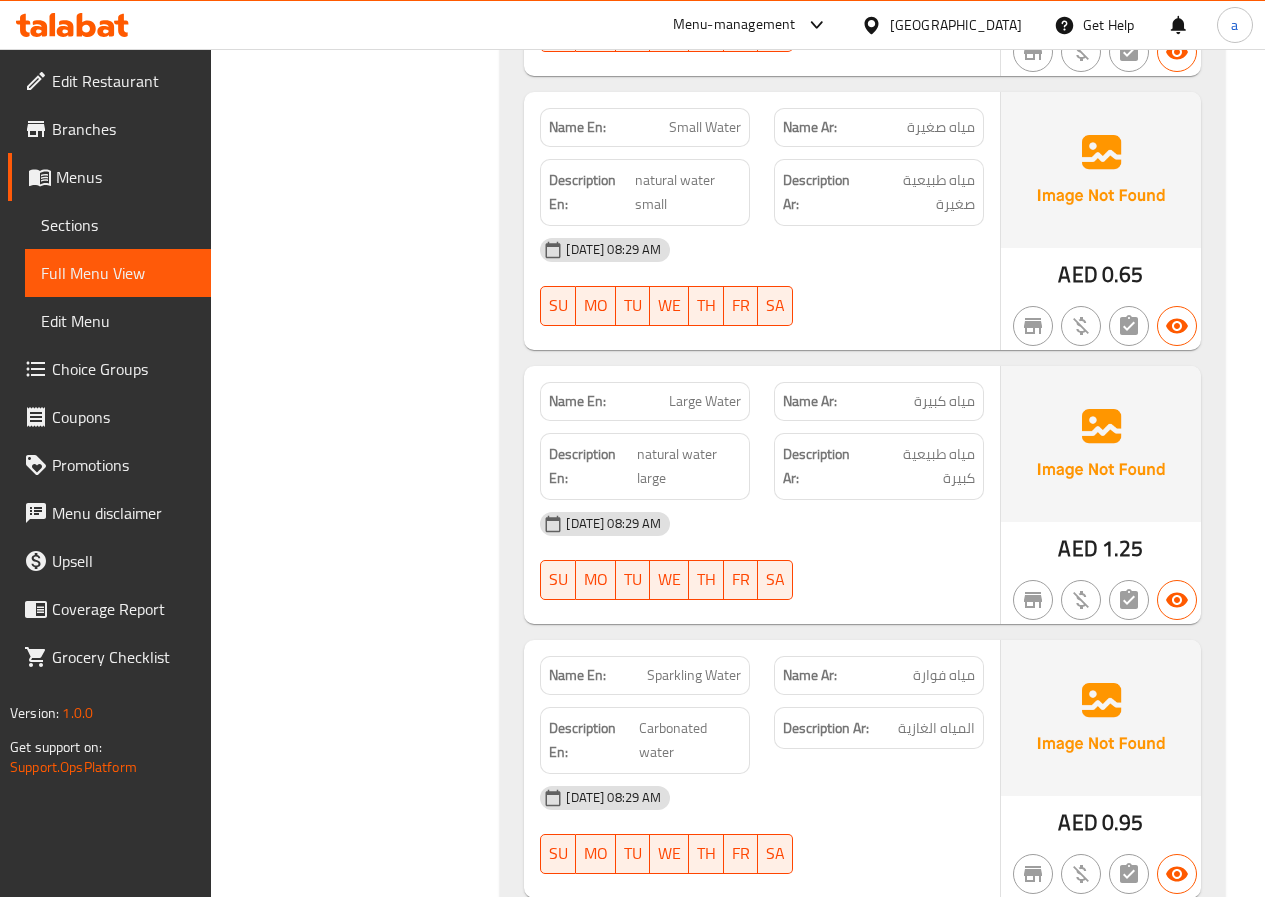 scroll, scrollTop: 11093, scrollLeft: 0, axis: vertical 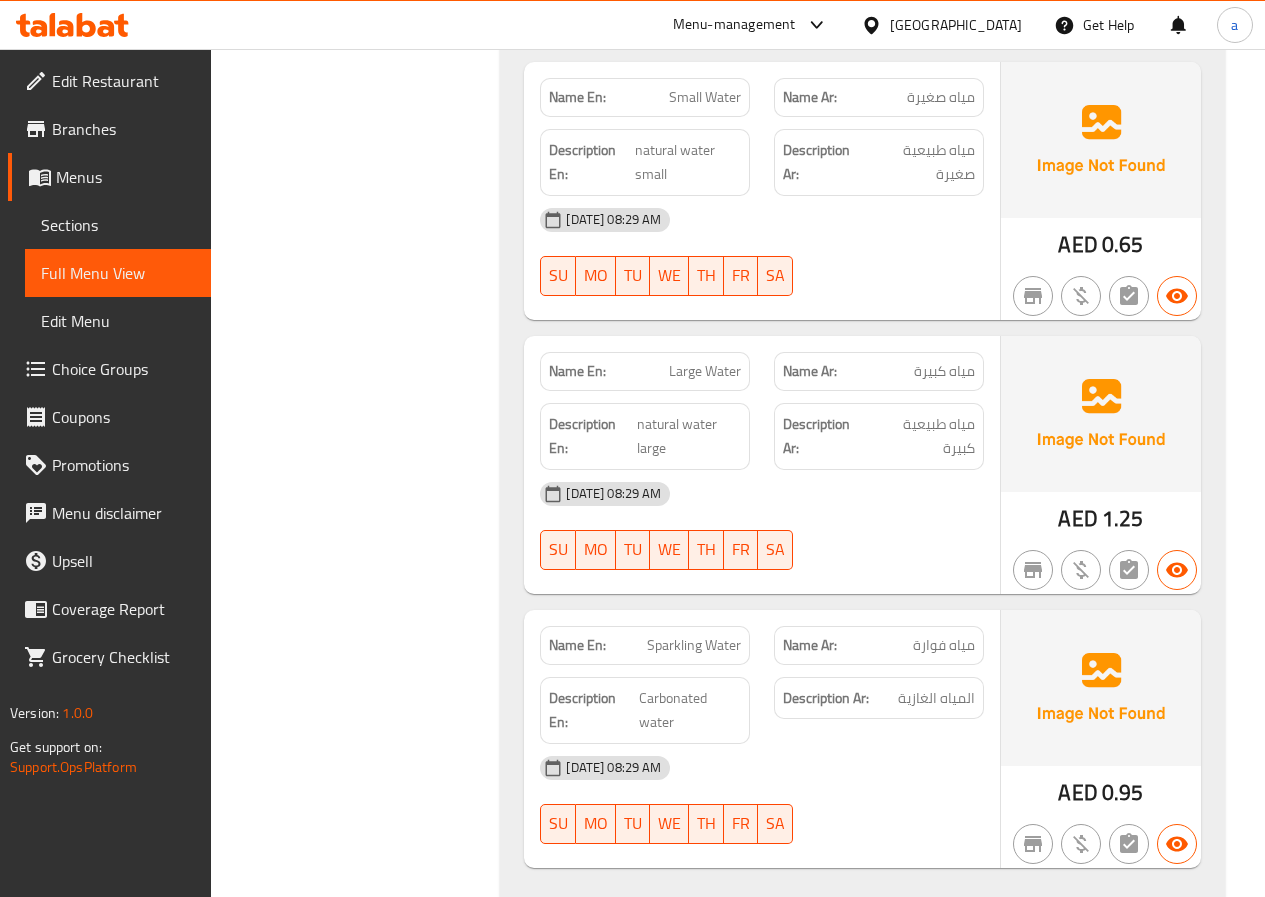 click on "Sections" at bounding box center (118, 225) 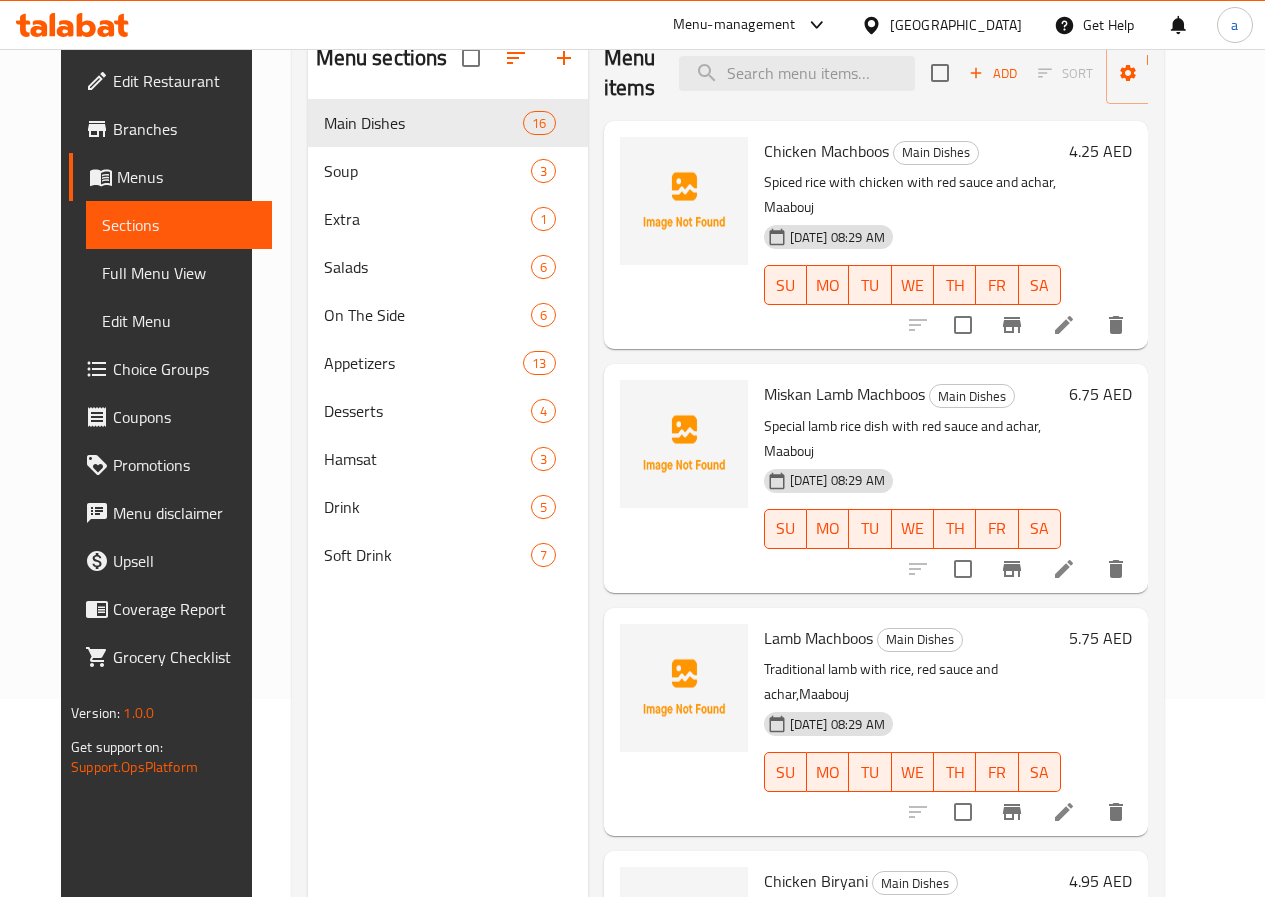 scroll, scrollTop: 0, scrollLeft: 0, axis: both 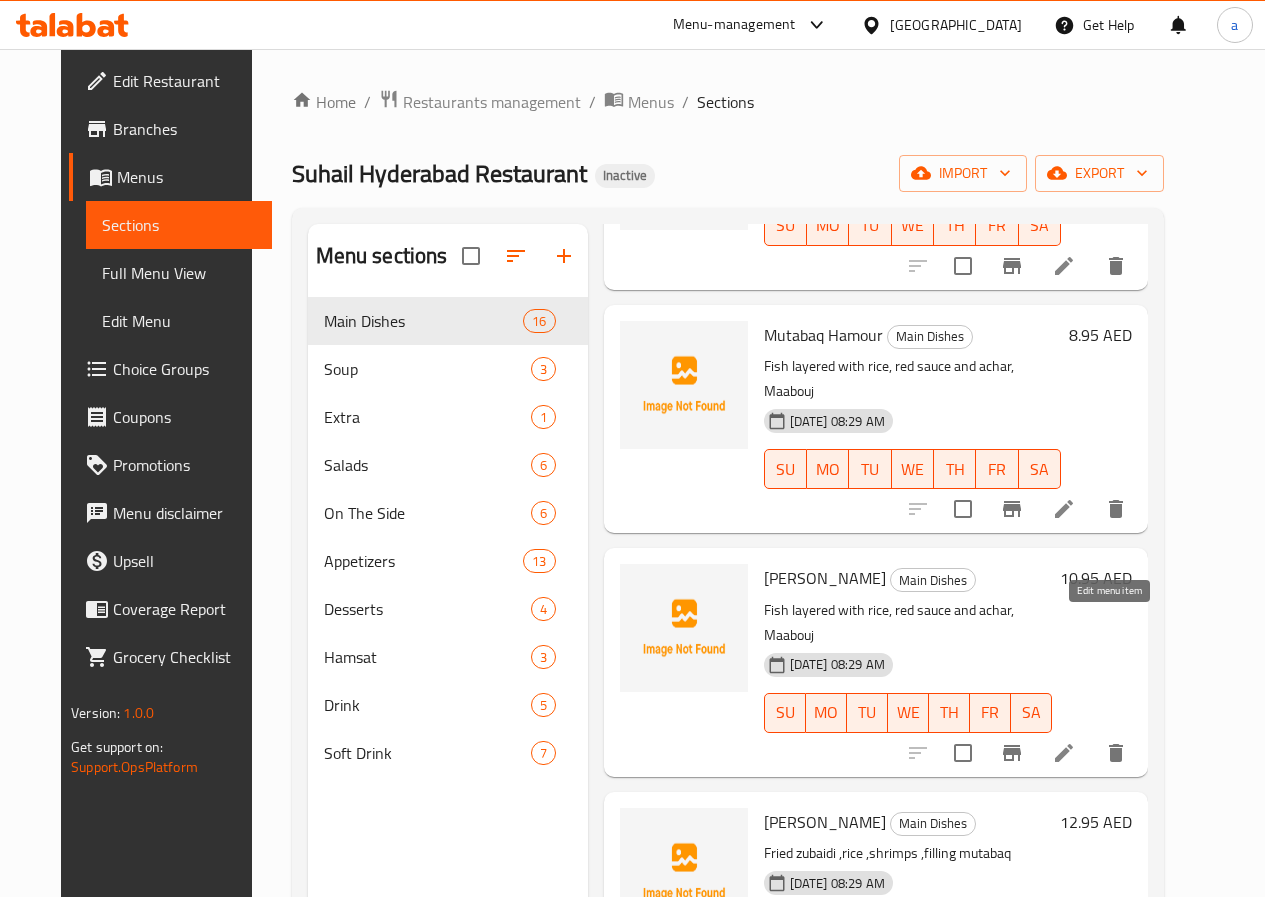 click 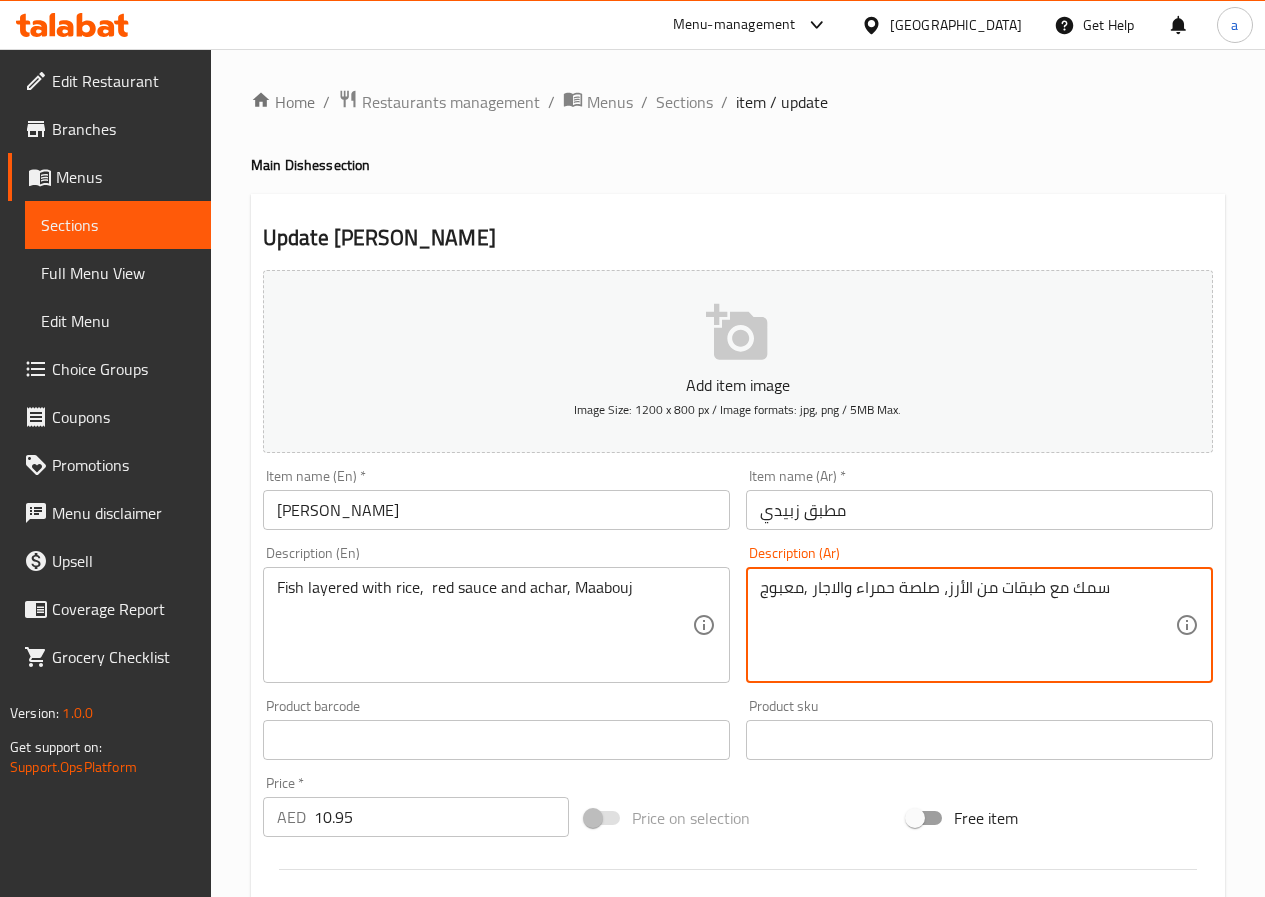 click on "سمك مع طبقات من الأرز، صلصة حمراء والاجار ,معبوج" at bounding box center [967, 625] 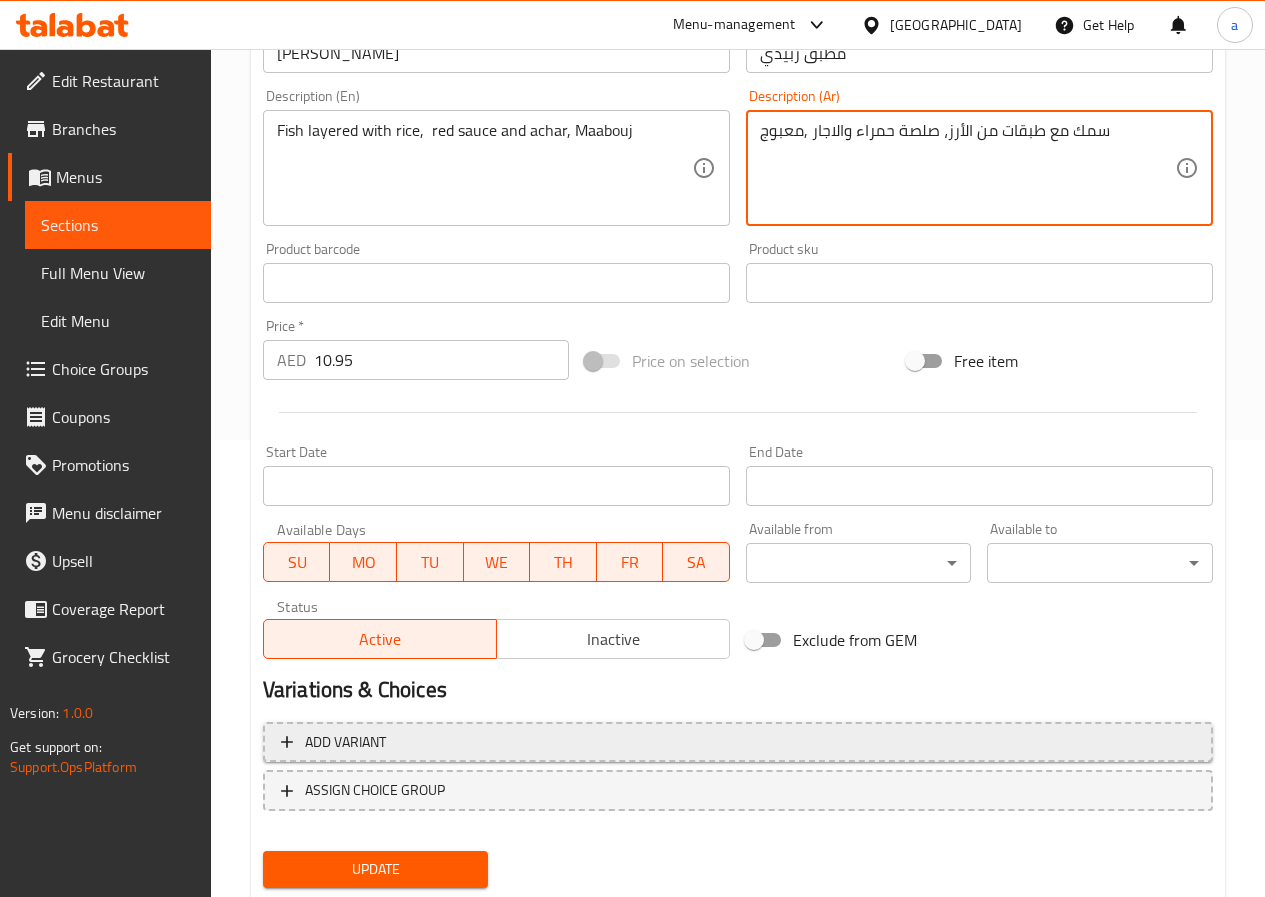 scroll, scrollTop: 516, scrollLeft: 0, axis: vertical 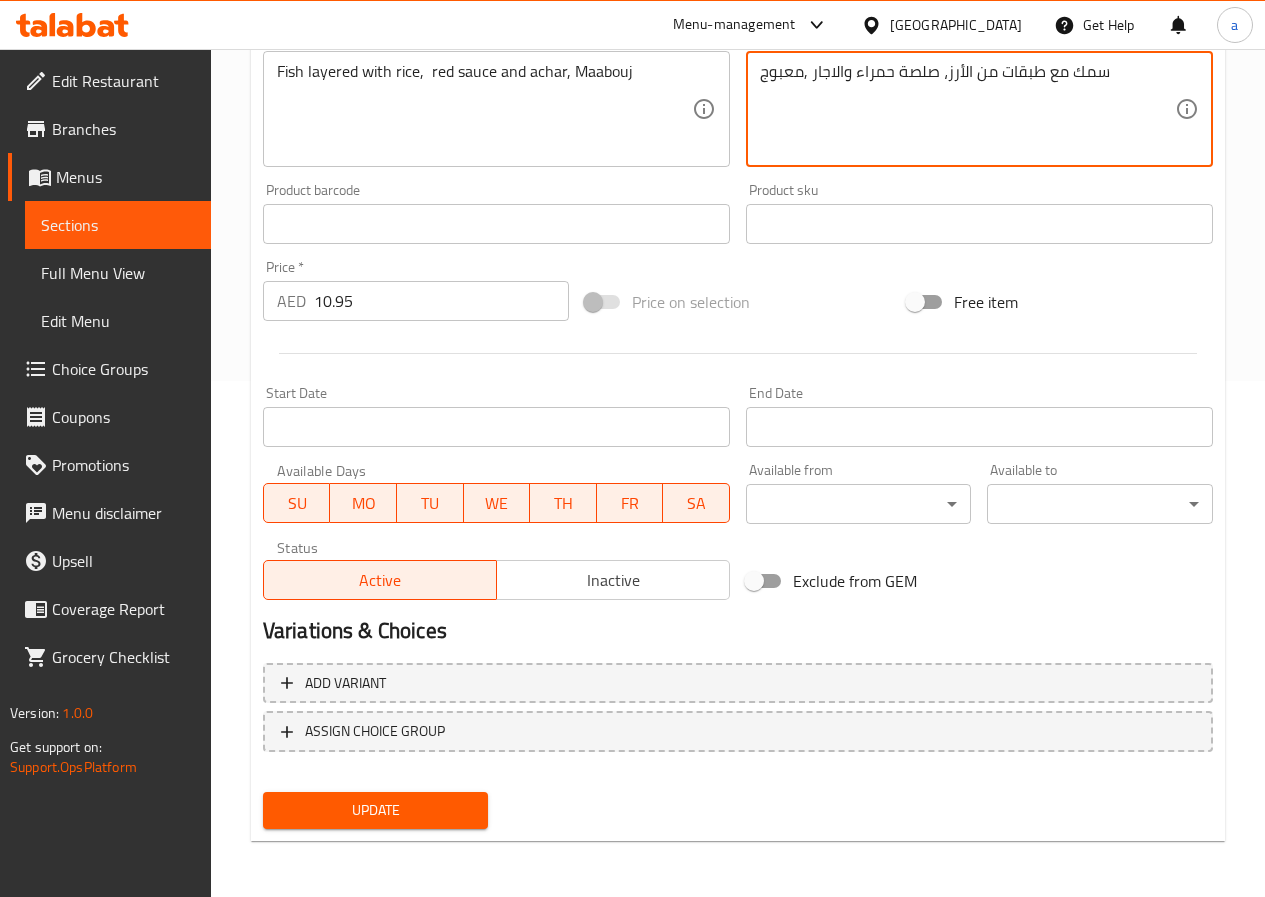 type on "سمك مع طبقات من الأرز، صلصة حمراء والاجار ,معبوج" 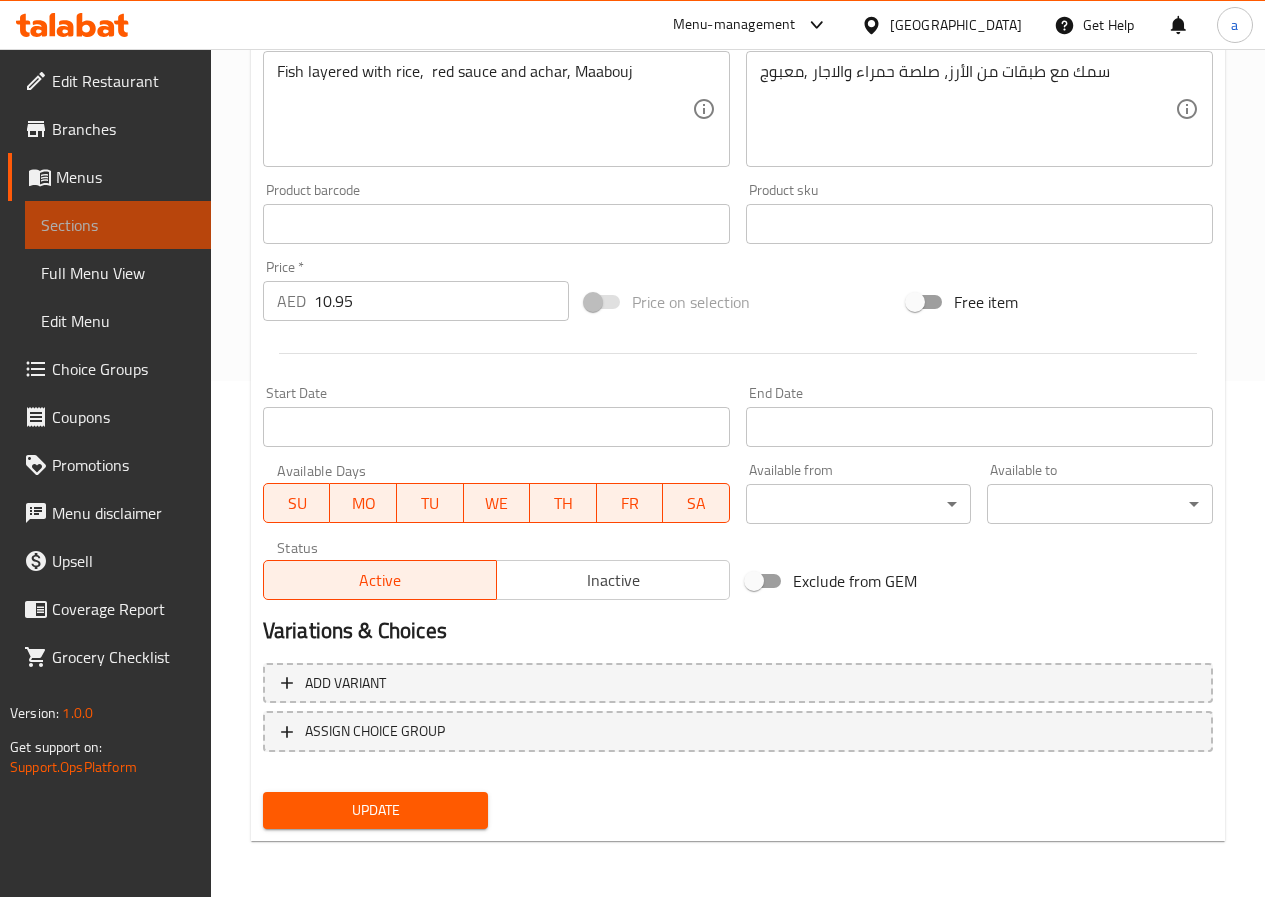 click on "Sections" at bounding box center [118, 225] 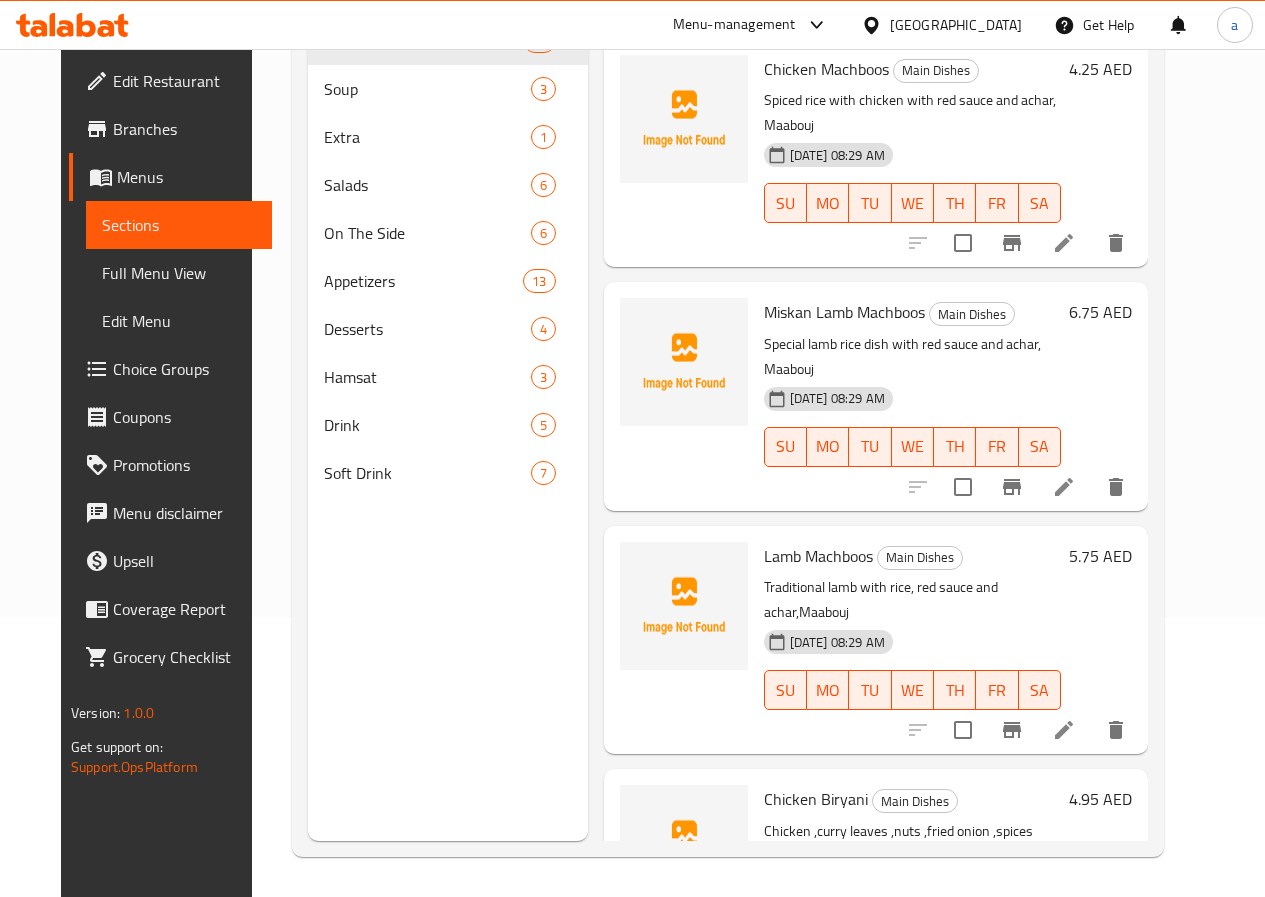 scroll, scrollTop: 280, scrollLeft: 0, axis: vertical 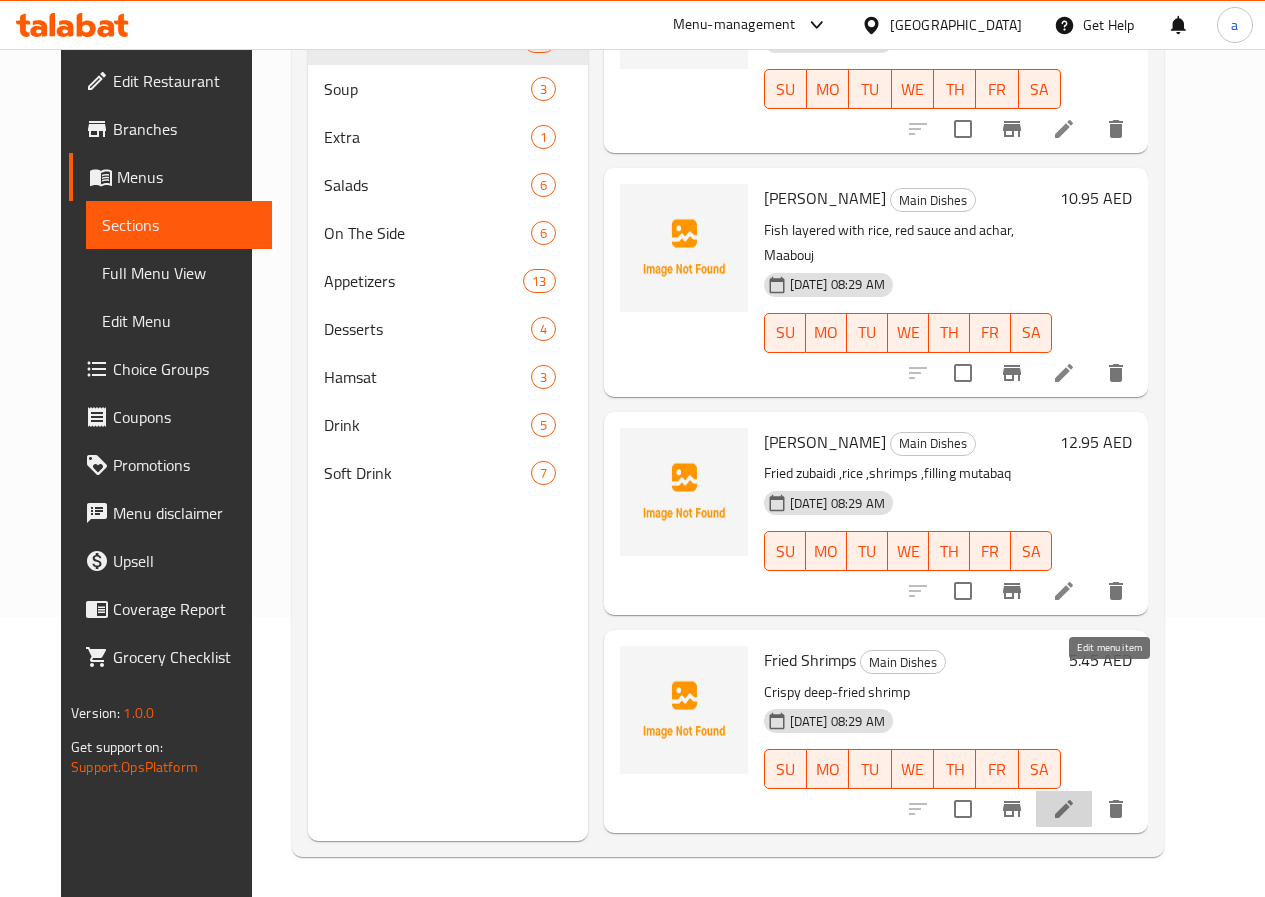 click 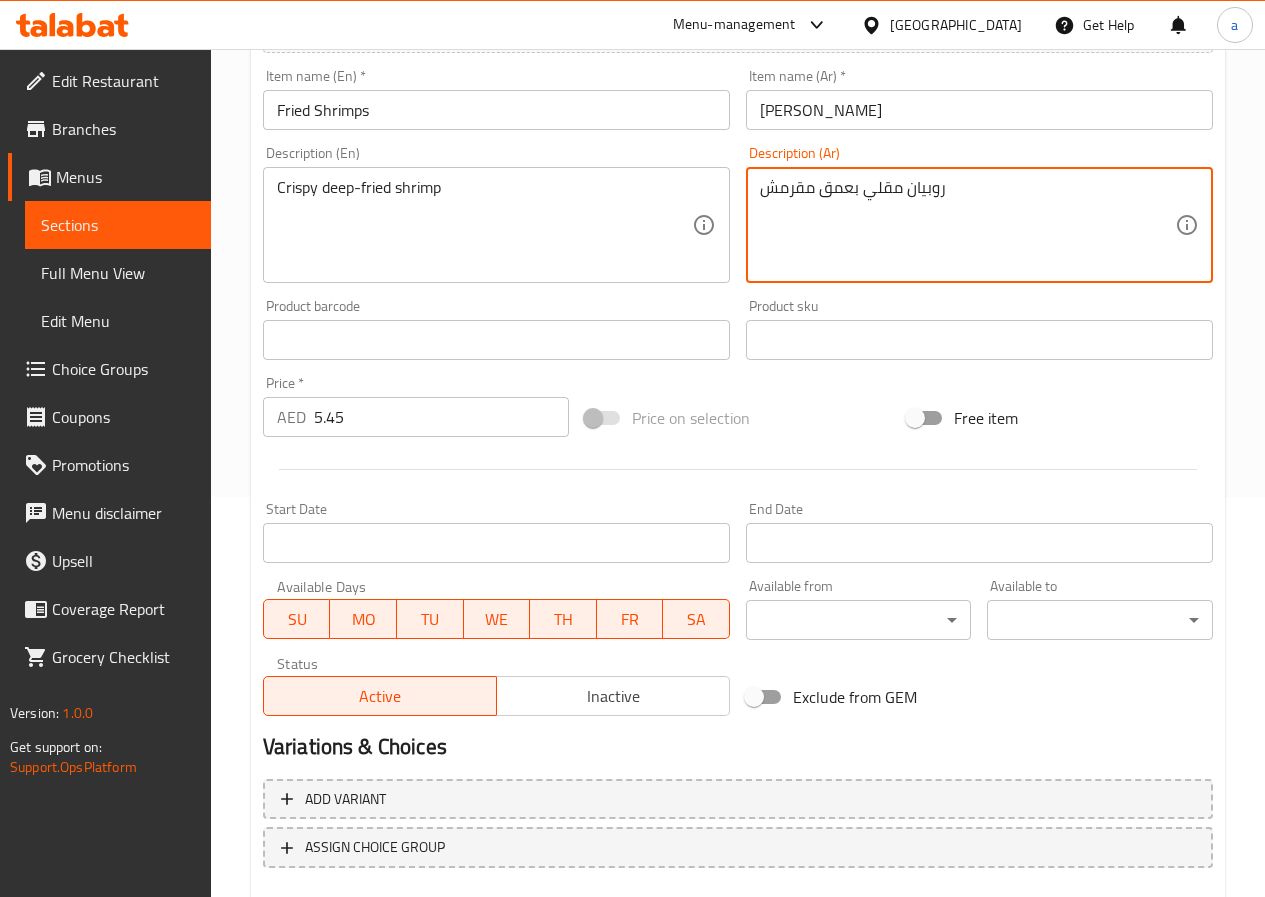 scroll, scrollTop: 516, scrollLeft: 0, axis: vertical 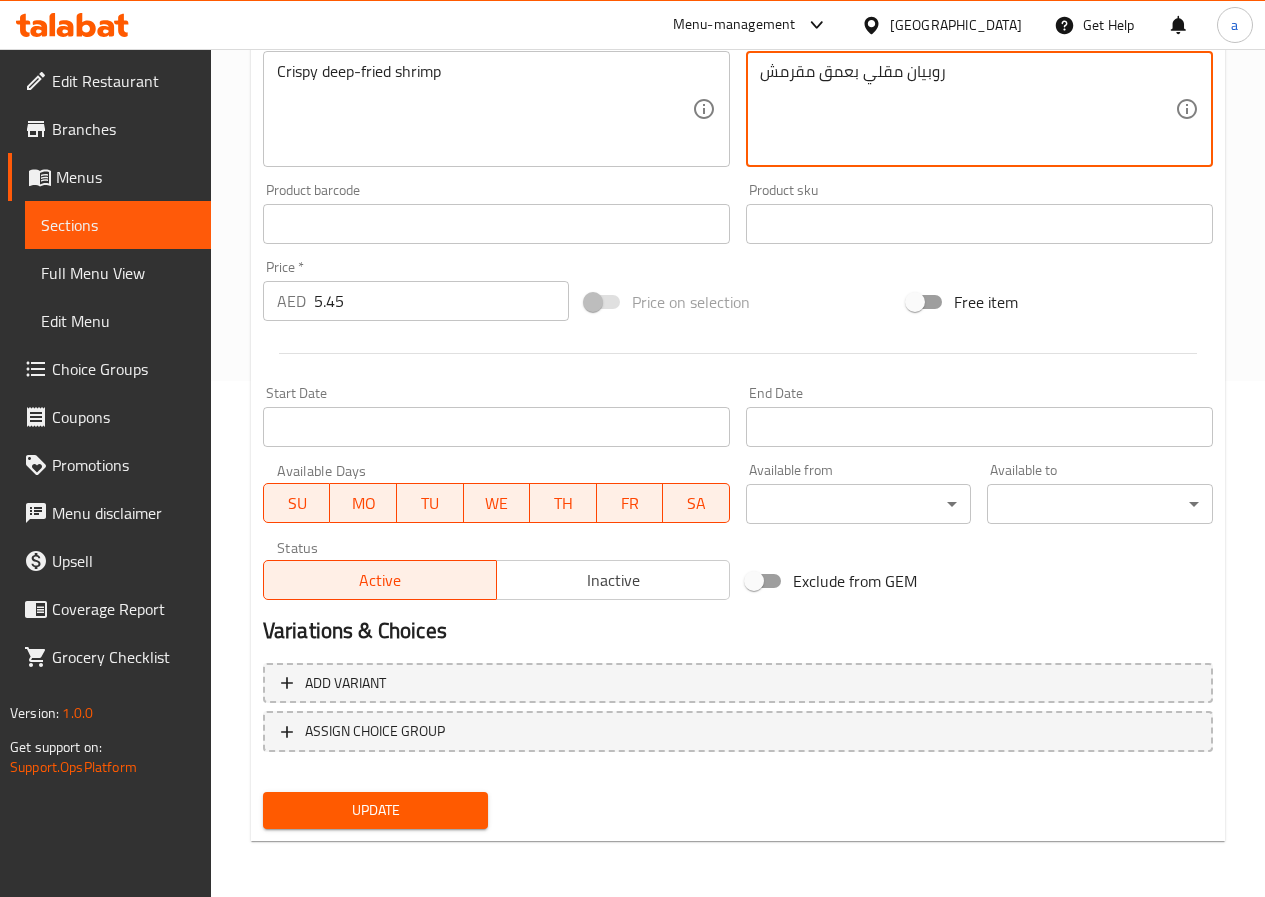 type on "روبيان مقلي بعمق مقرمش" 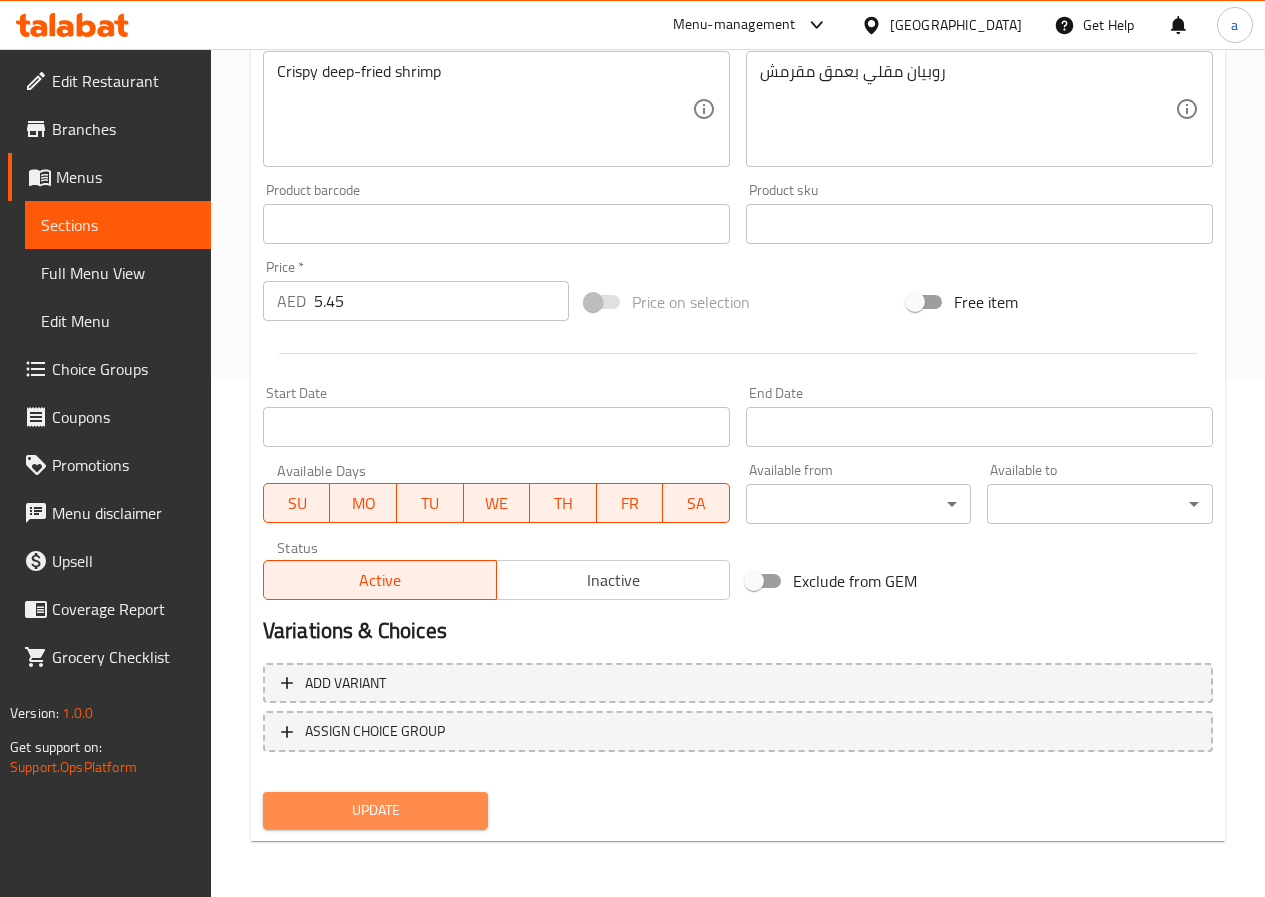 click on "Update" at bounding box center (376, 810) 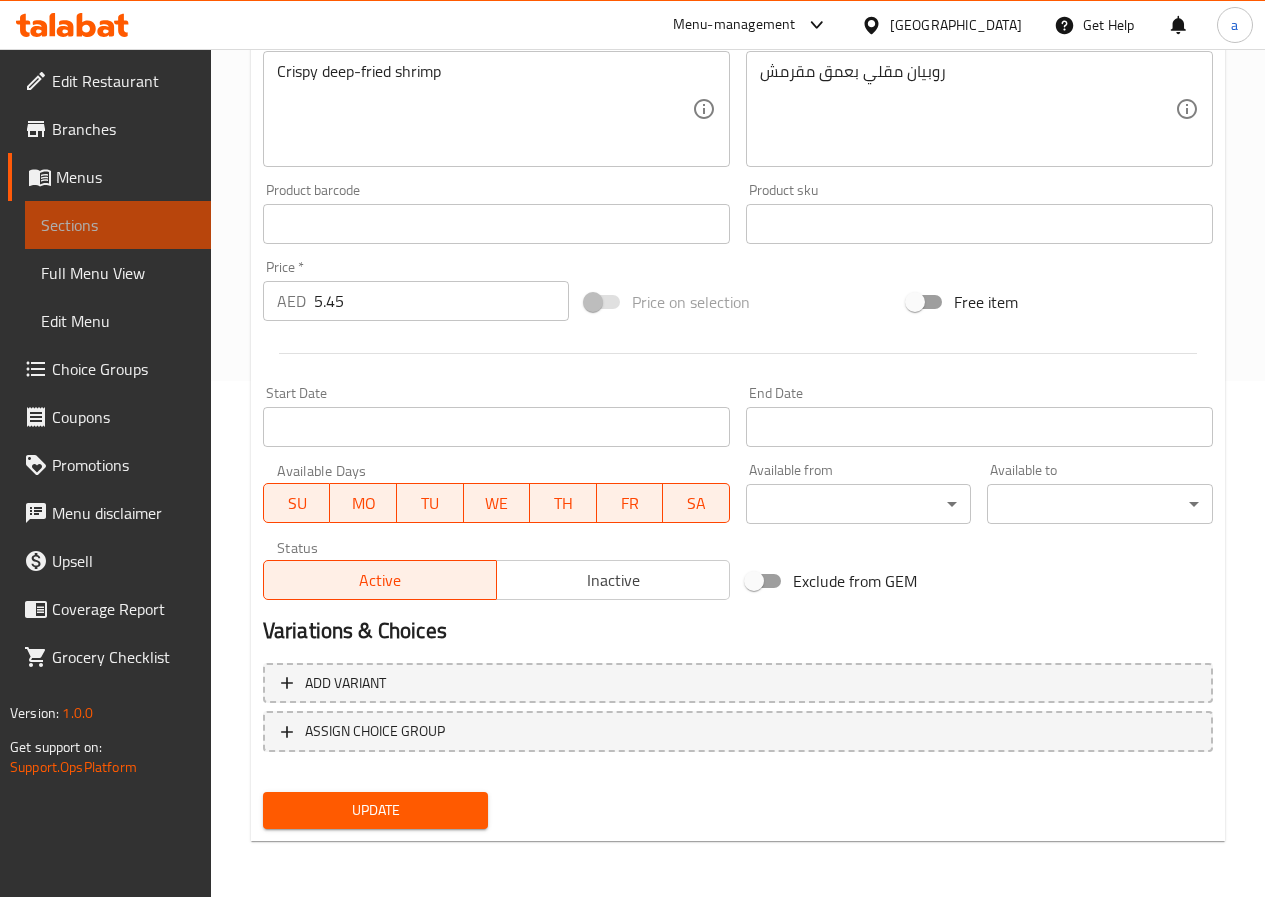 click on "Sections" at bounding box center [118, 225] 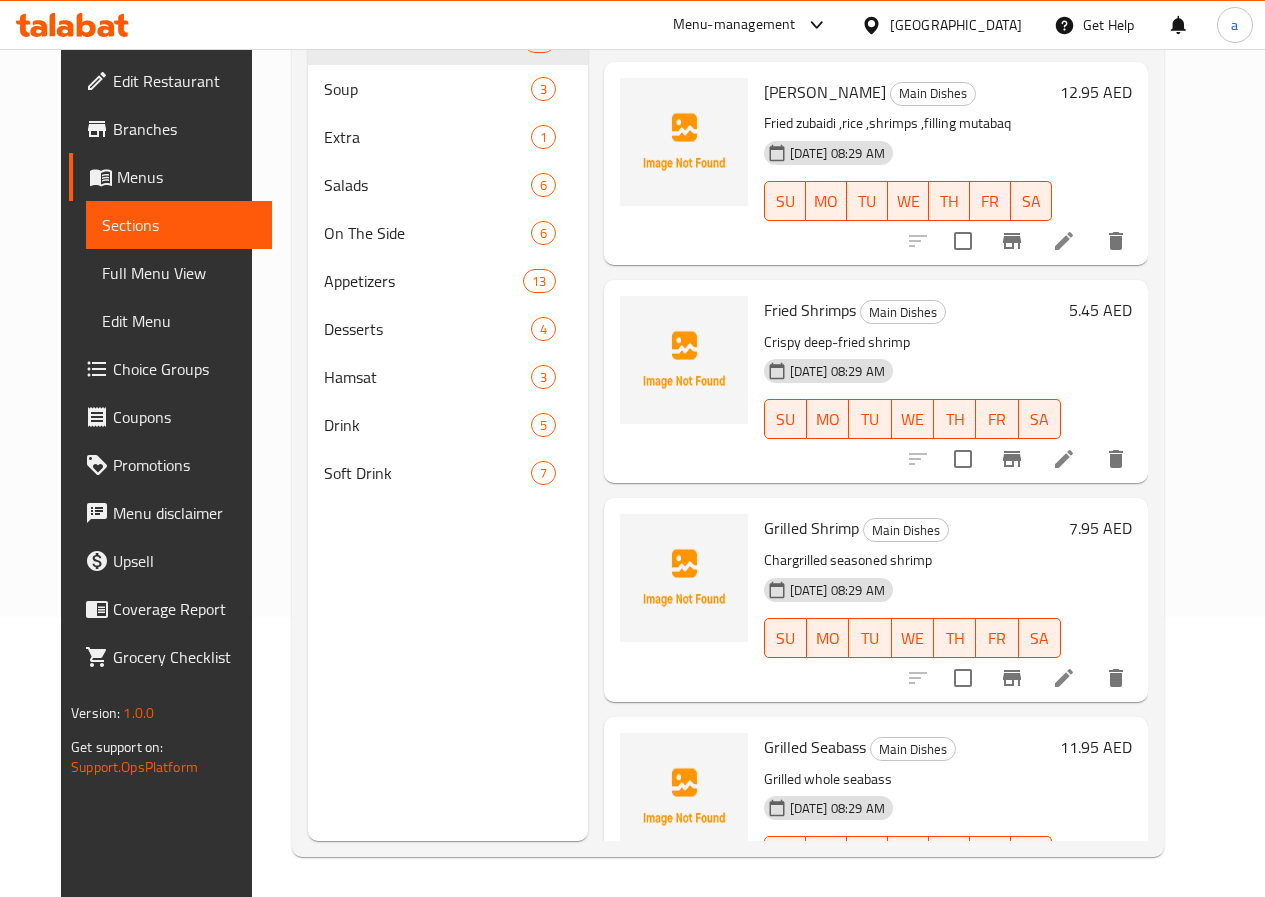 scroll, scrollTop: 2000, scrollLeft: 0, axis: vertical 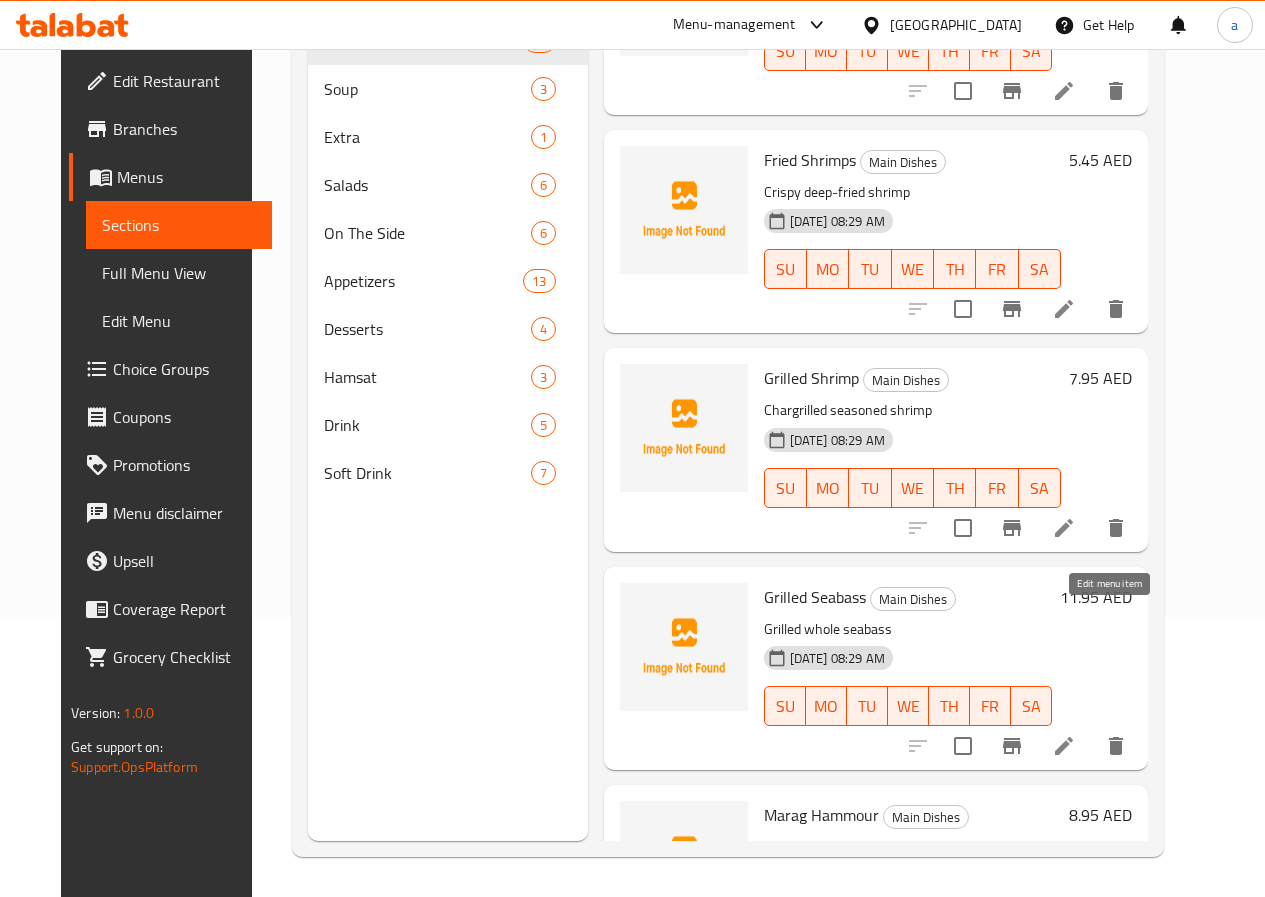 click 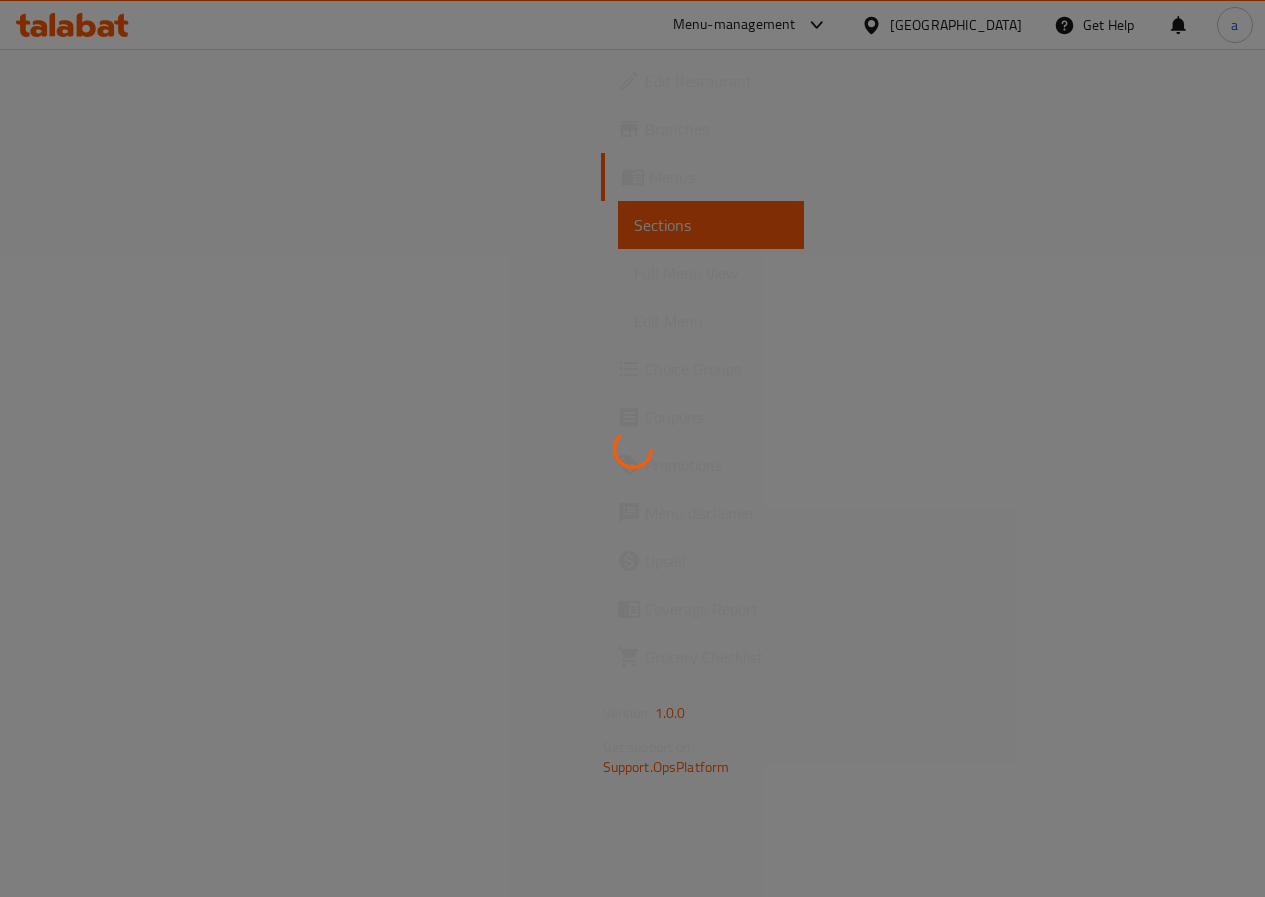 scroll, scrollTop: 0, scrollLeft: 0, axis: both 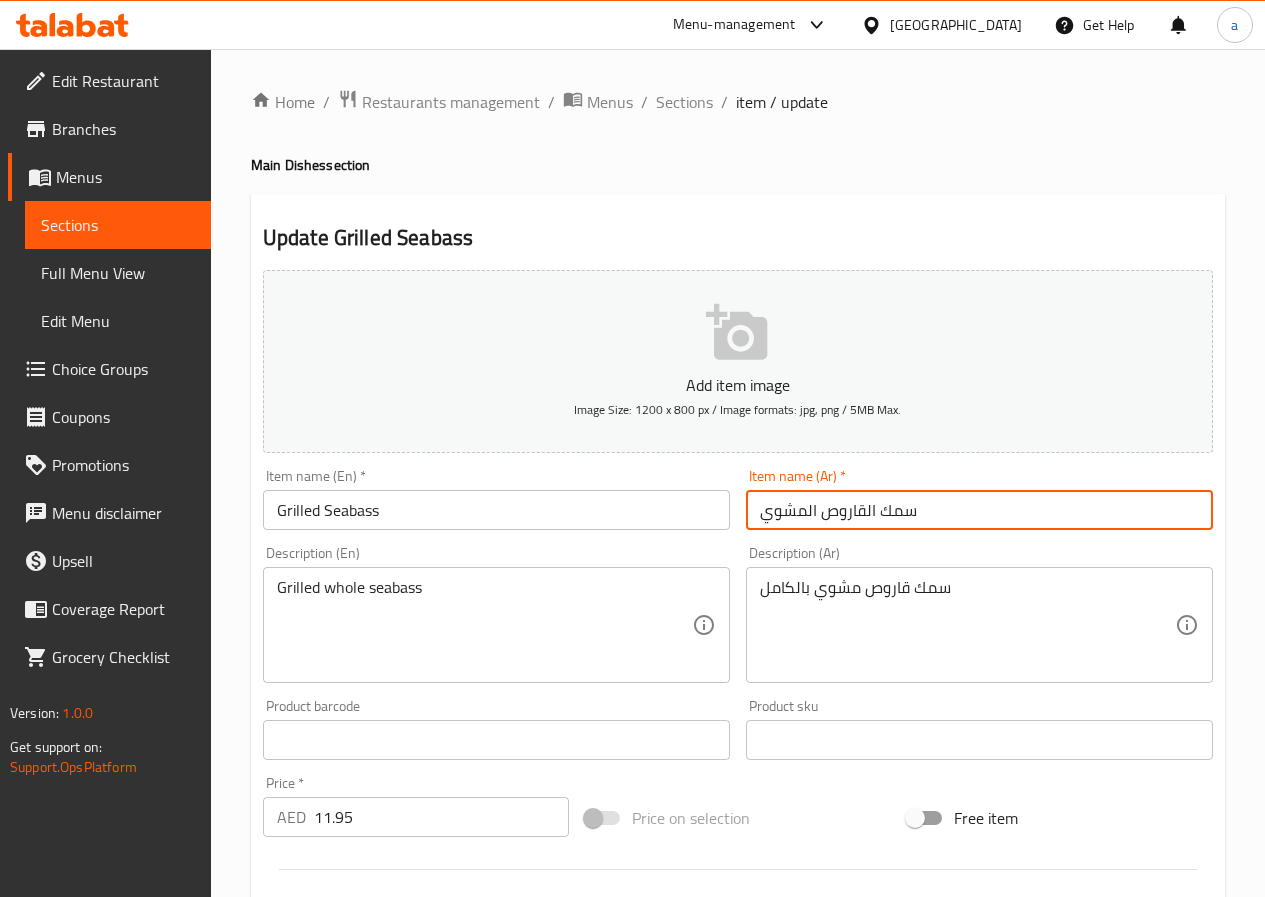 drag, startPoint x: 872, startPoint y: 510, endPoint x: 980, endPoint y: 486, distance: 110.63454 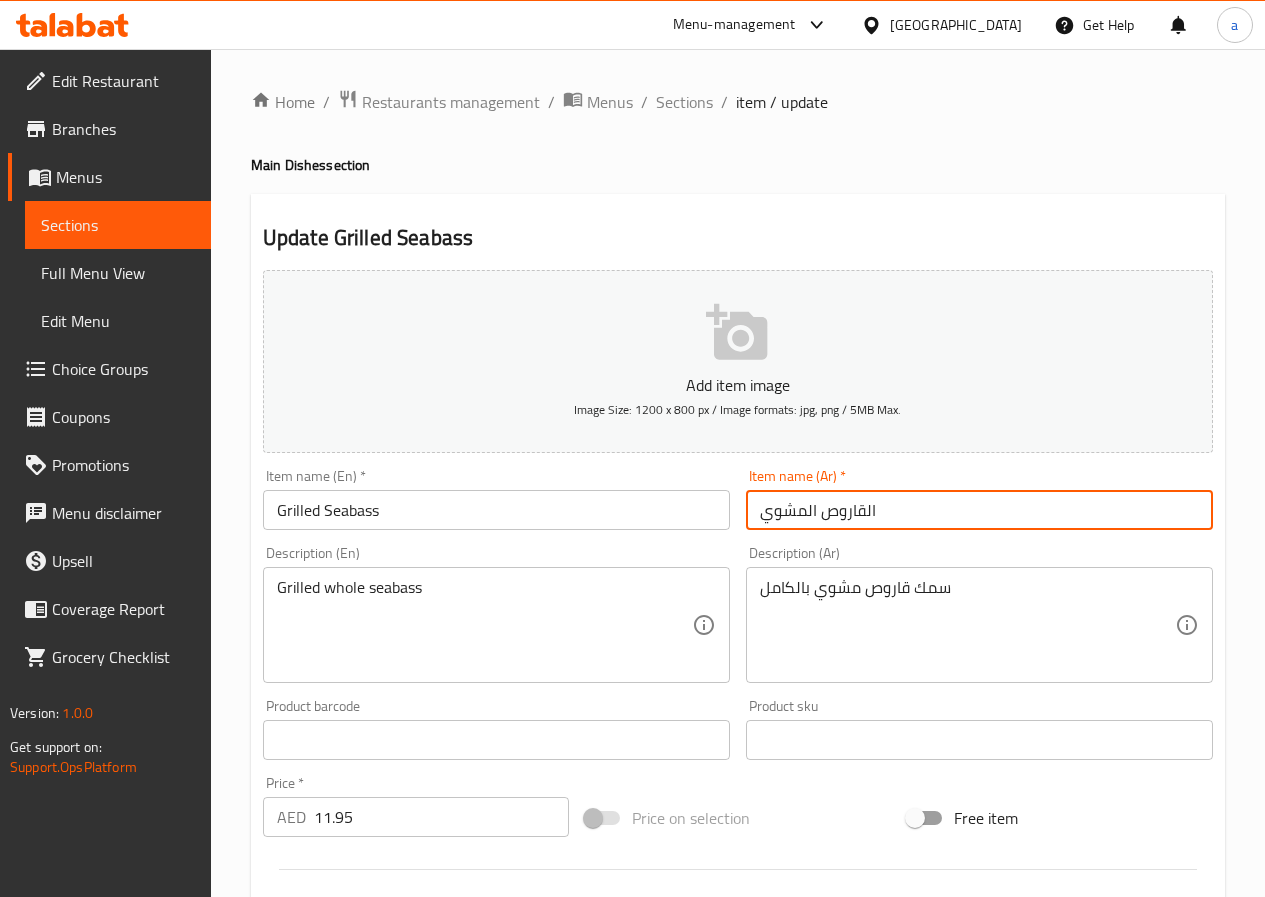 type on "القاروص المشوي" 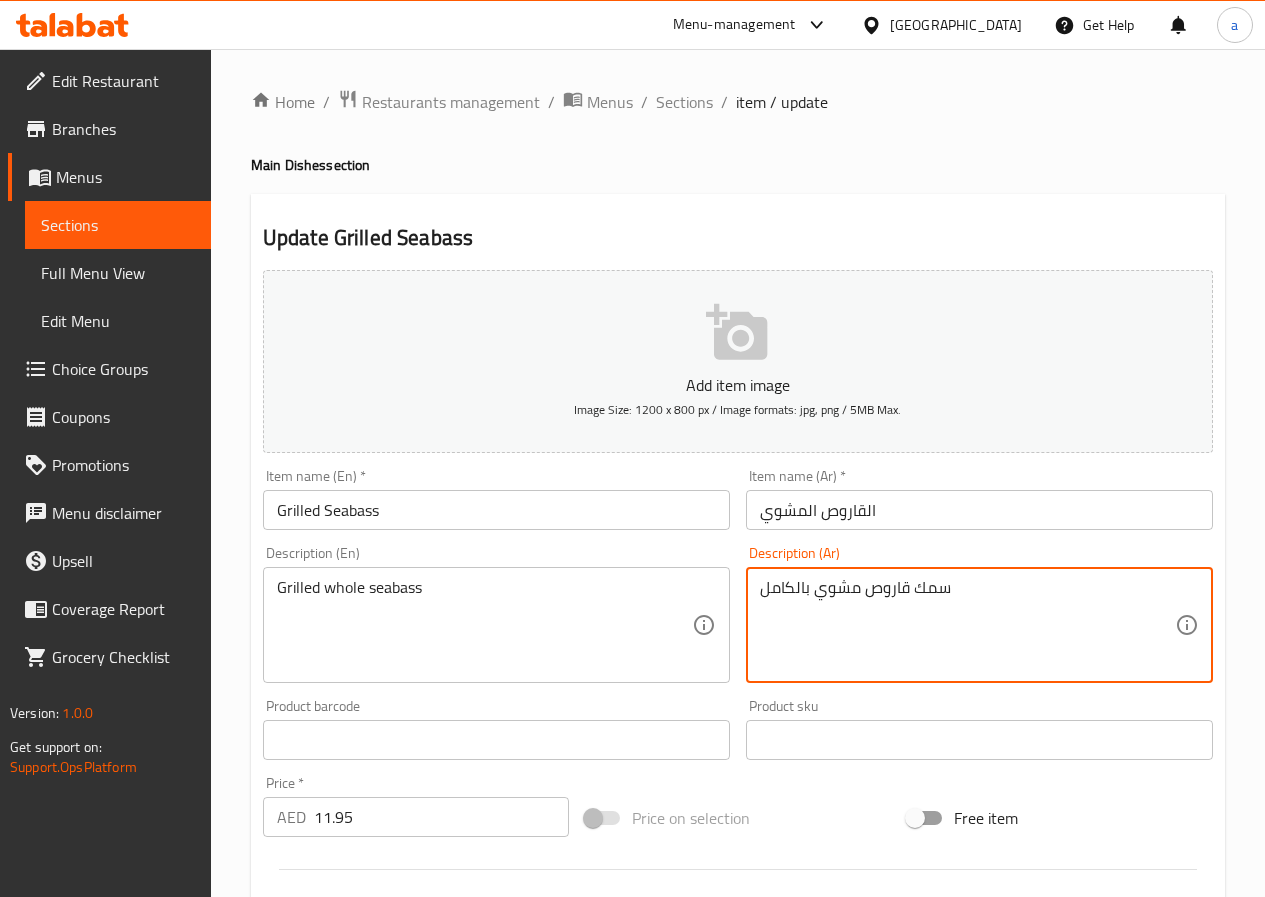 drag, startPoint x: 906, startPoint y: 589, endPoint x: 980, endPoint y: 582, distance: 74.330345 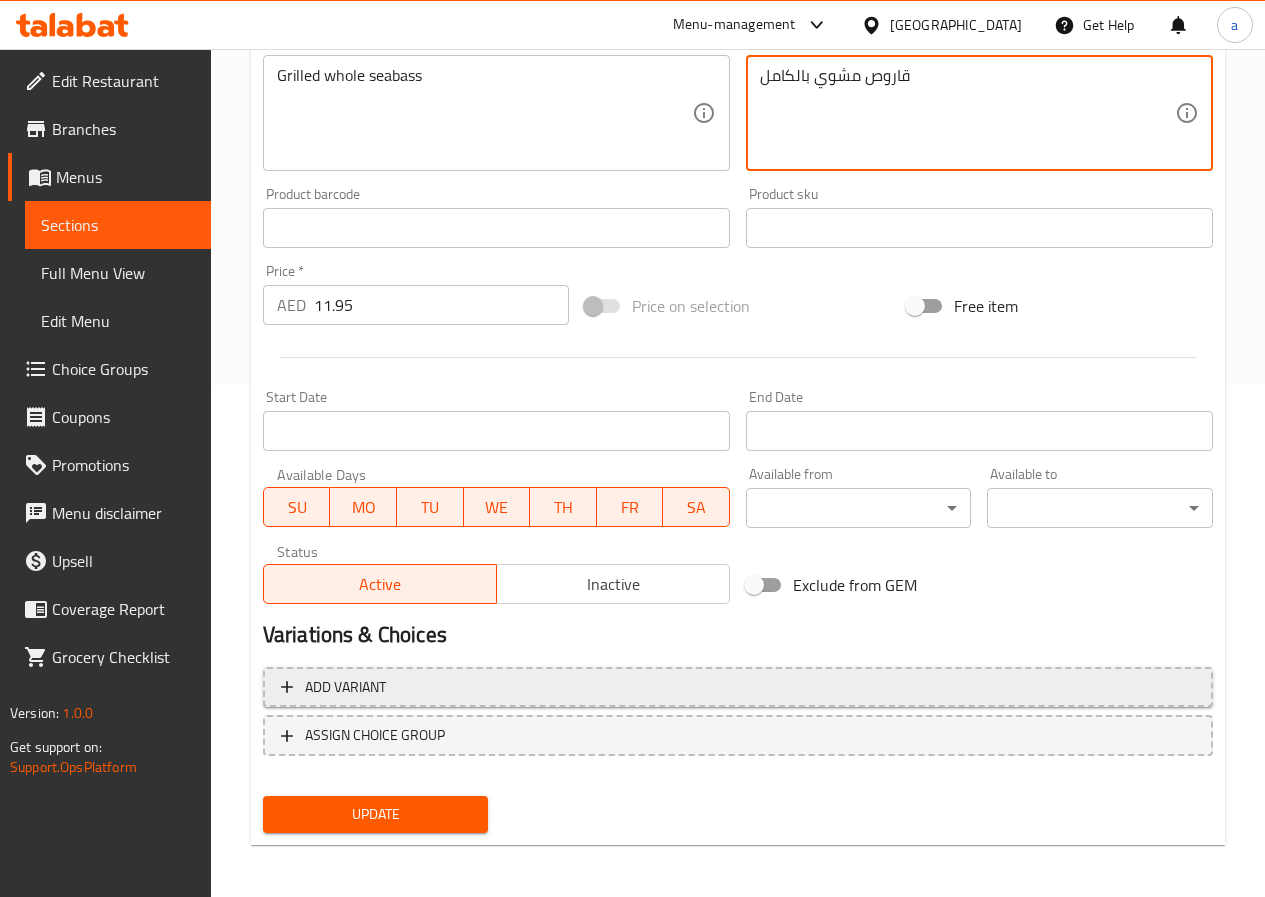 scroll, scrollTop: 516, scrollLeft: 0, axis: vertical 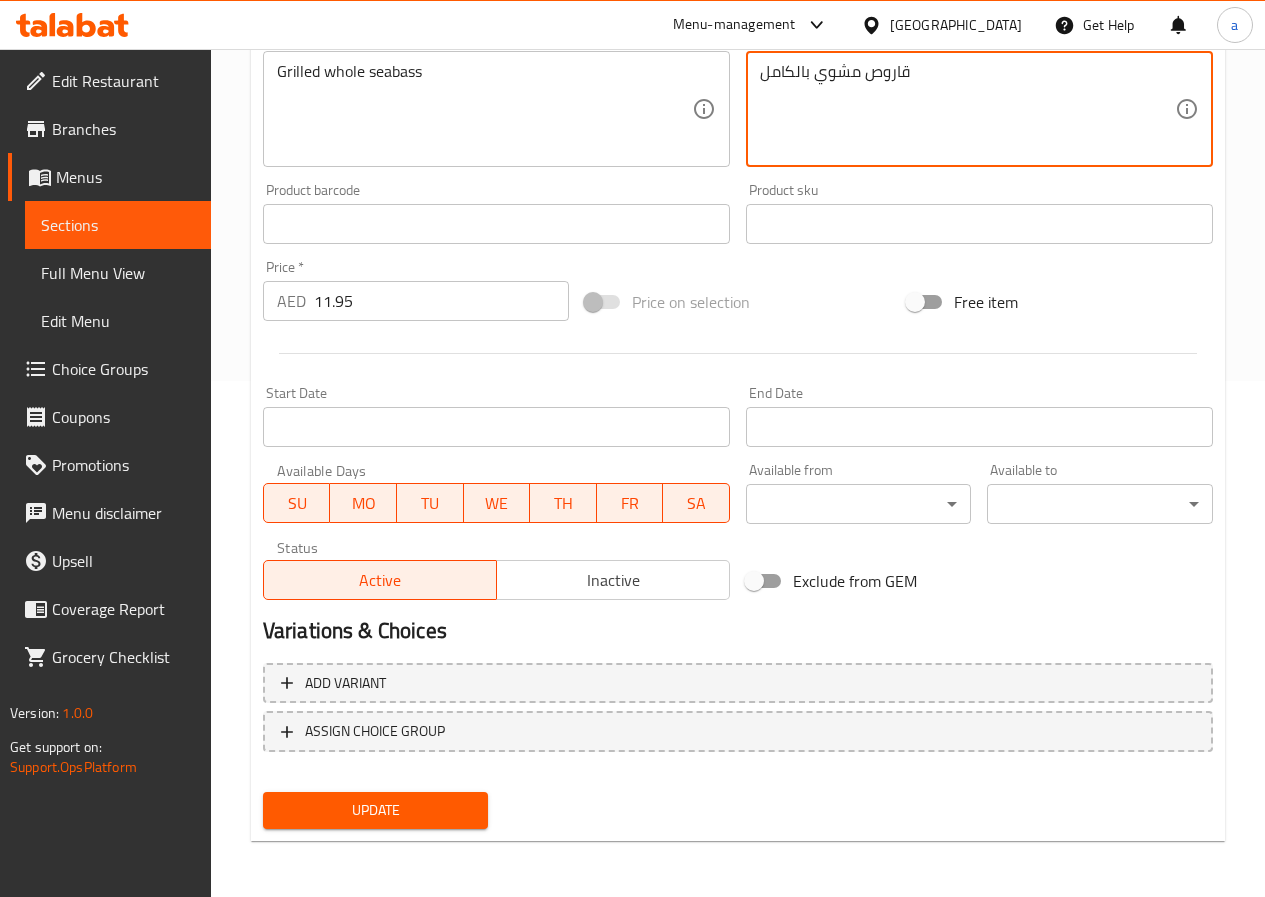 type on "قاروص مشوي بالكامل" 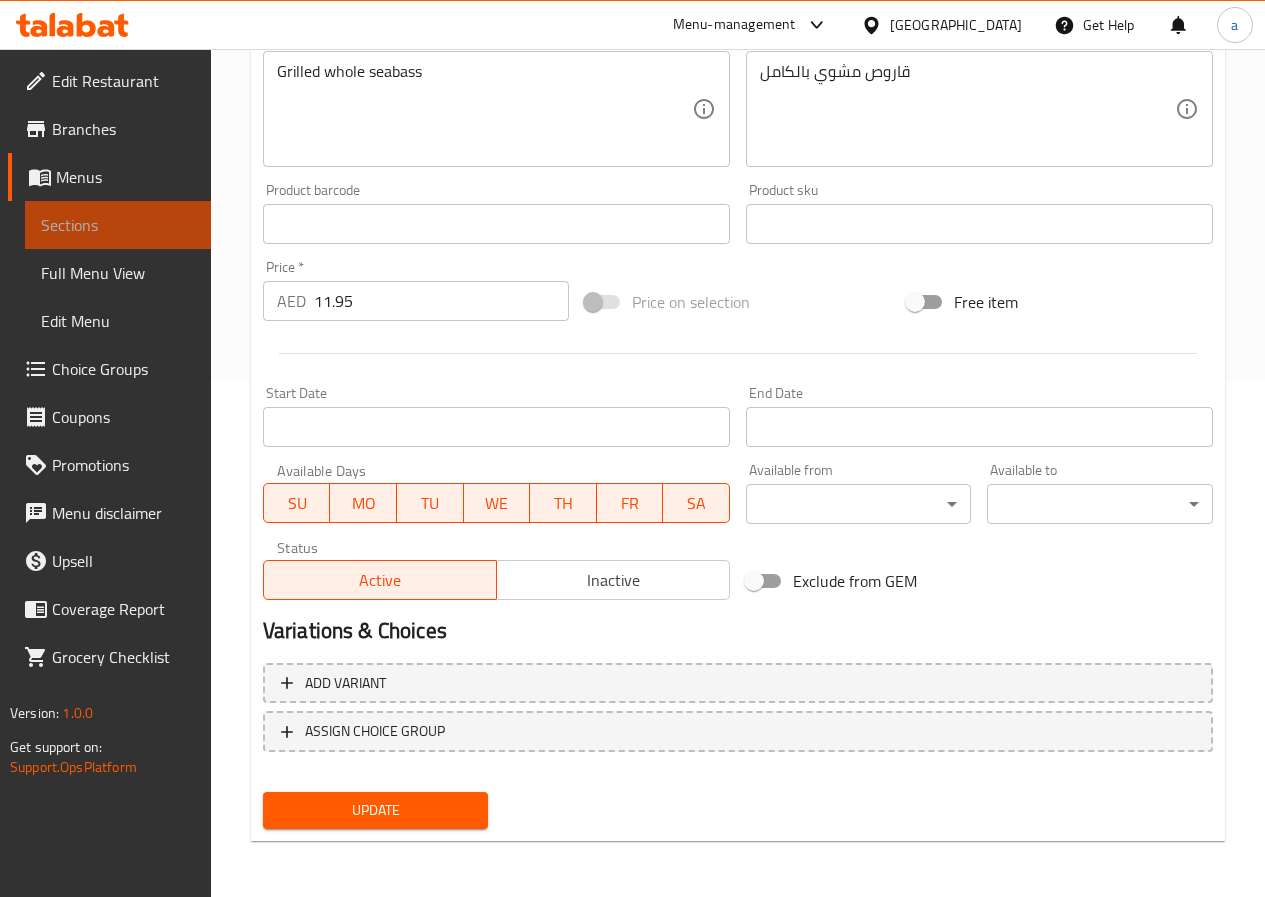 click on "Sections" at bounding box center [118, 225] 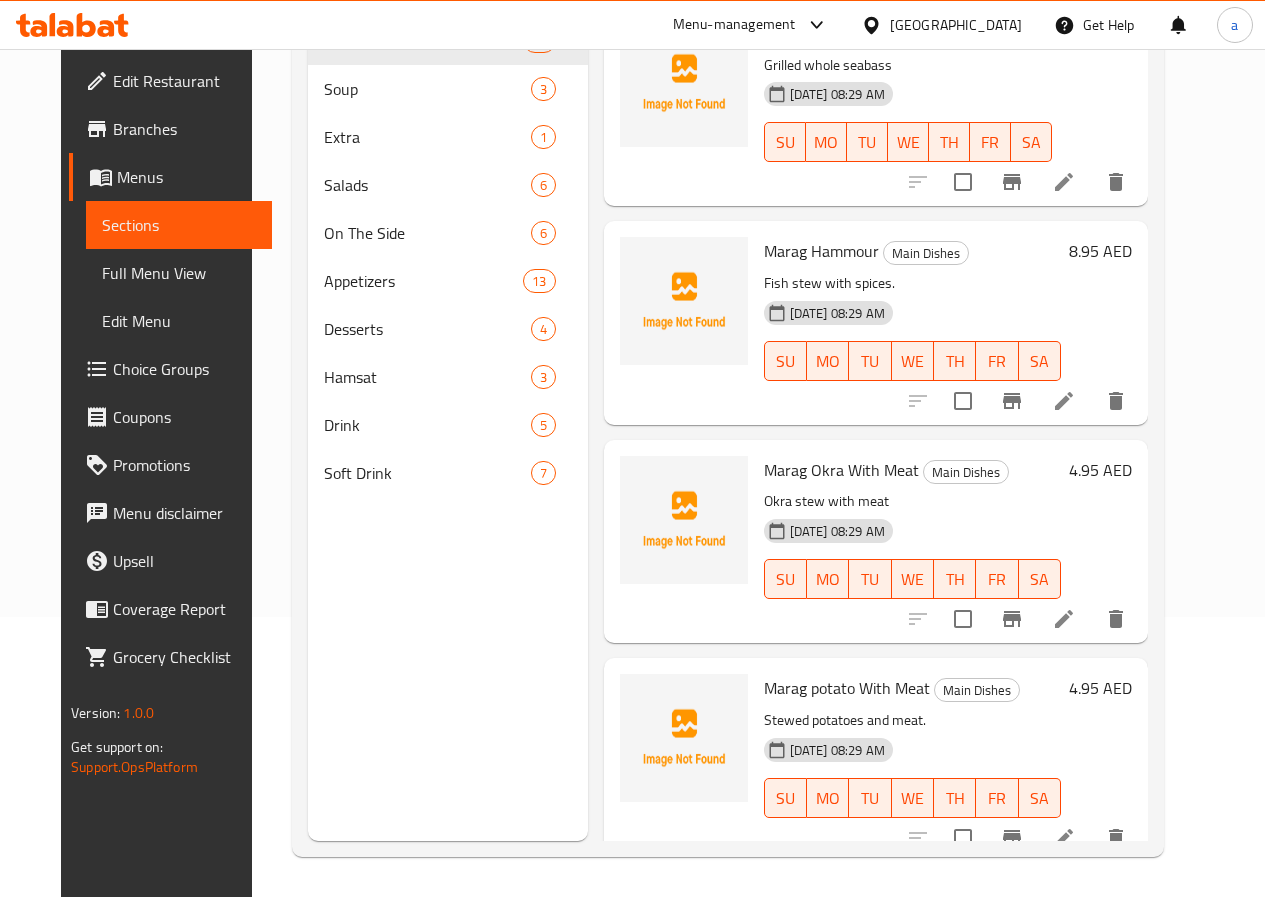 scroll, scrollTop: 2600, scrollLeft: 0, axis: vertical 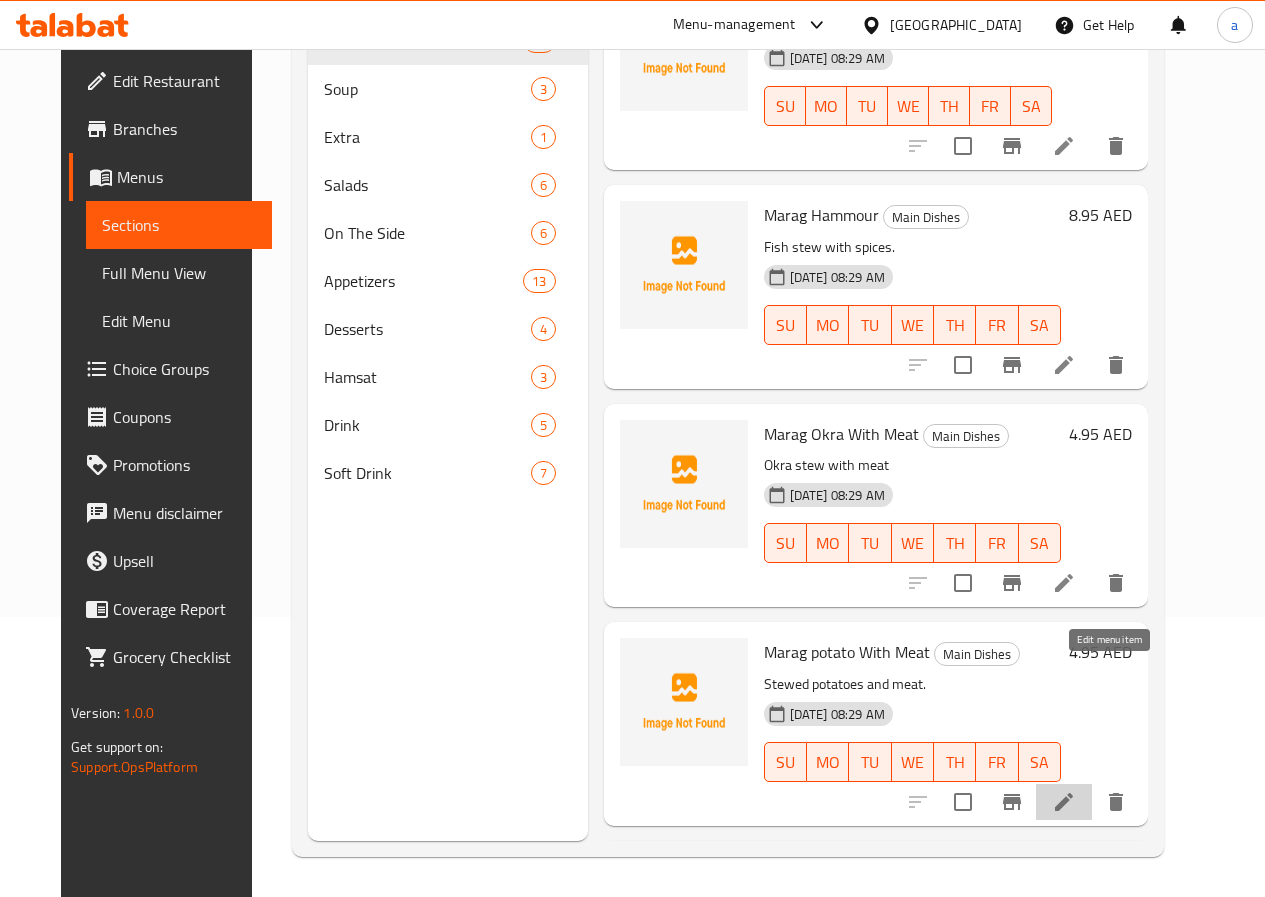 click 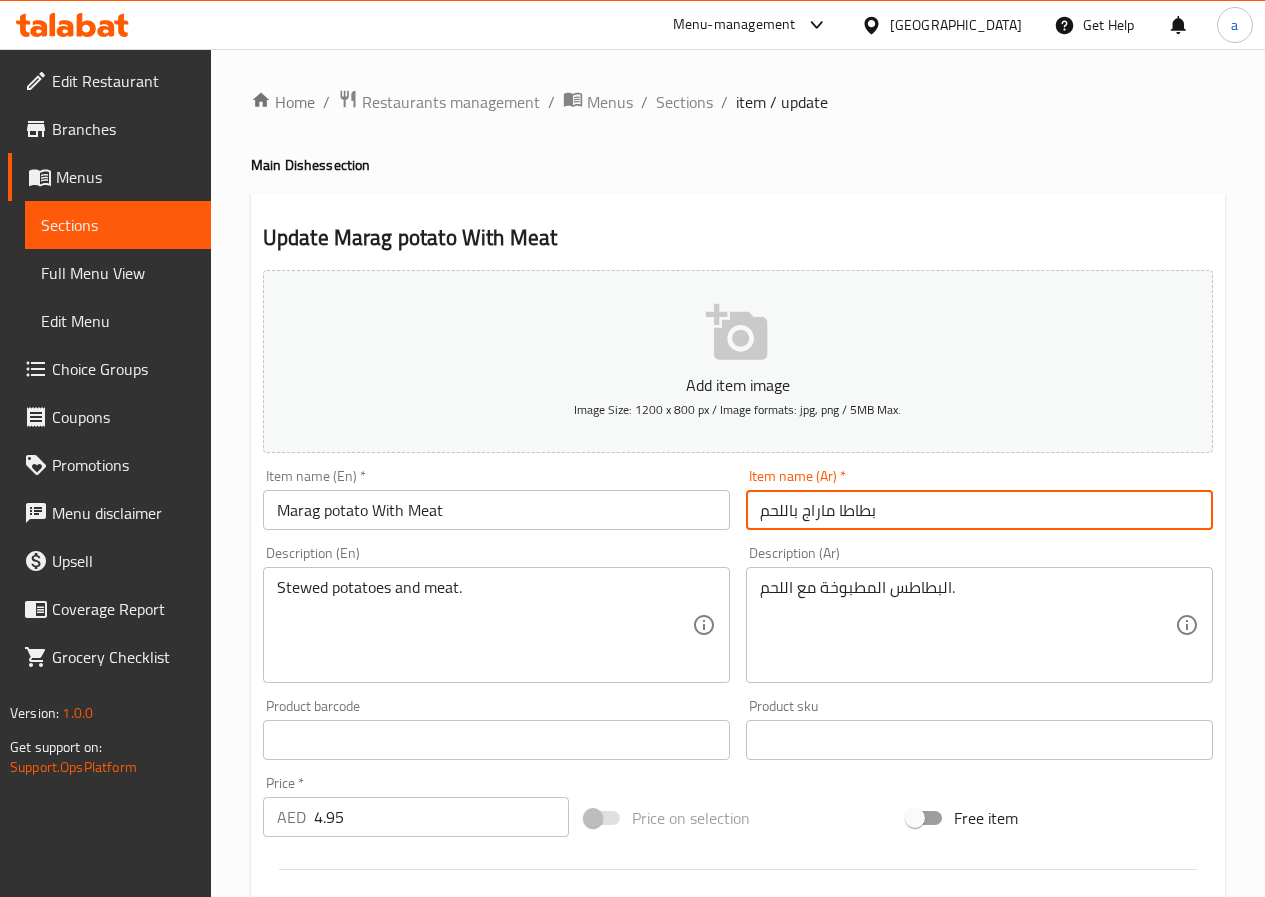drag, startPoint x: 800, startPoint y: 516, endPoint x: 836, endPoint y: 510, distance: 36.496574 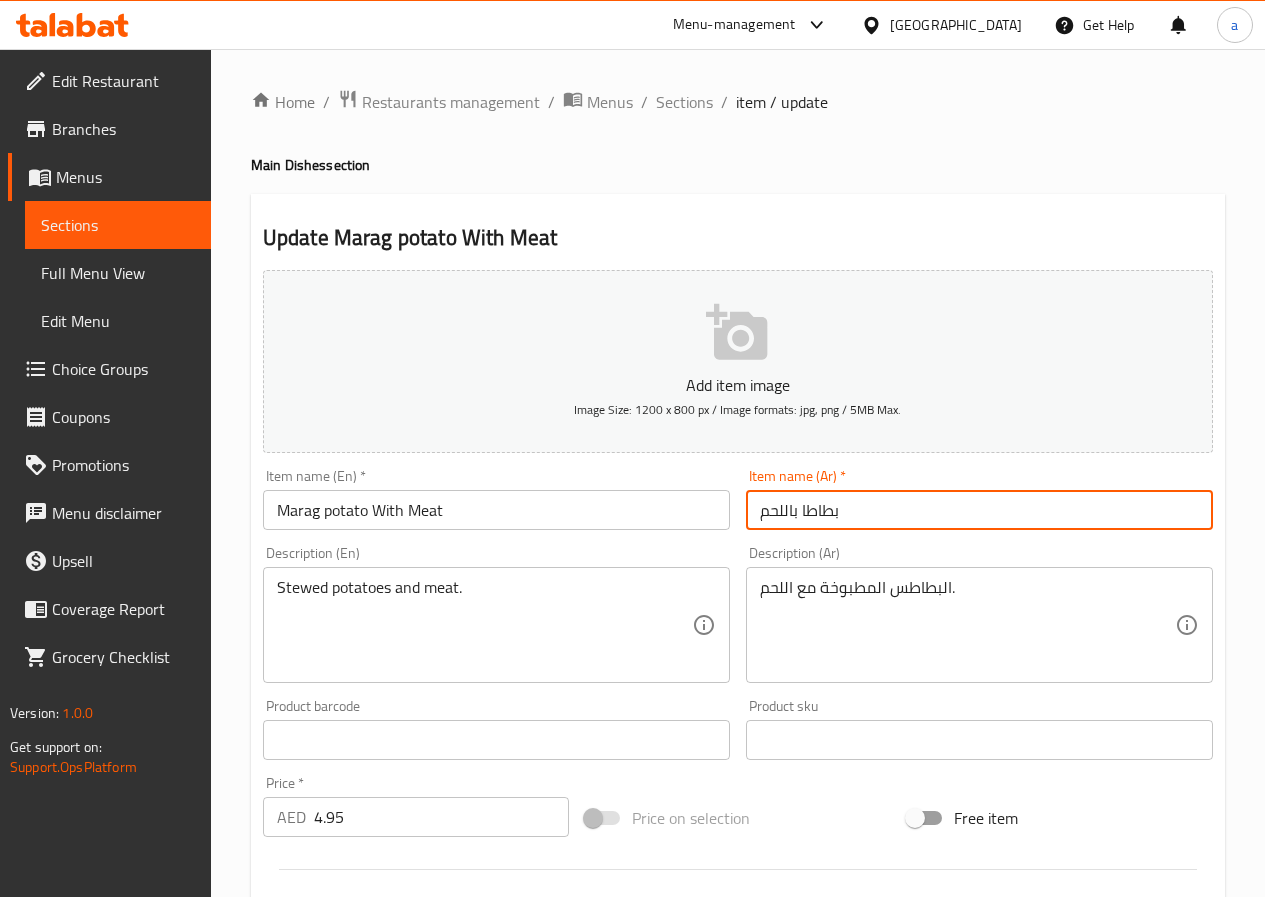 click on "بطاطا باللحم" at bounding box center (979, 510) 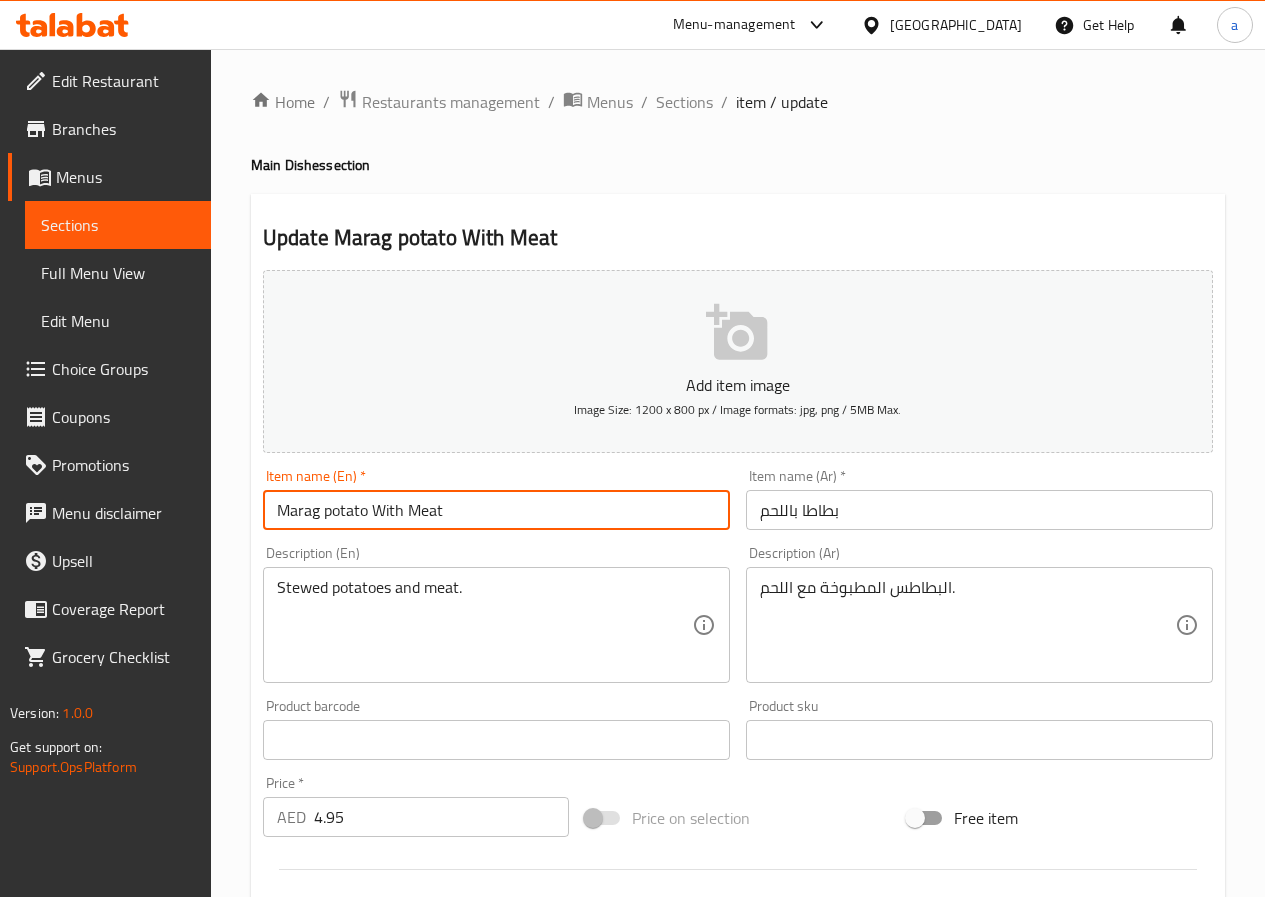 click on "Marag potato With Meat" at bounding box center (496, 510) 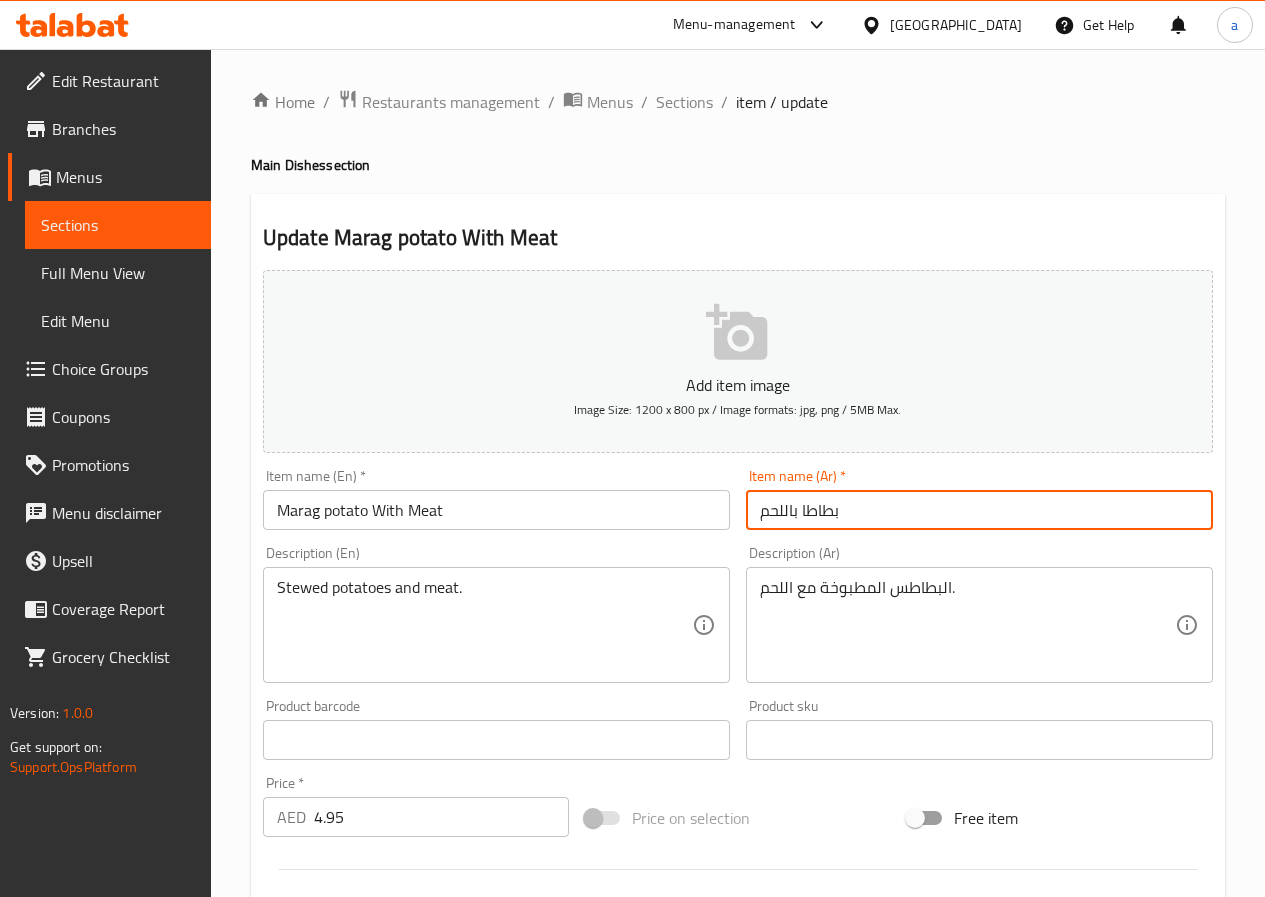 click on "بطاطا باللحم" at bounding box center [979, 510] 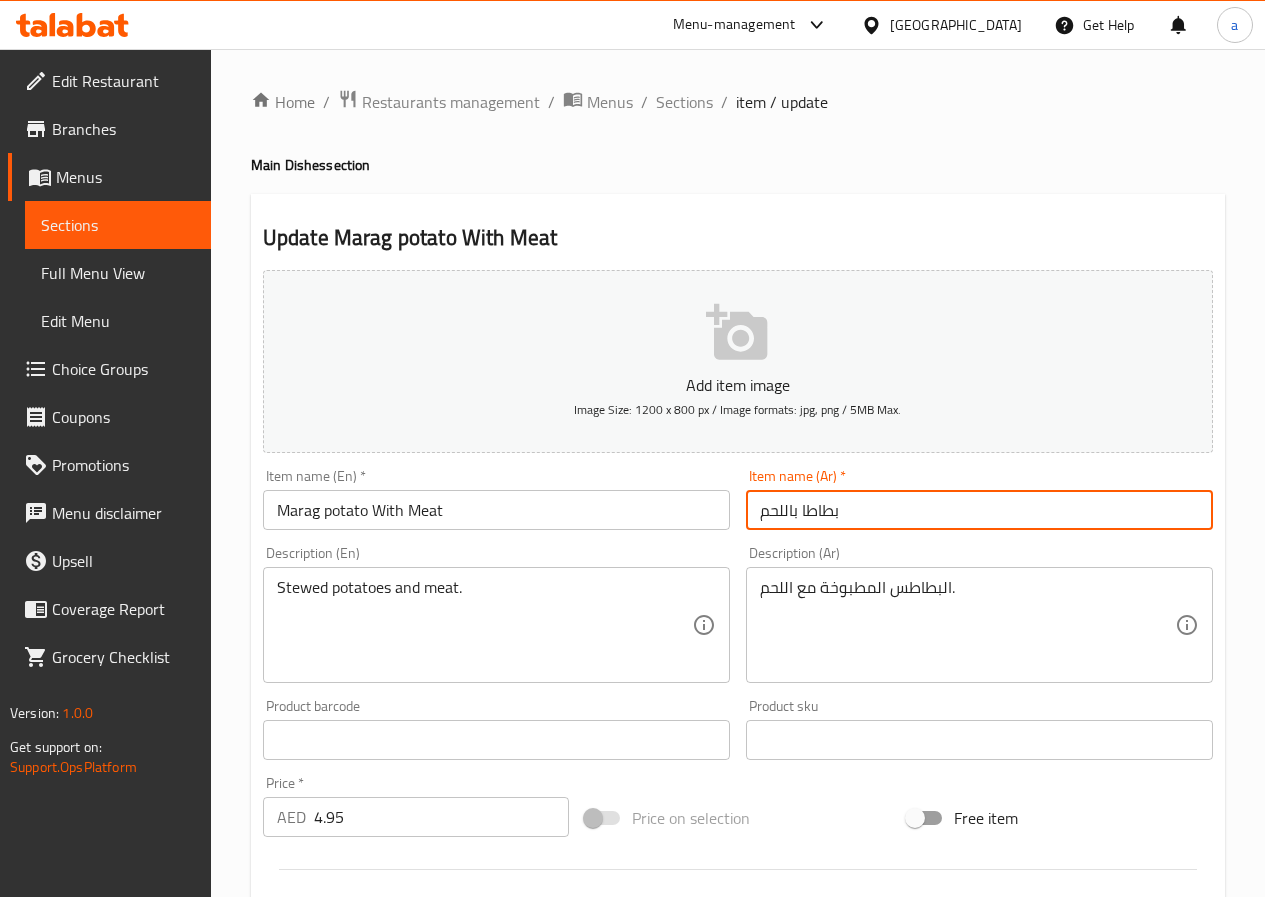 click on "بطاطا باللحم" at bounding box center (979, 510) 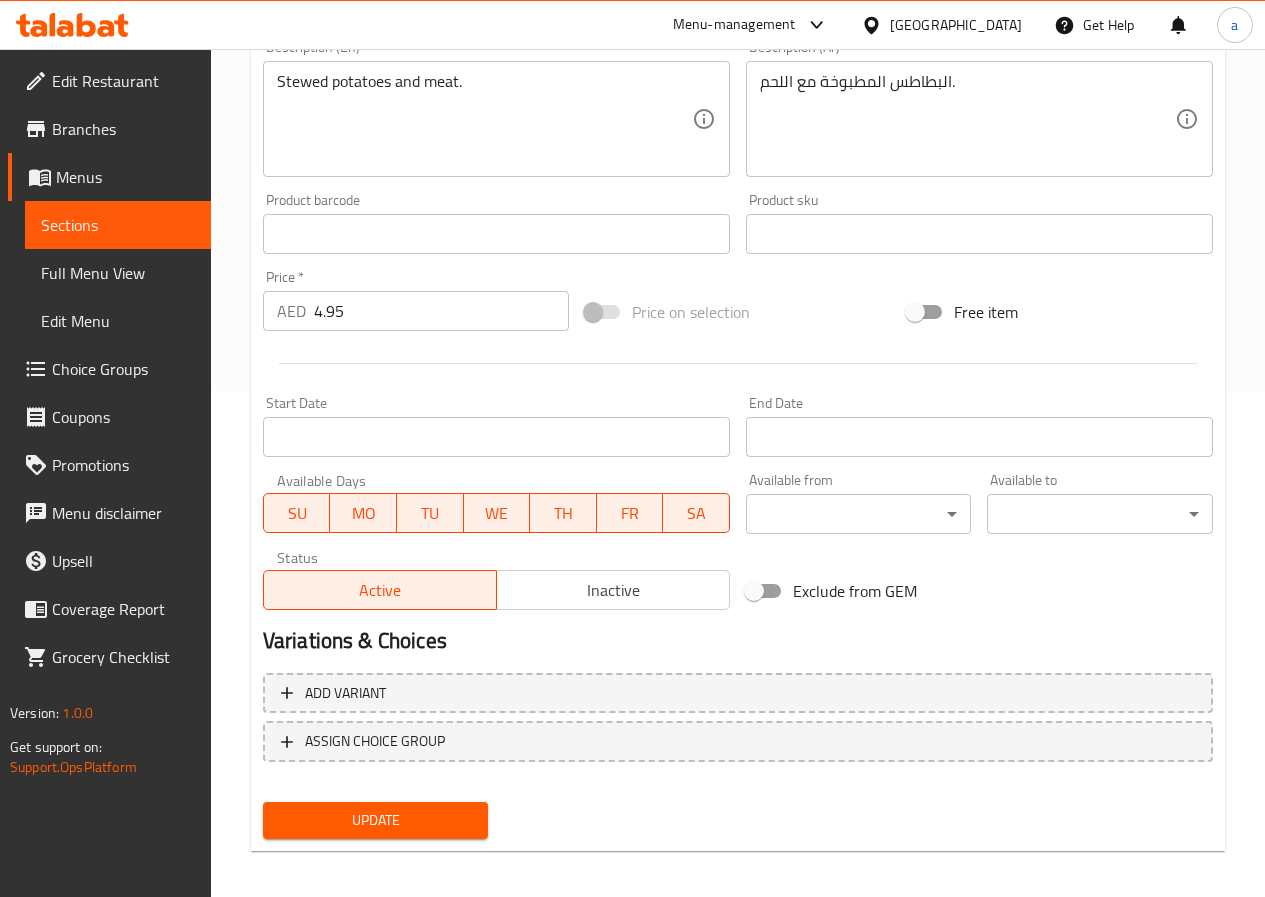 scroll, scrollTop: 516, scrollLeft: 0, axis: vertical 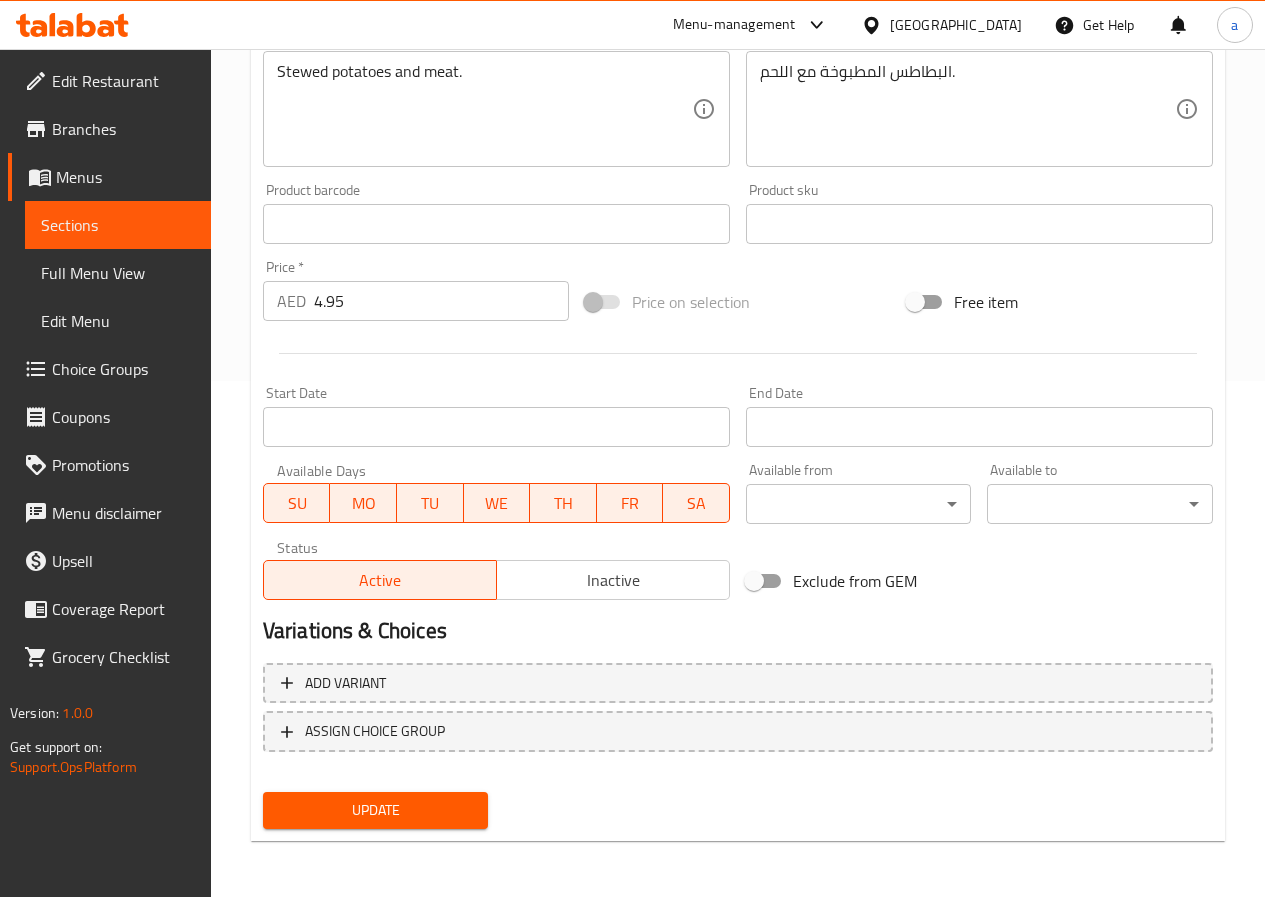type on "مرق بطاطا باللحم" 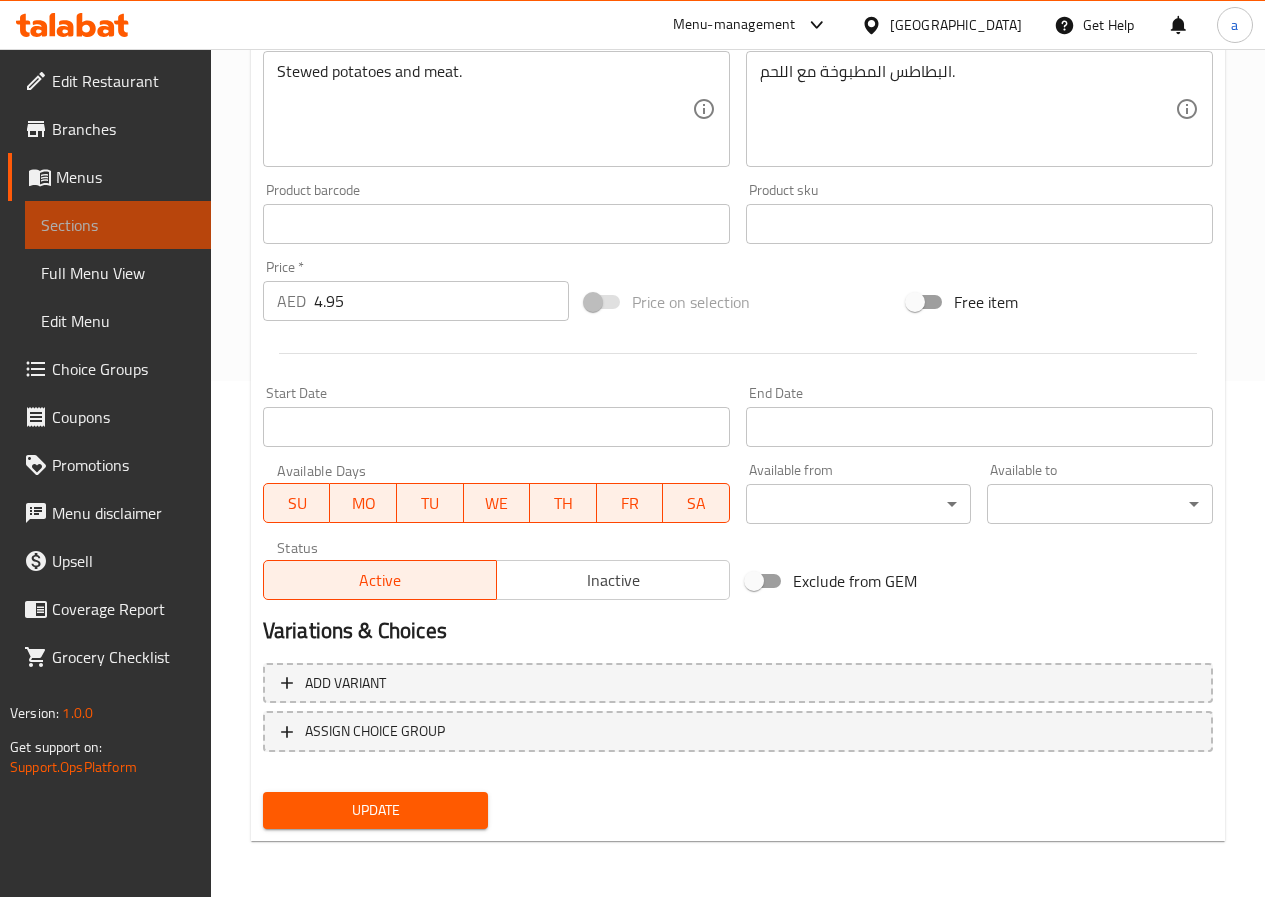 click on "Sections" at bounding box center [118, 225] 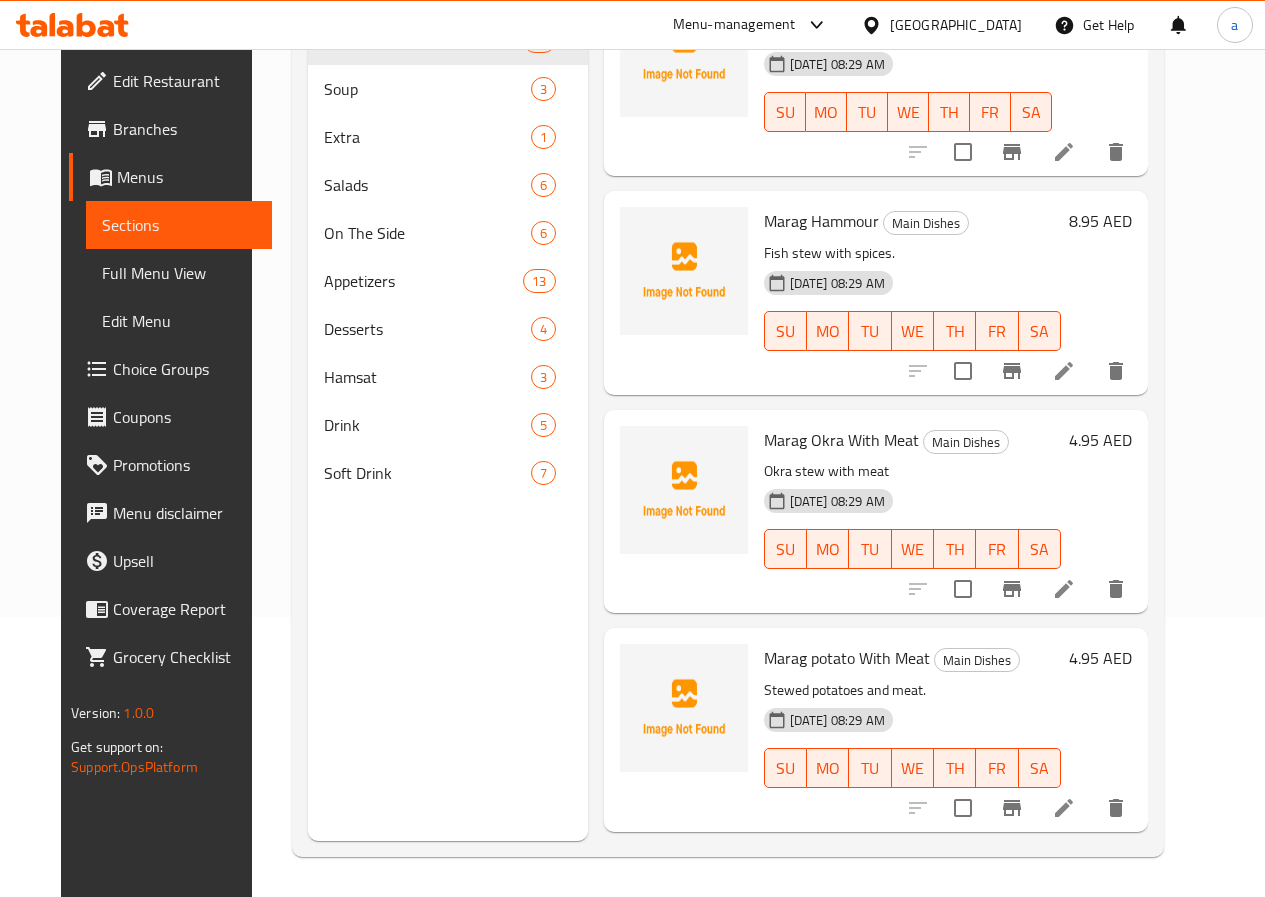 scroll, scrollTop: 2600, scrollLeft: 0, axis: vertical 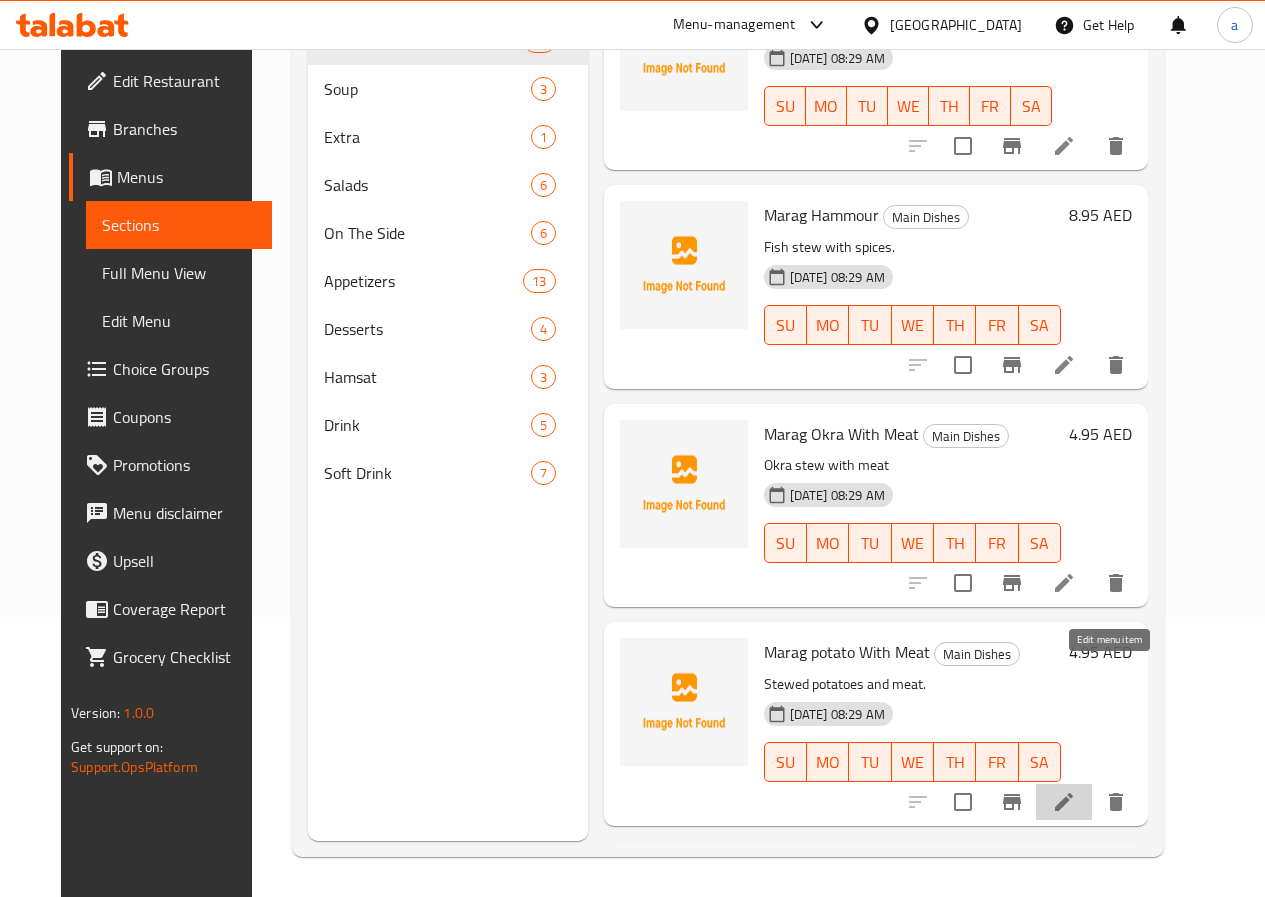click 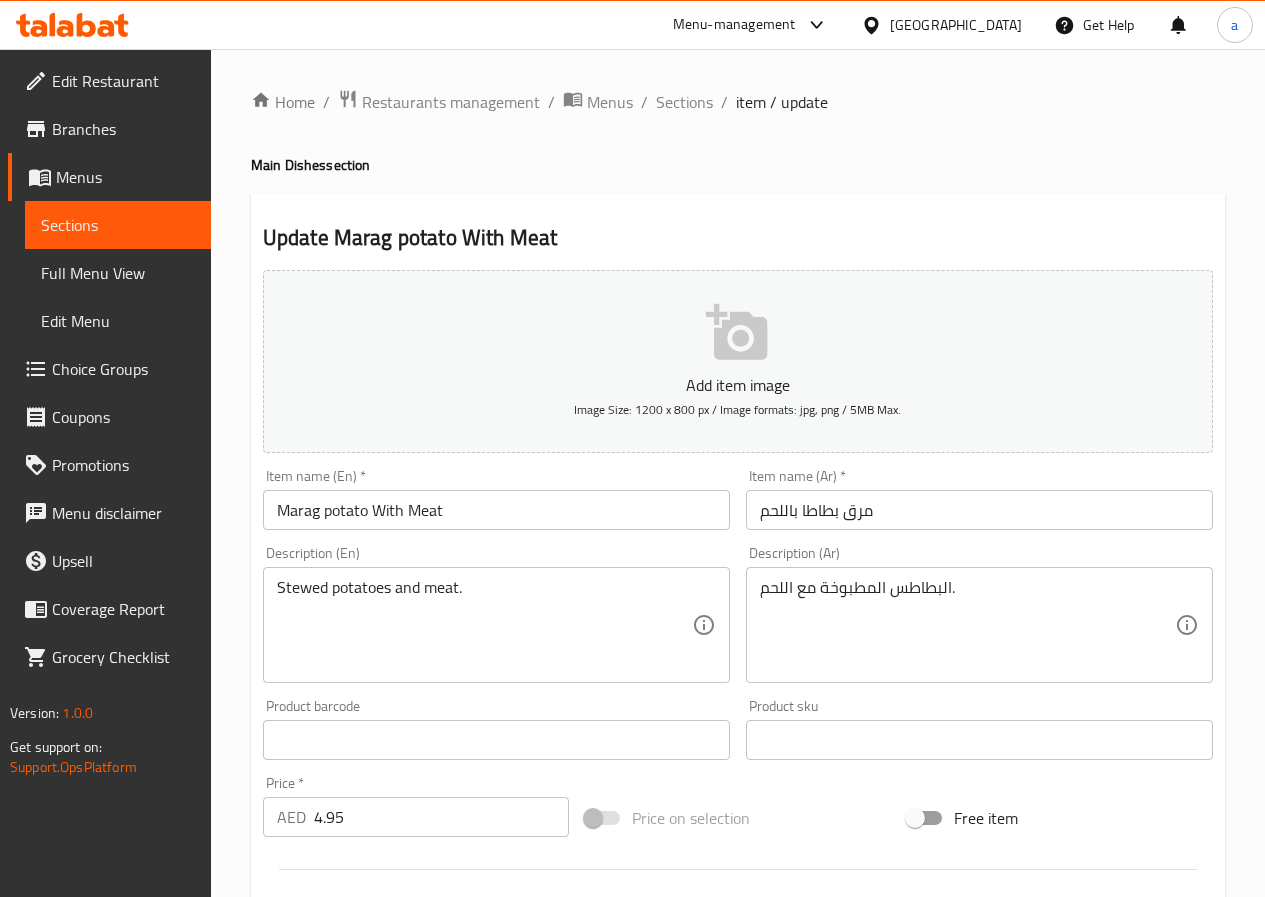 click on "Sections" at bounding box center [118, 225] 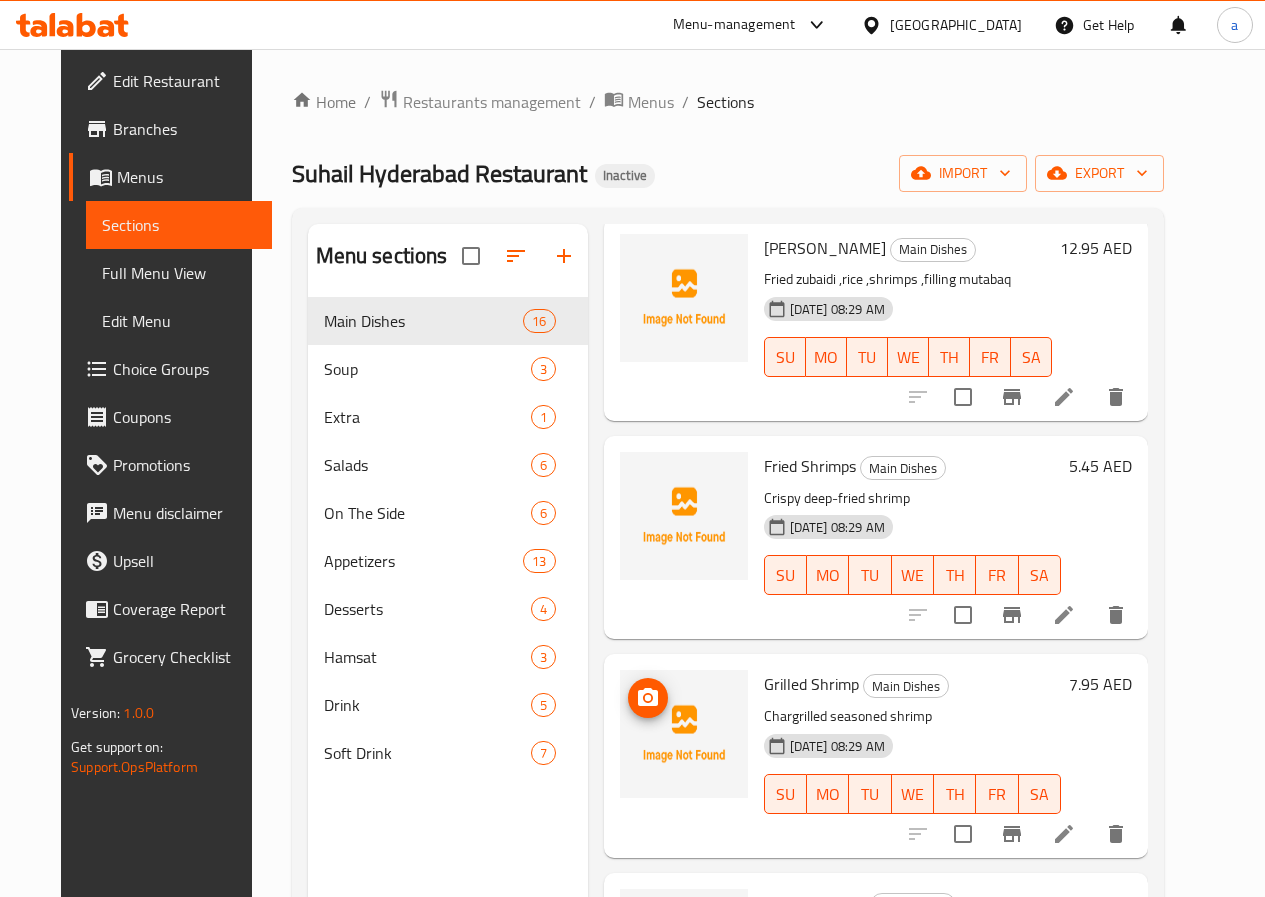 scroll, scrollTop: 2000, scrollLeft: 0, axis: vertical 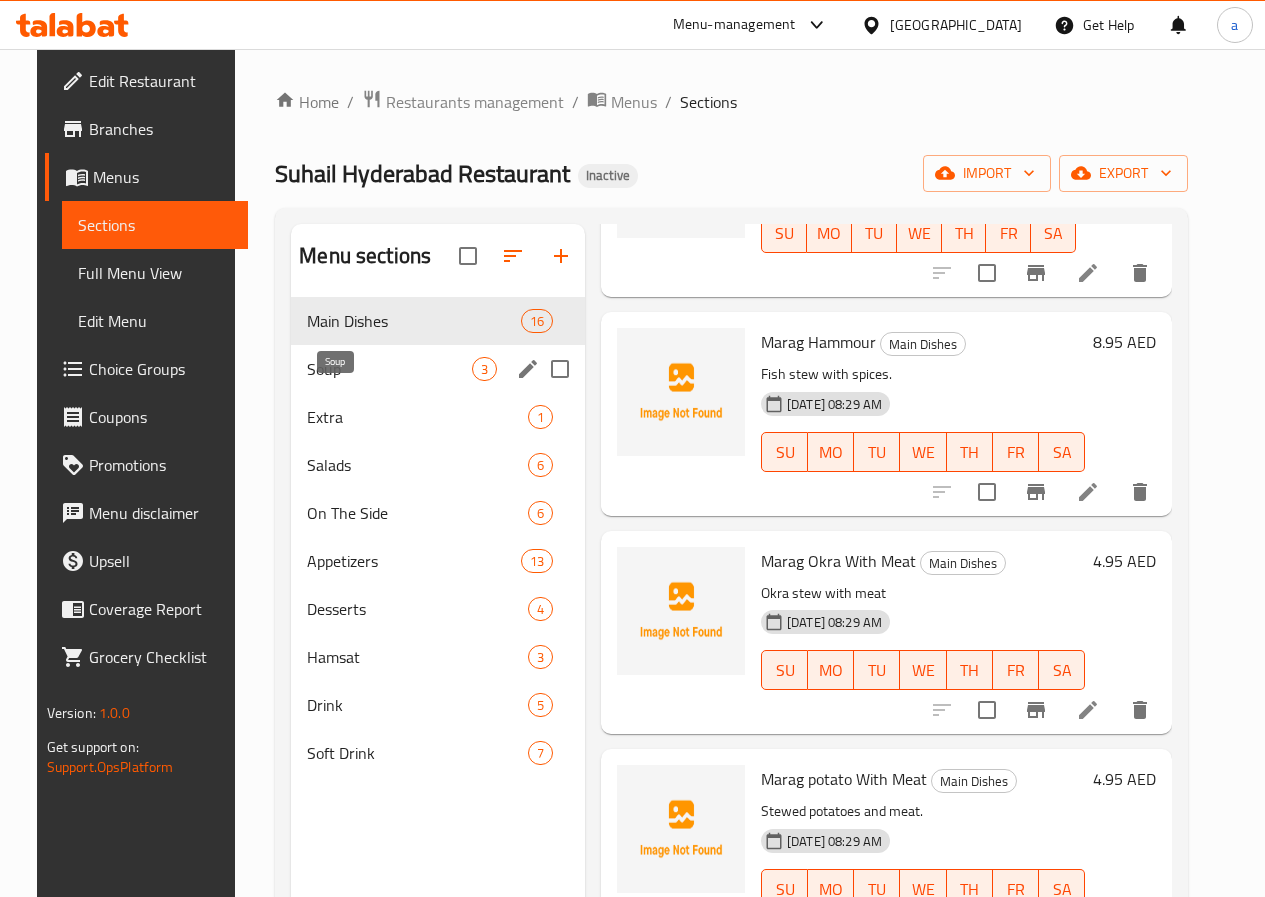 click on "Soup" at bounding box center (389, 369) 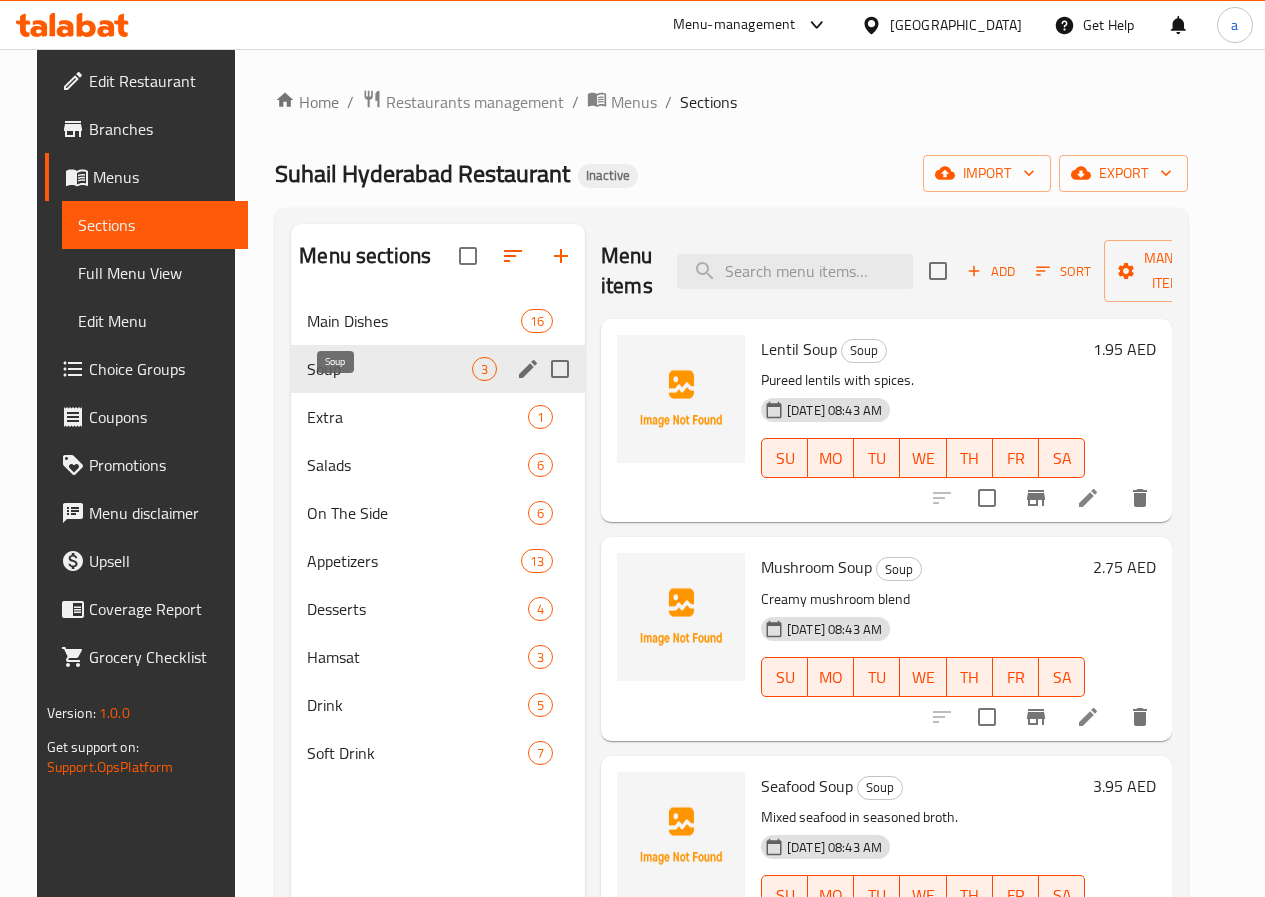 scroll, scrollTop: 0, scrollLeft: 0, axis: both 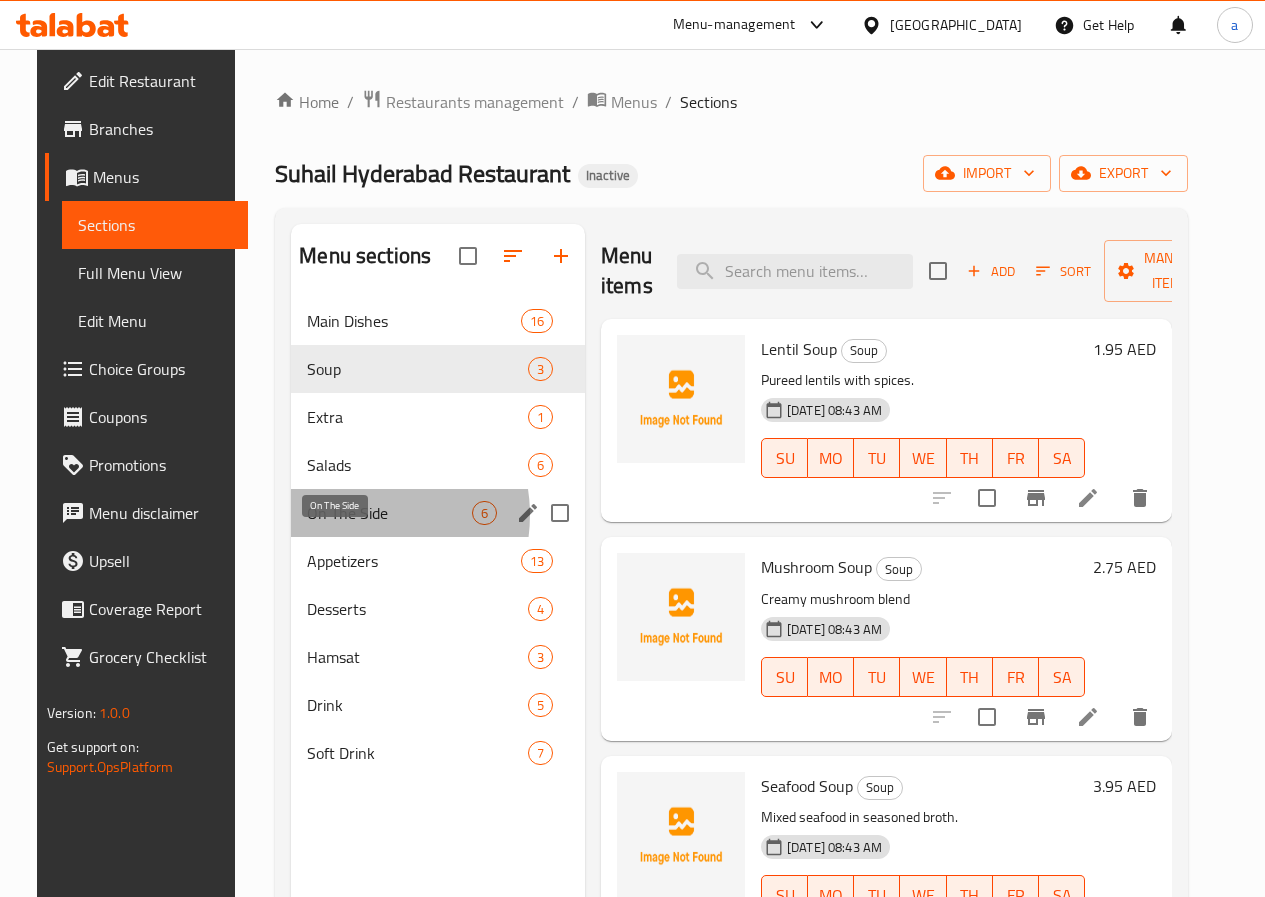 click on "On The Side" at bounding box center [389, 513] 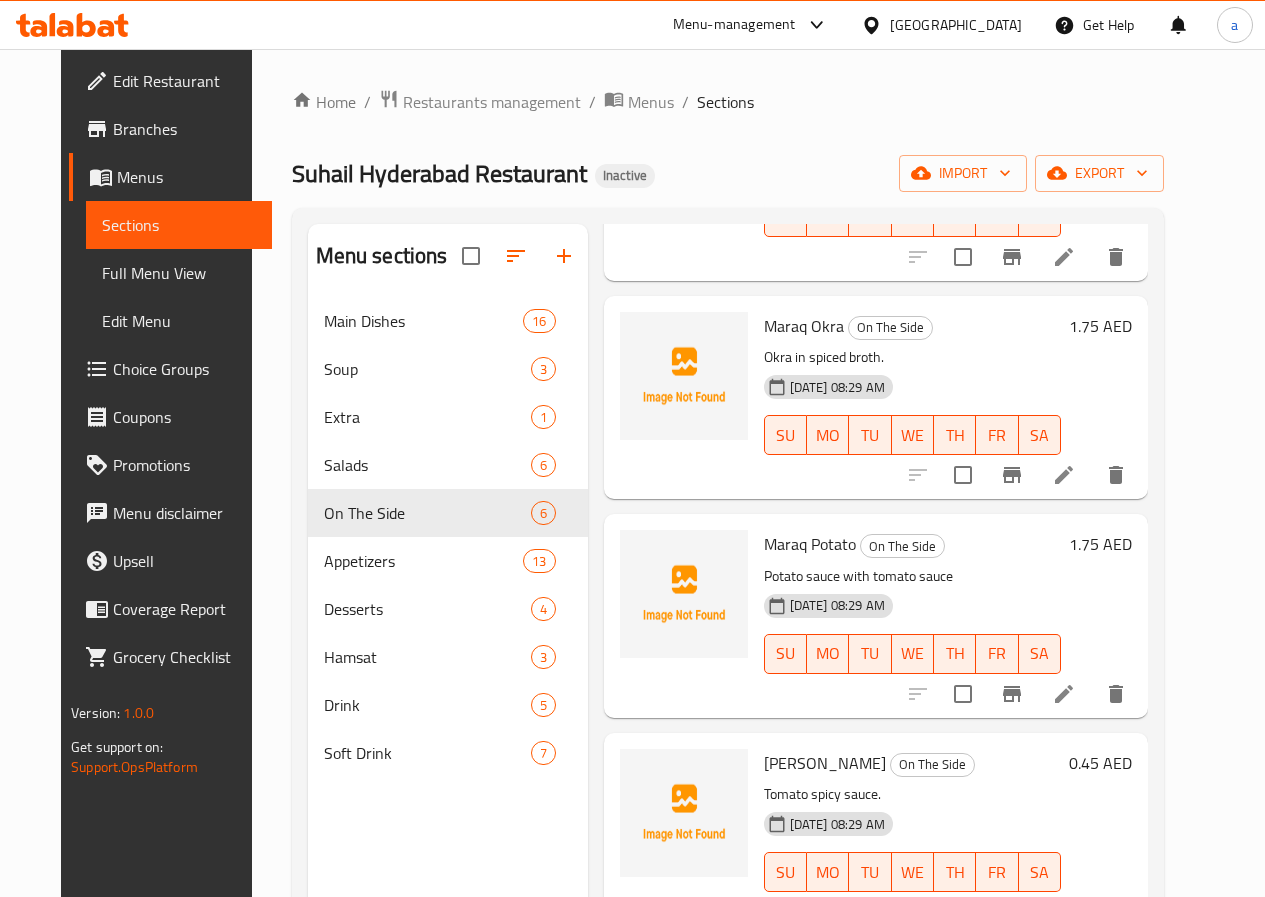 scroll, scrollTop: 494, scrollLeft: 0, axis: vertical 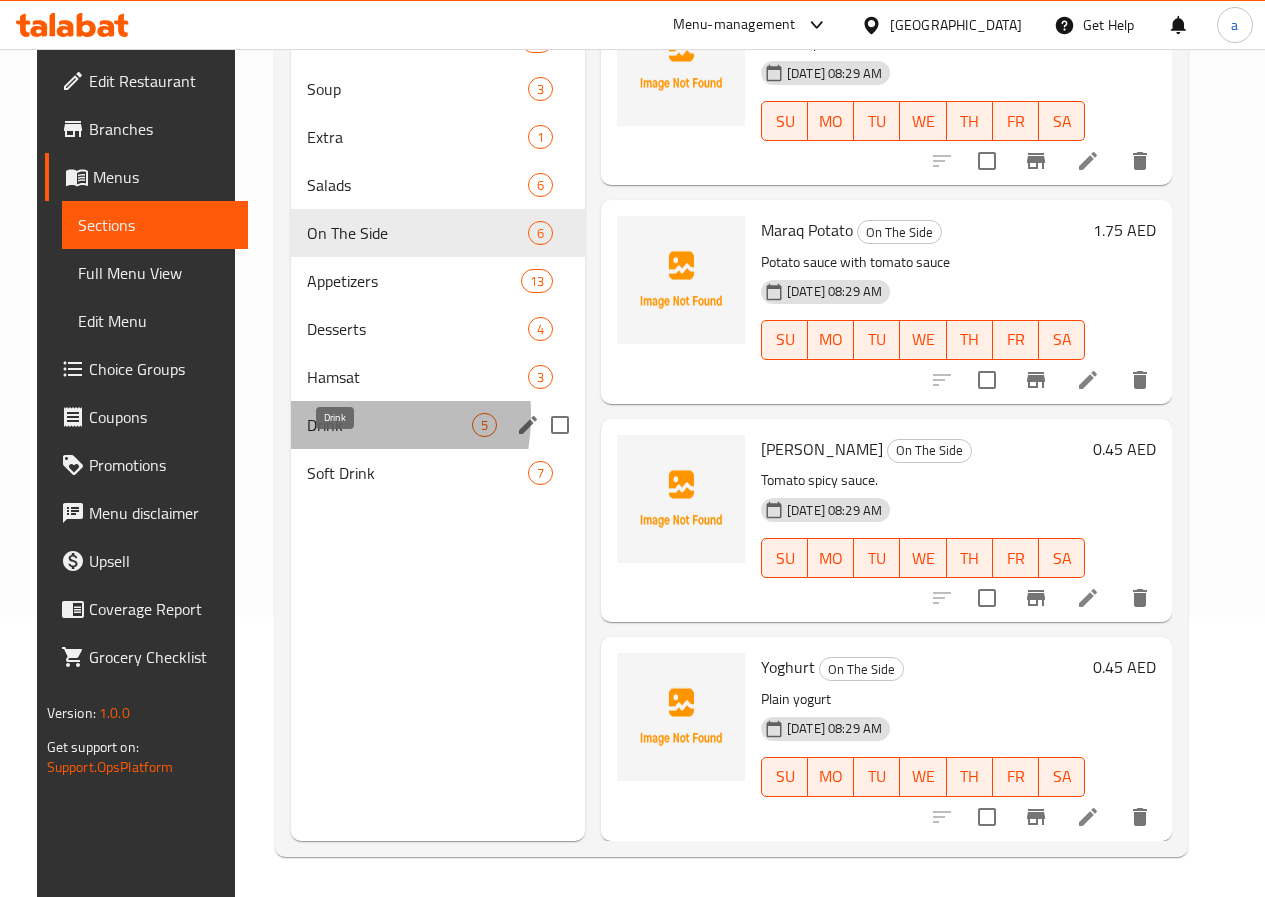 click on "Drink" at bounding box center [389, 425] 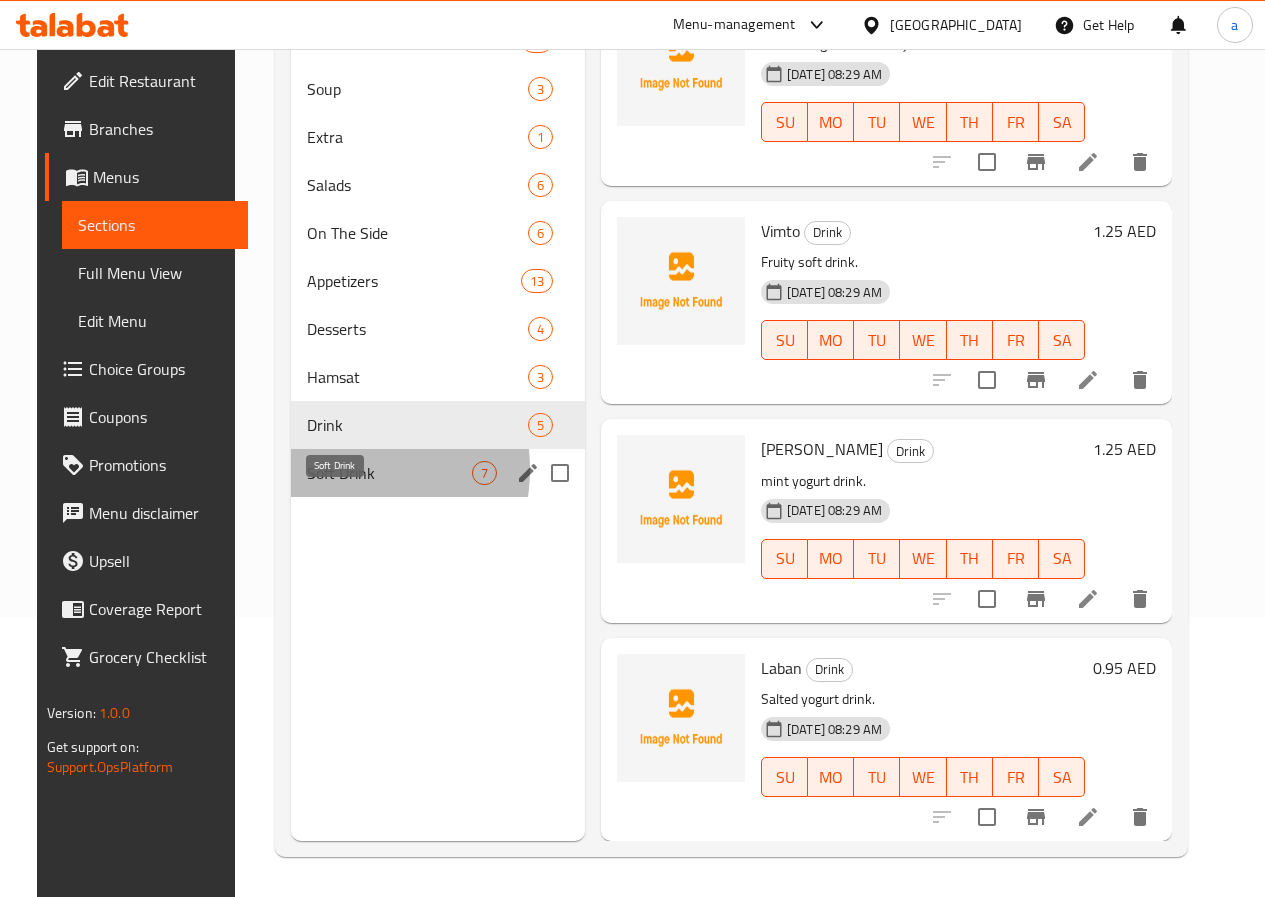 click on "Soft Drink" at bounding box center (389, 473) 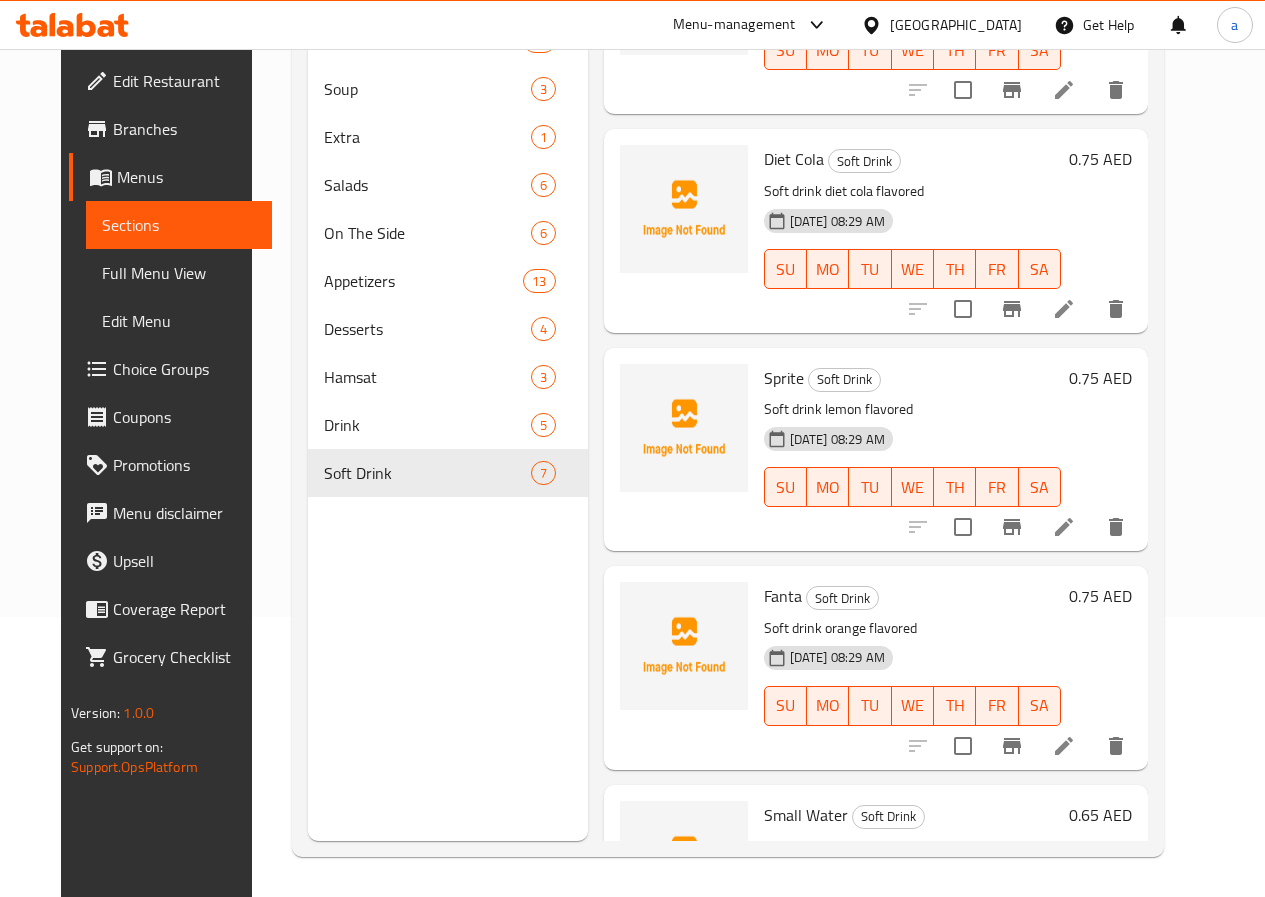 scroll, scrollTop: 0, scrollLeft: 0, axis: both 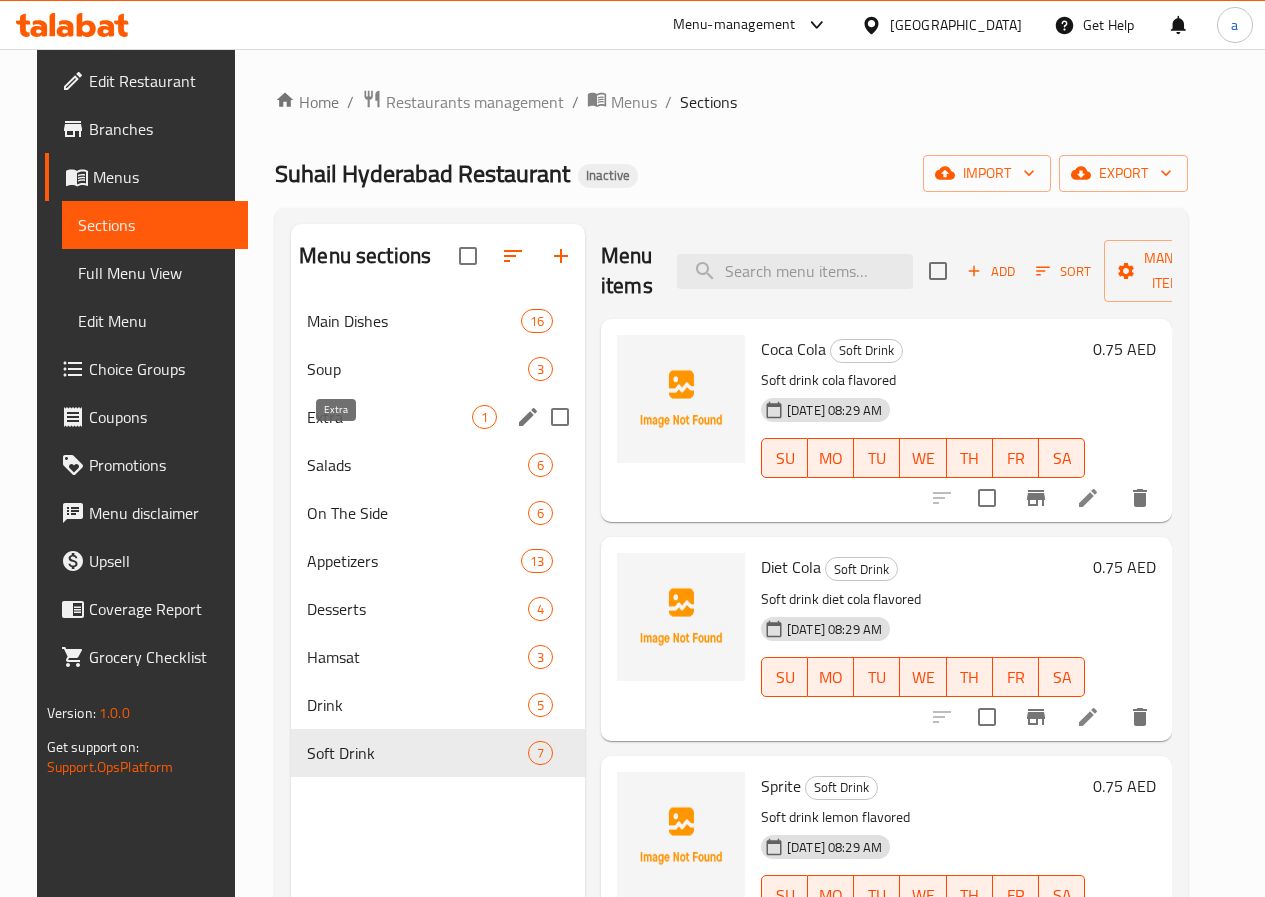 click on "Extra" at bounding box center [389, 417] 